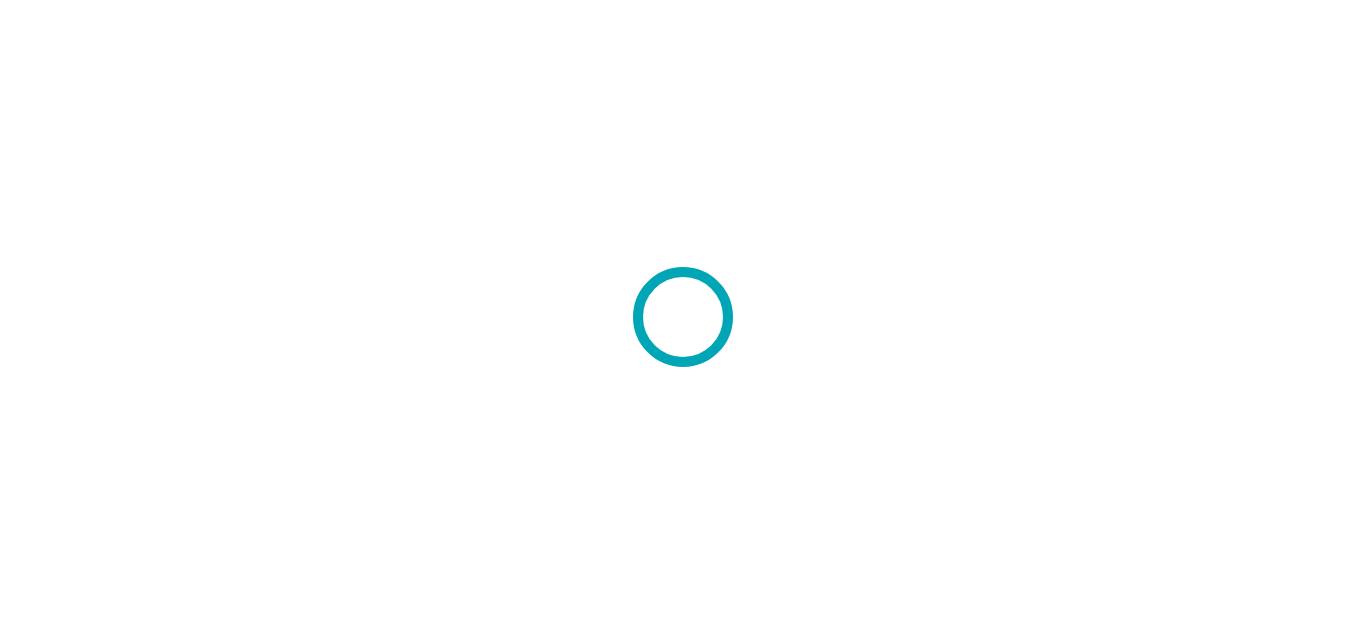 scroll, scrollTop: 0, scrollLeft: 0, axis: both 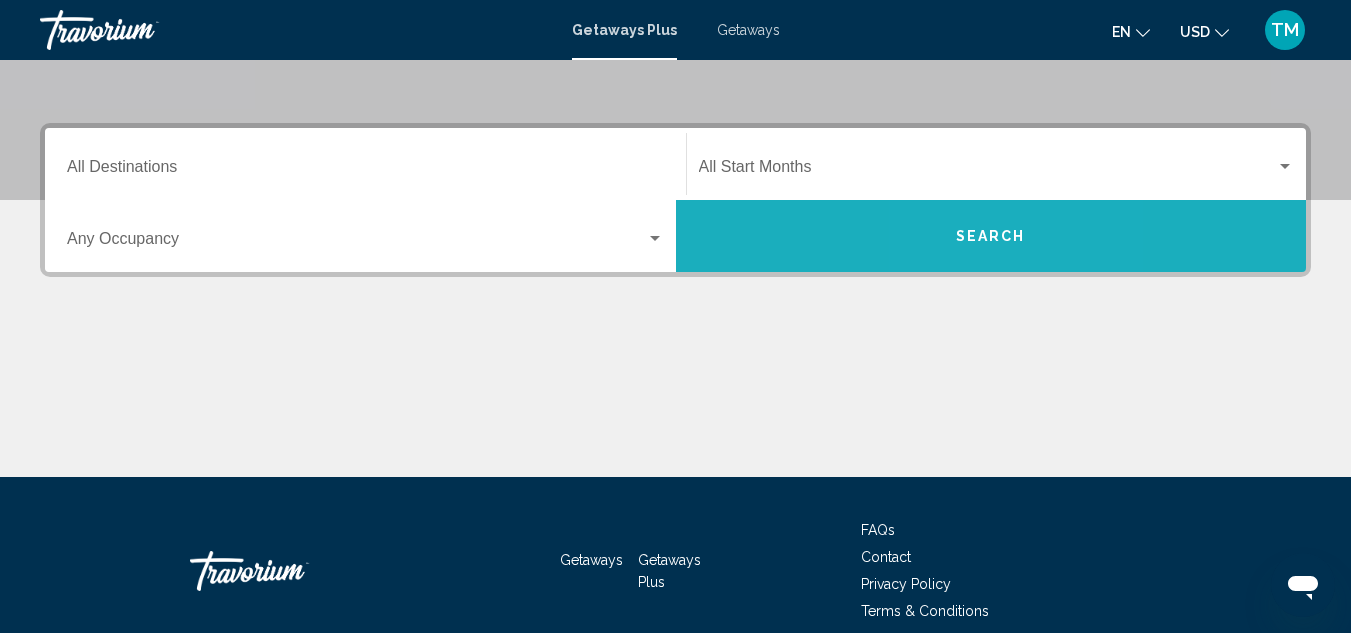 click on "Search" at bounding box center (991, 237) 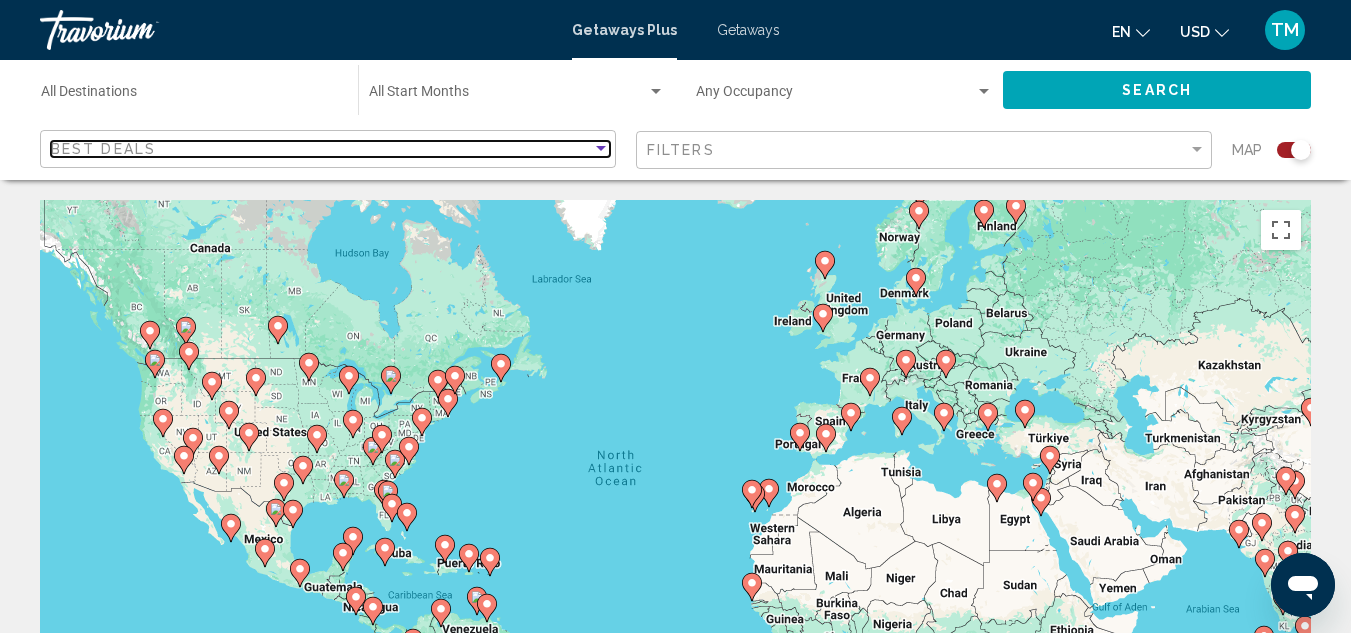 click at bounding box center [601, 148] 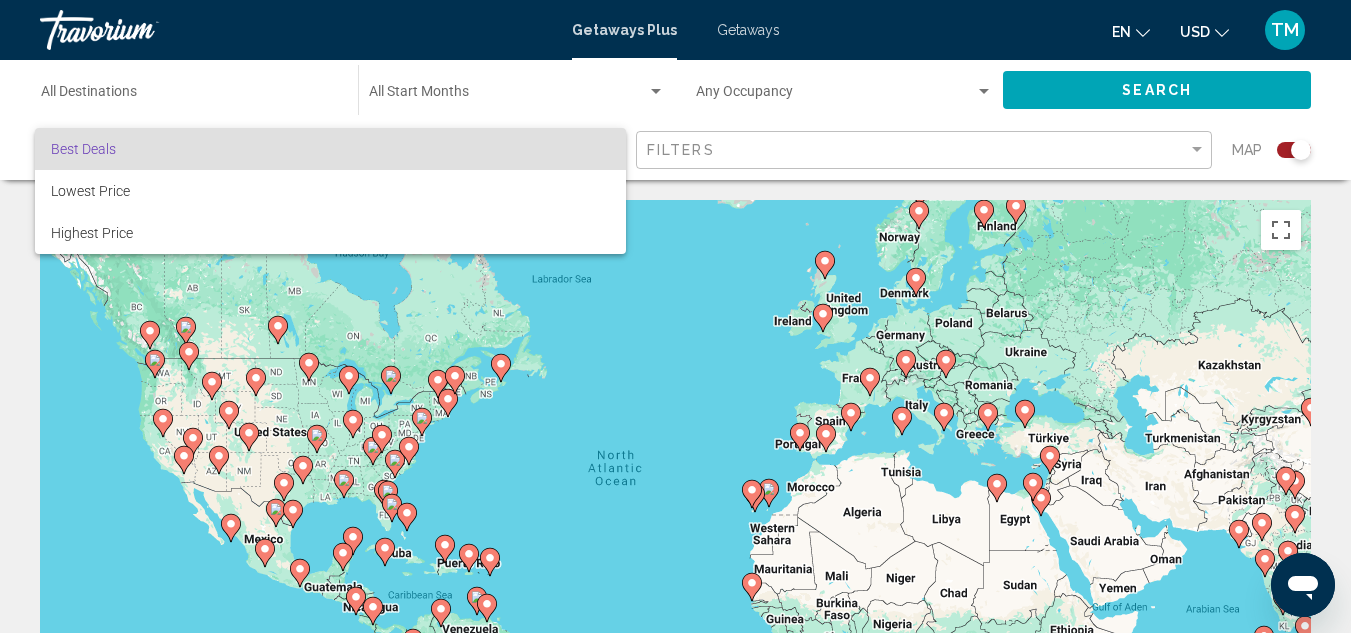 click at bounding box center (675, 316) 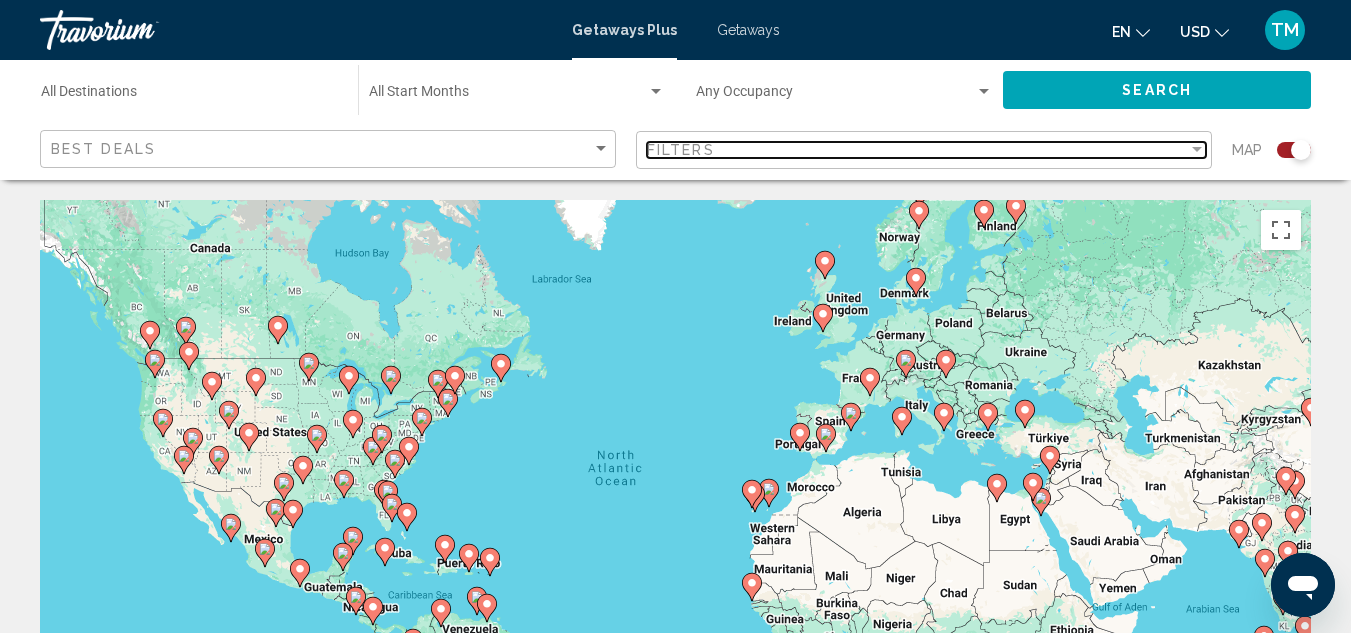 click at bounding box center (1197, 149) 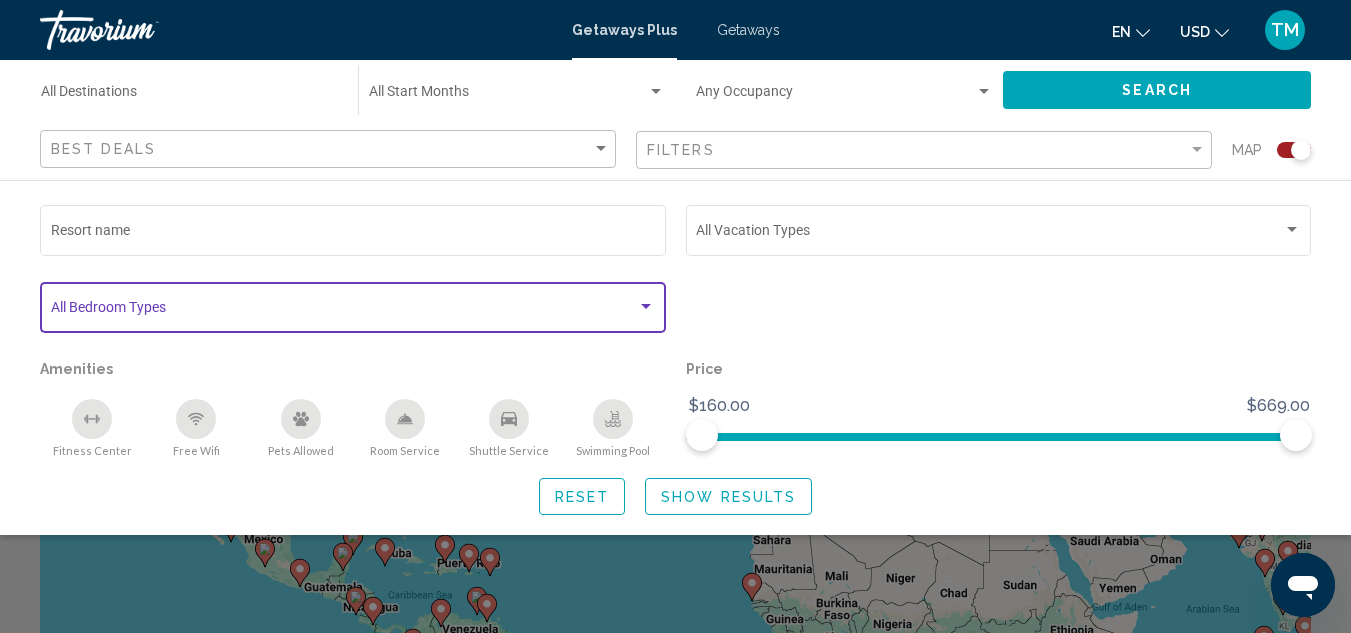click at bounding box center (646, 306) 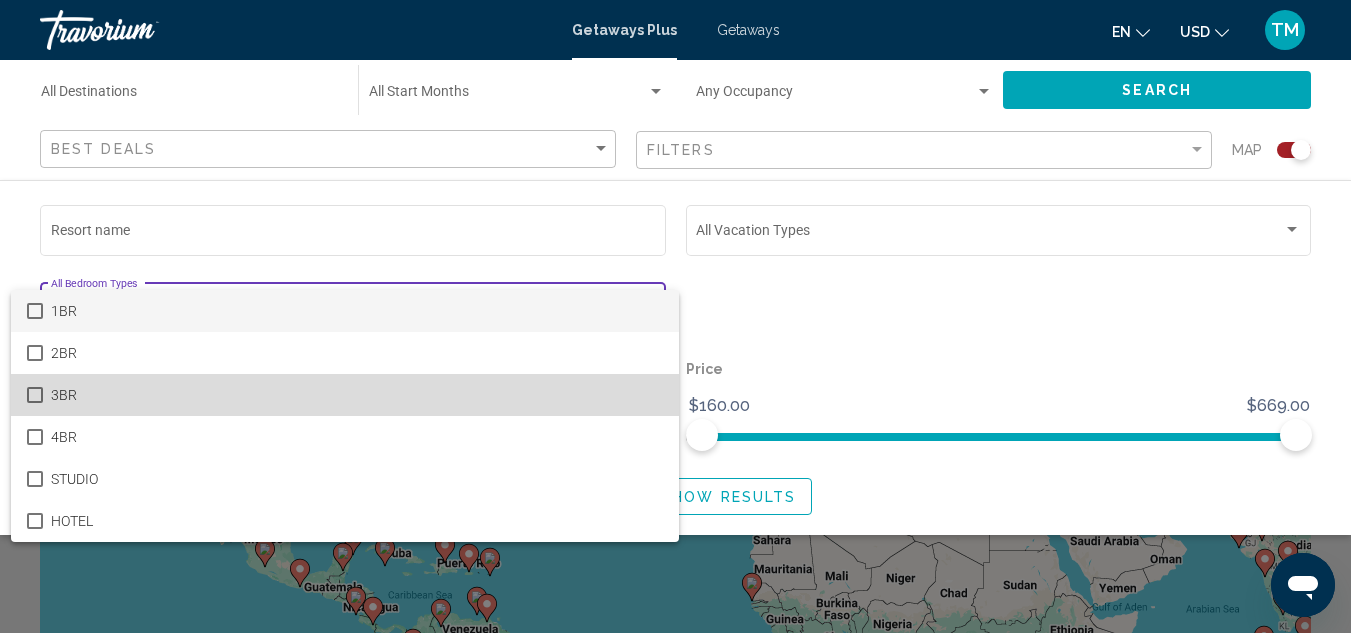 click at bounding box center [35, 395] 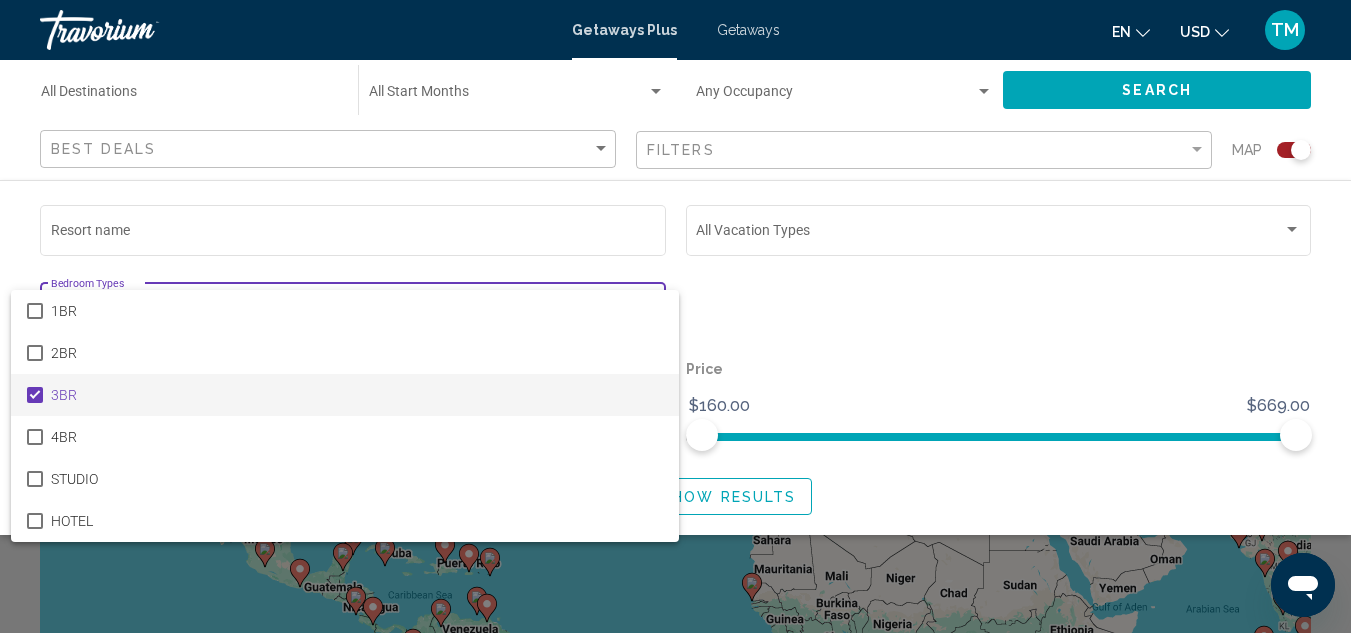 click at bounding box center [675, 316] 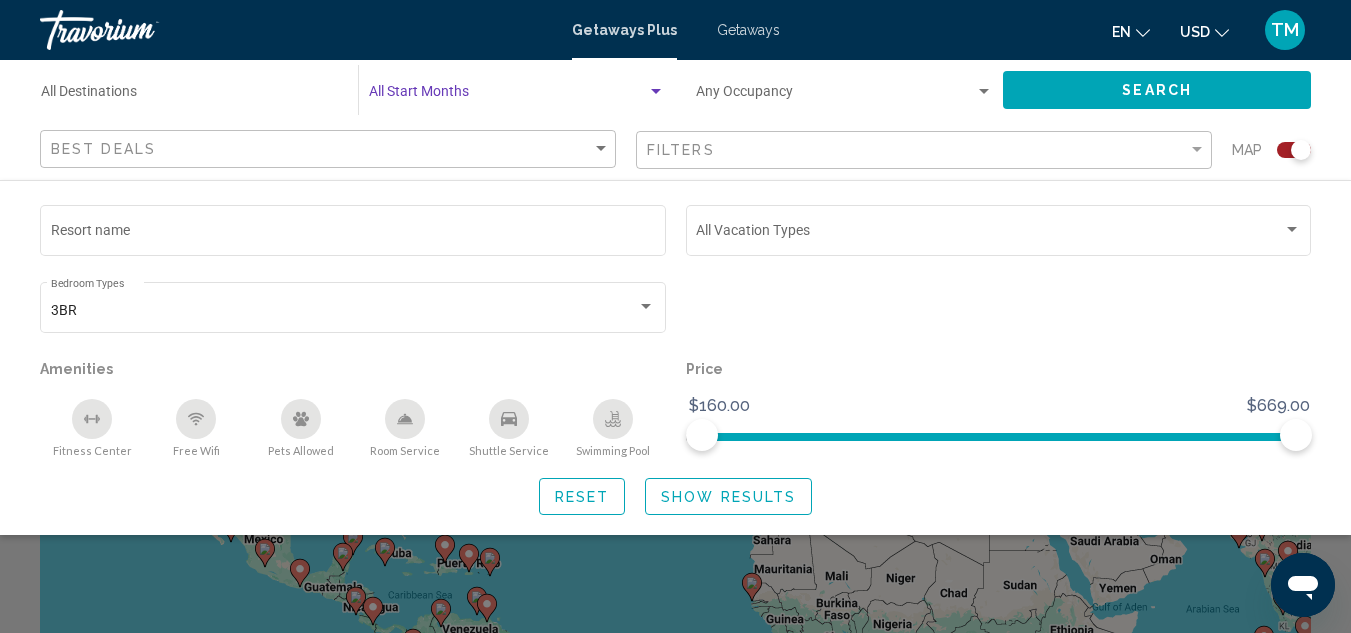 click at bounding box center [656, 91] 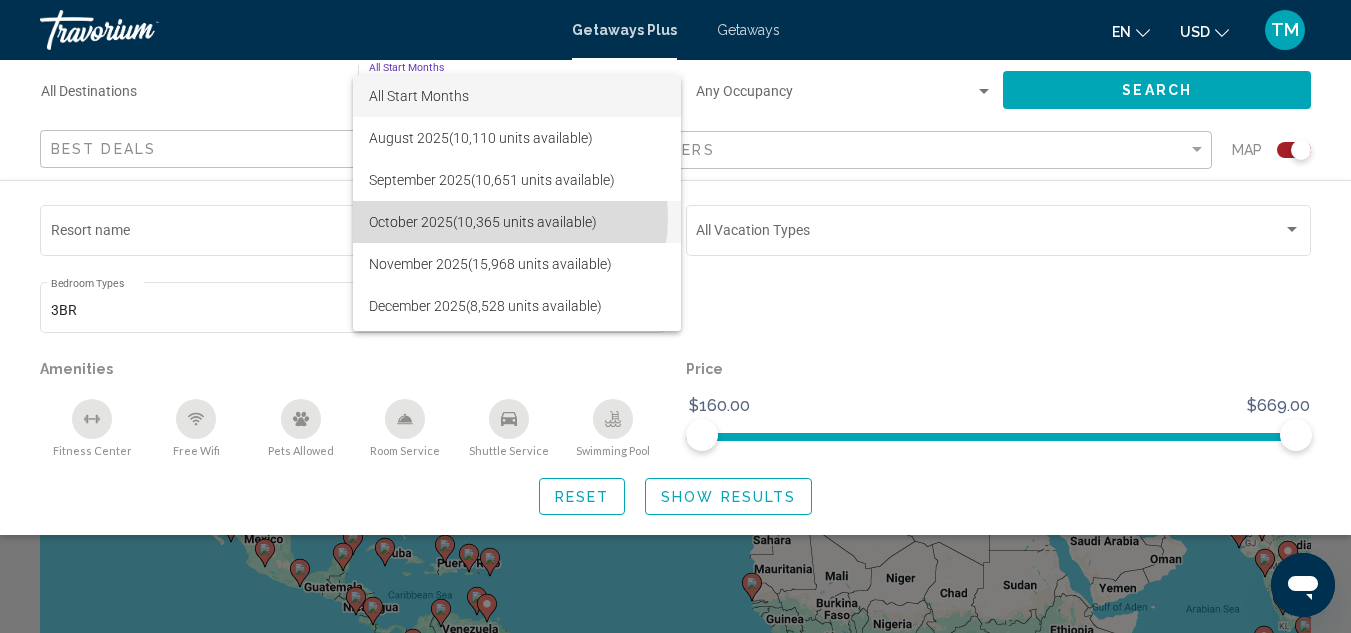 click on "October 2025  (10,365 units available)" at bounding box center (517, 222) 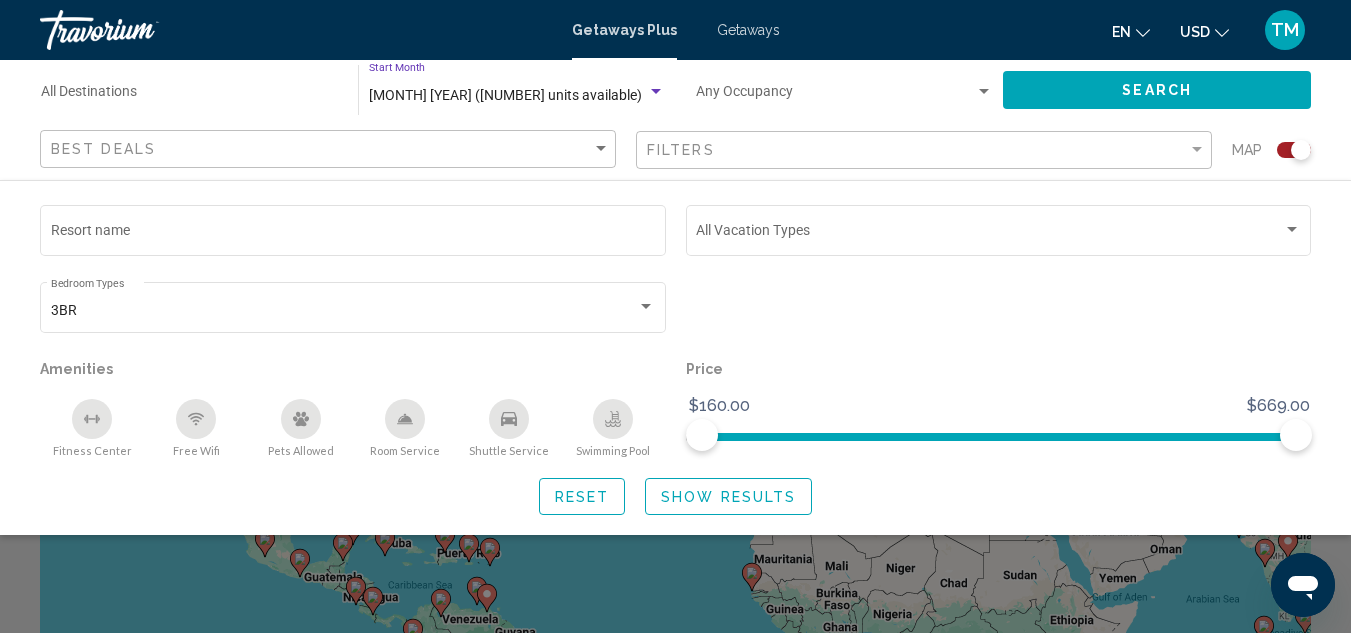 scroll, scrollTop: 0, scrollLeft: 0, axis: both 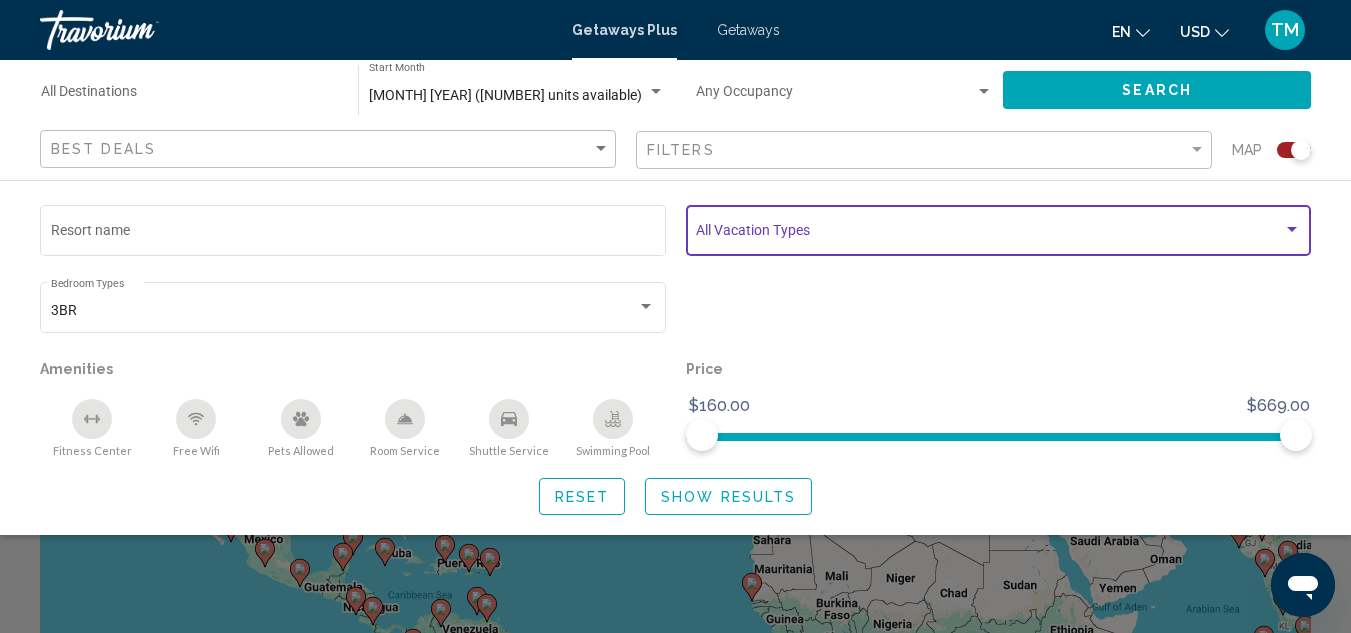 click at bounding box center (1292, 229) 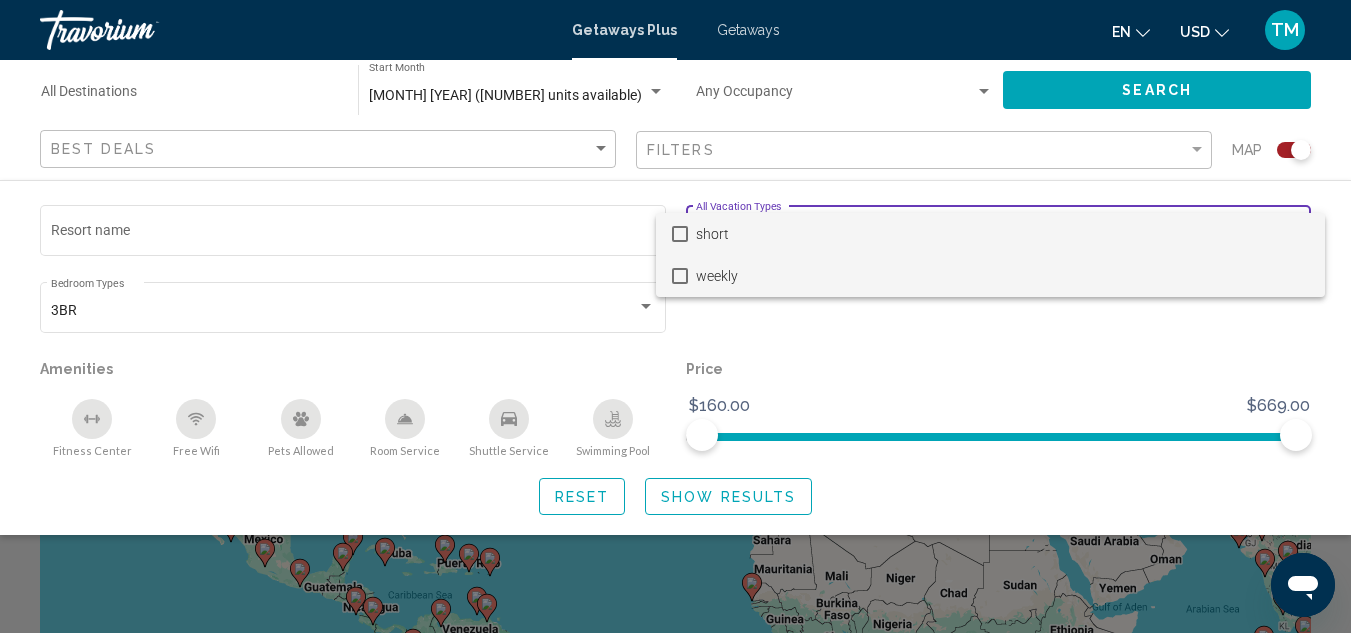 click at bounding box center (680, 276) 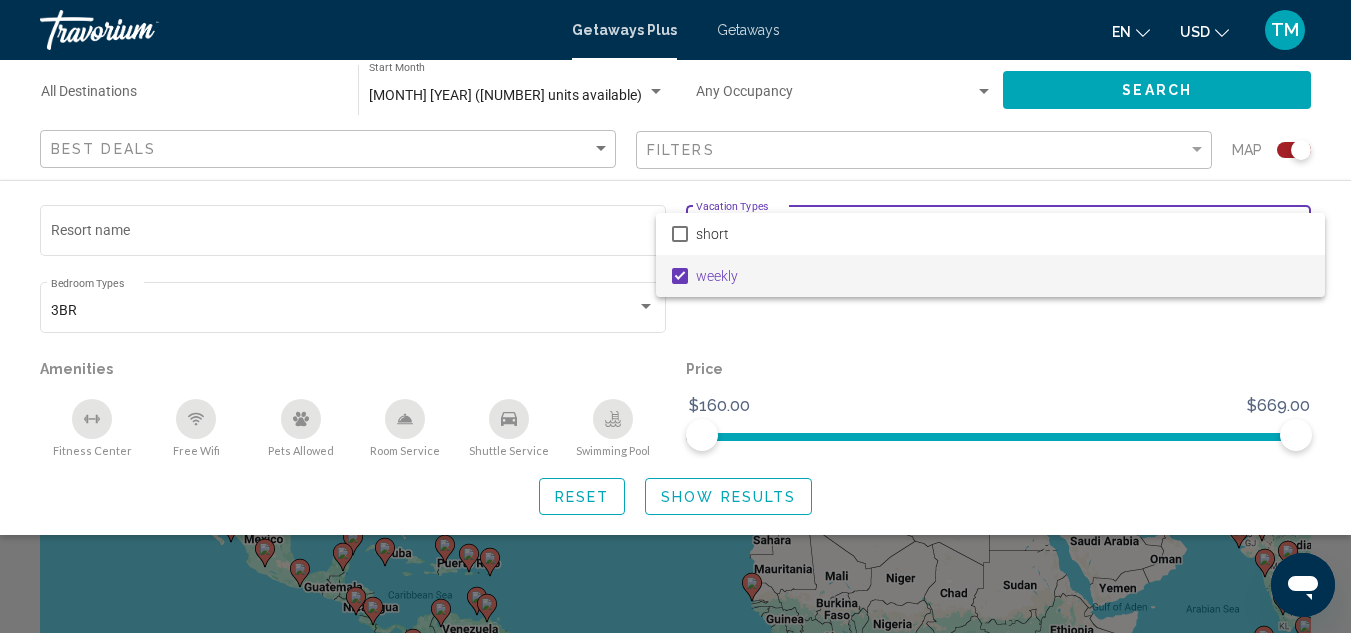click at bounding box center (675, 316) 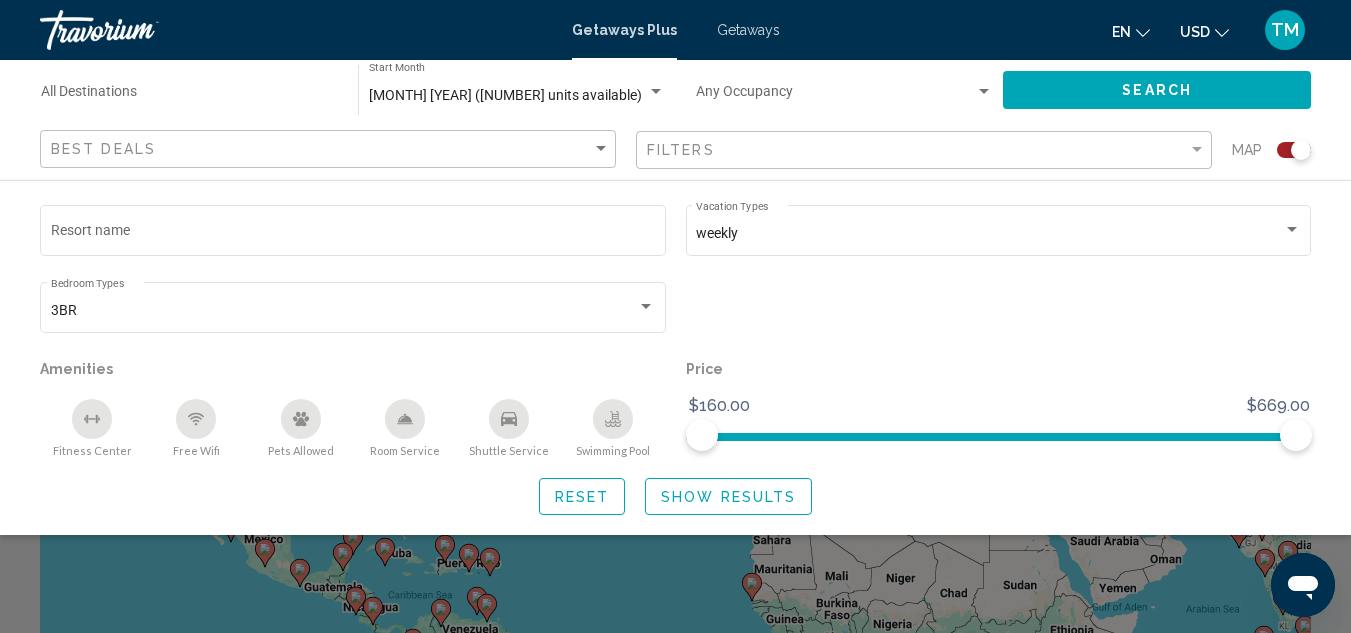 click at bounding box center [656, 91] 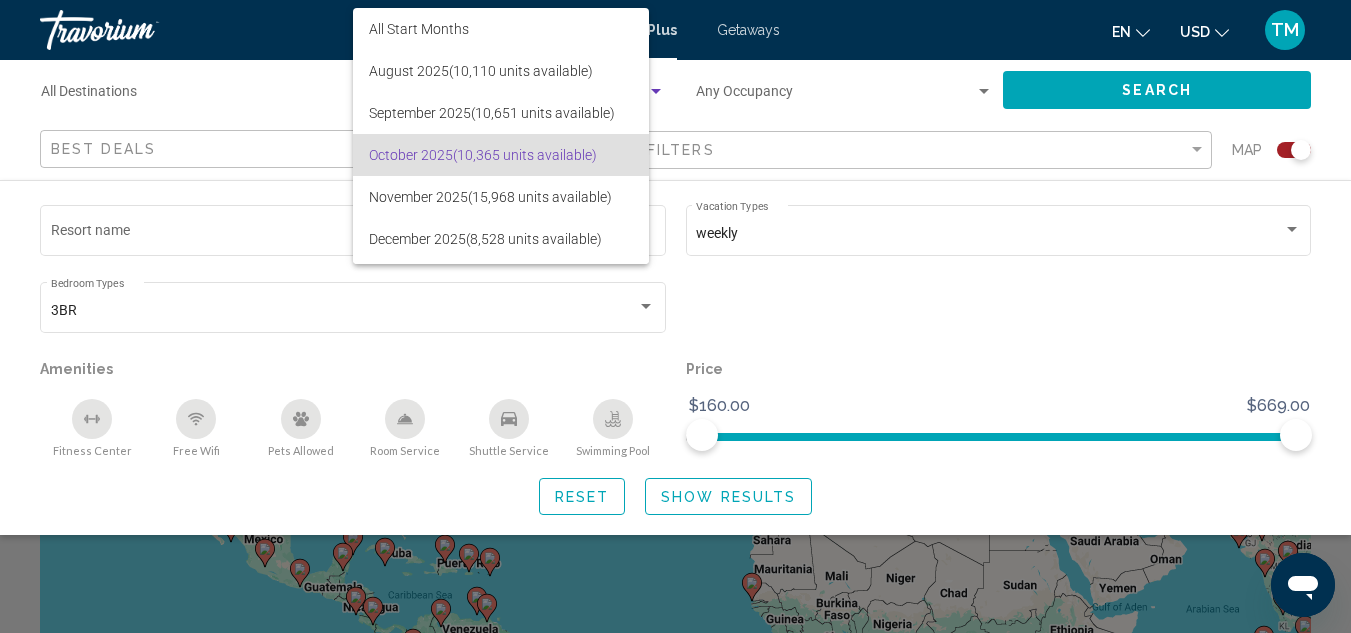 scroll, scrollTop: 59, scrollLeft: 0, axis: vertical 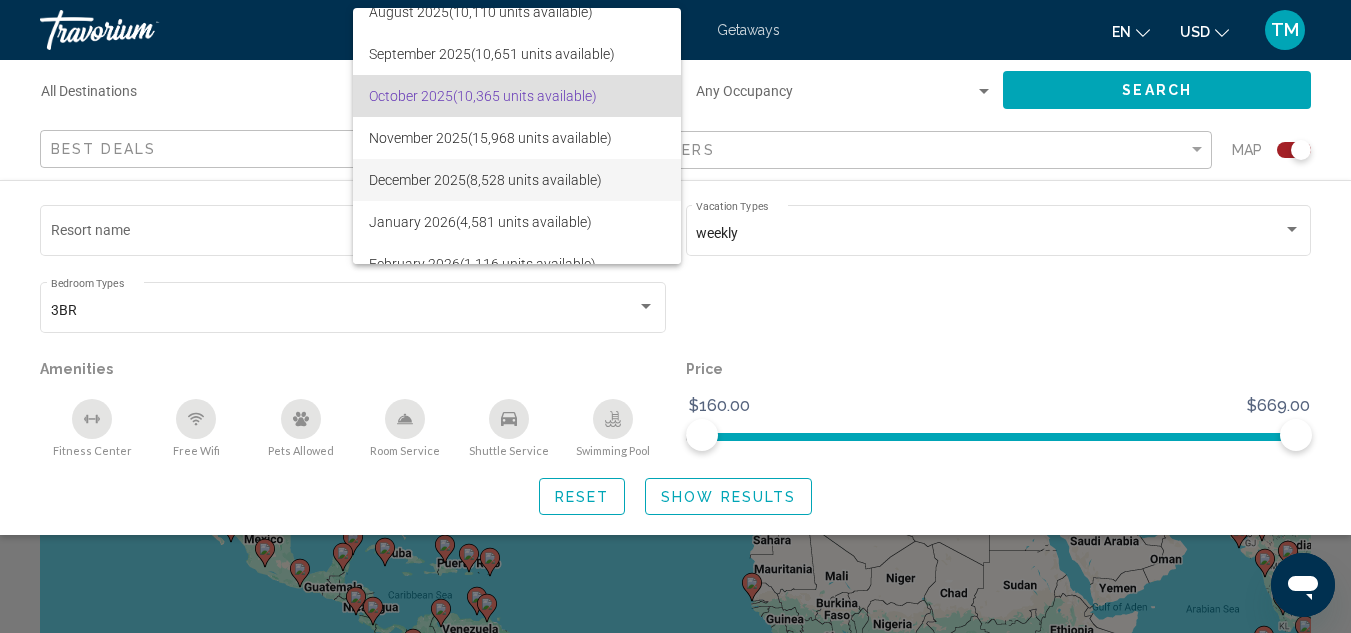 click on "December 2025  (8,528 units available)" at bounding box center (517, 180) 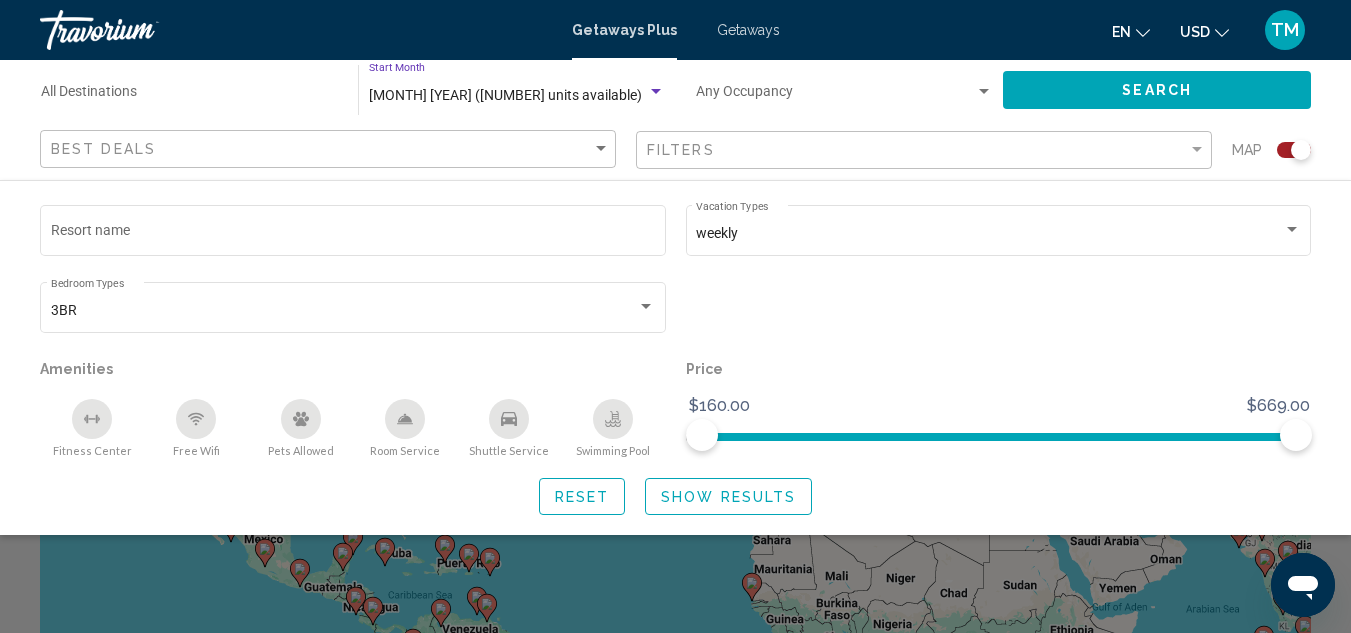 click on "Show Results" 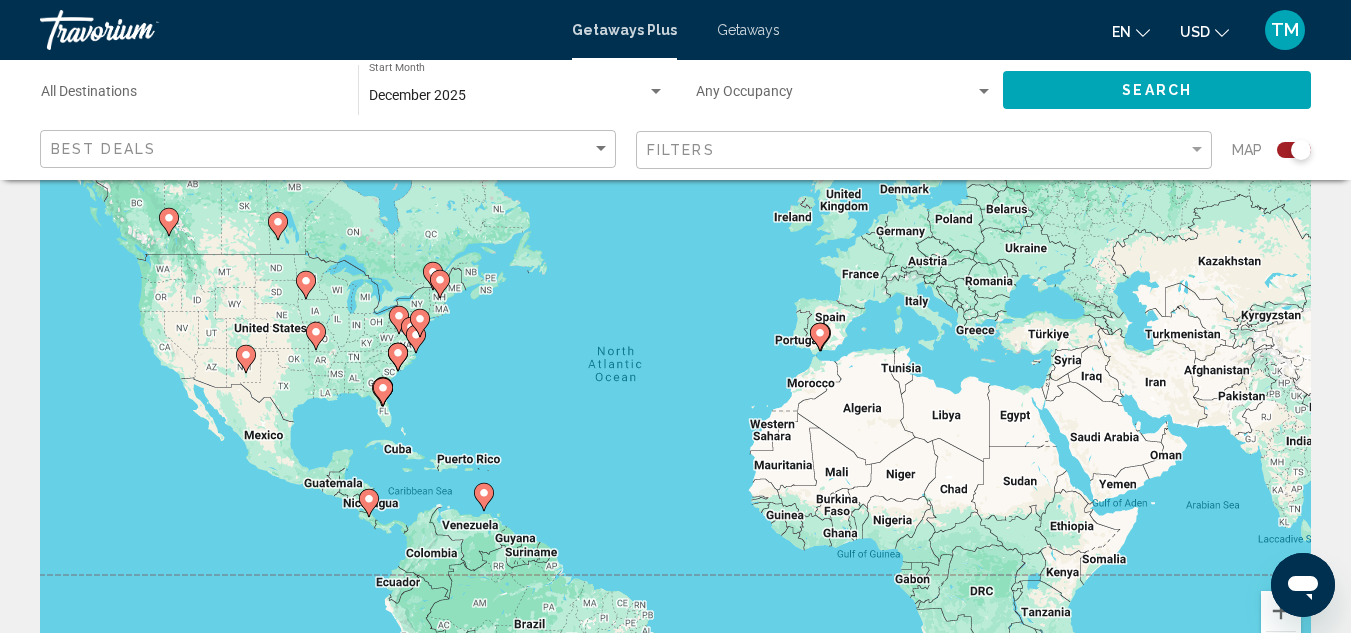scroll, scrollTop: 0, scrollLeft: 0, axis: both 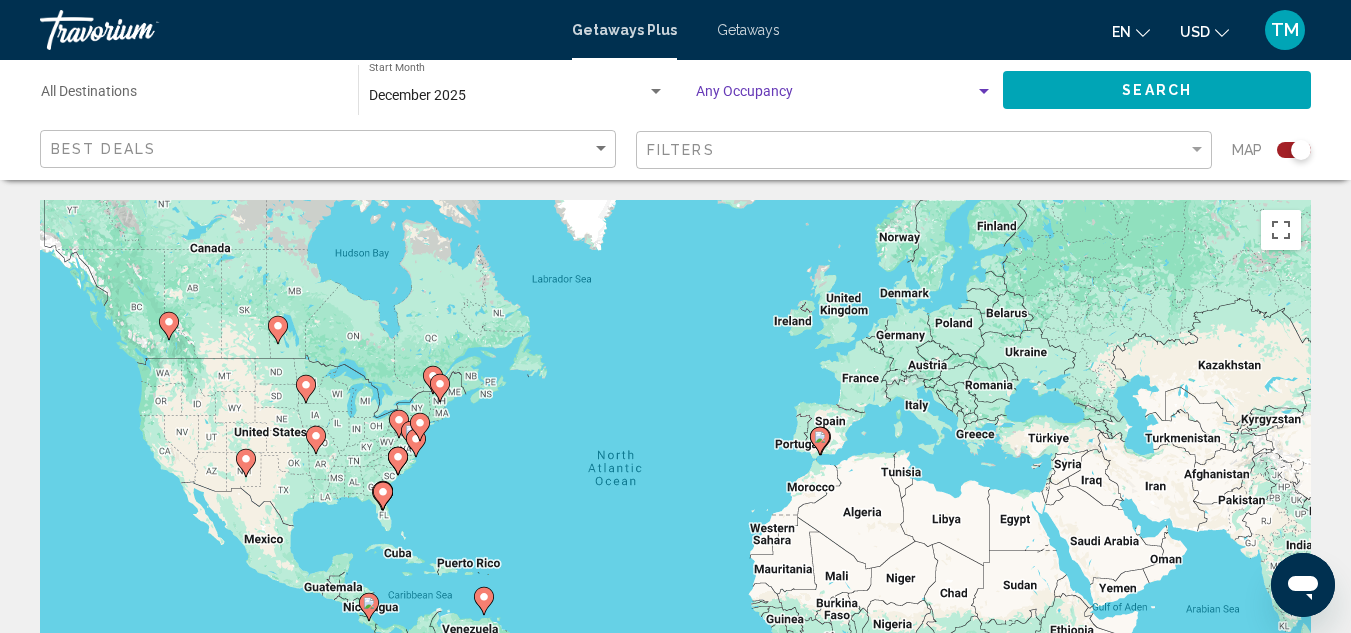 click at bounding box center (984, 91) 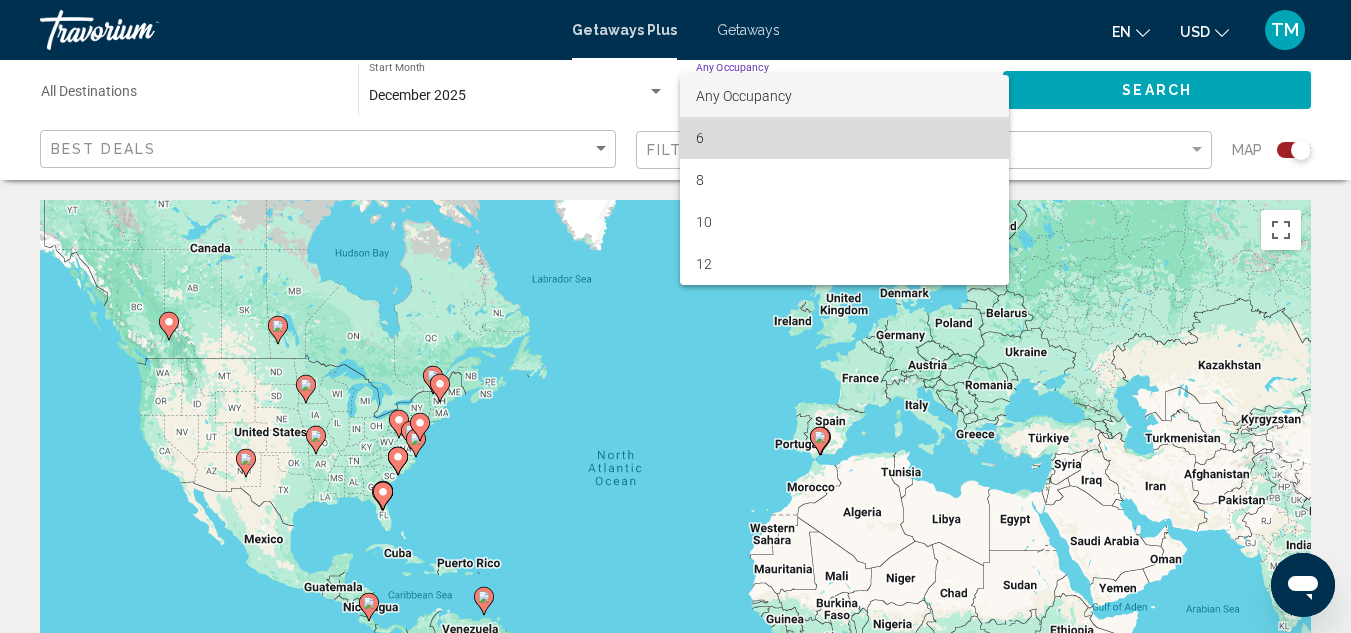 click on "6" at bounding box center [844, 138] 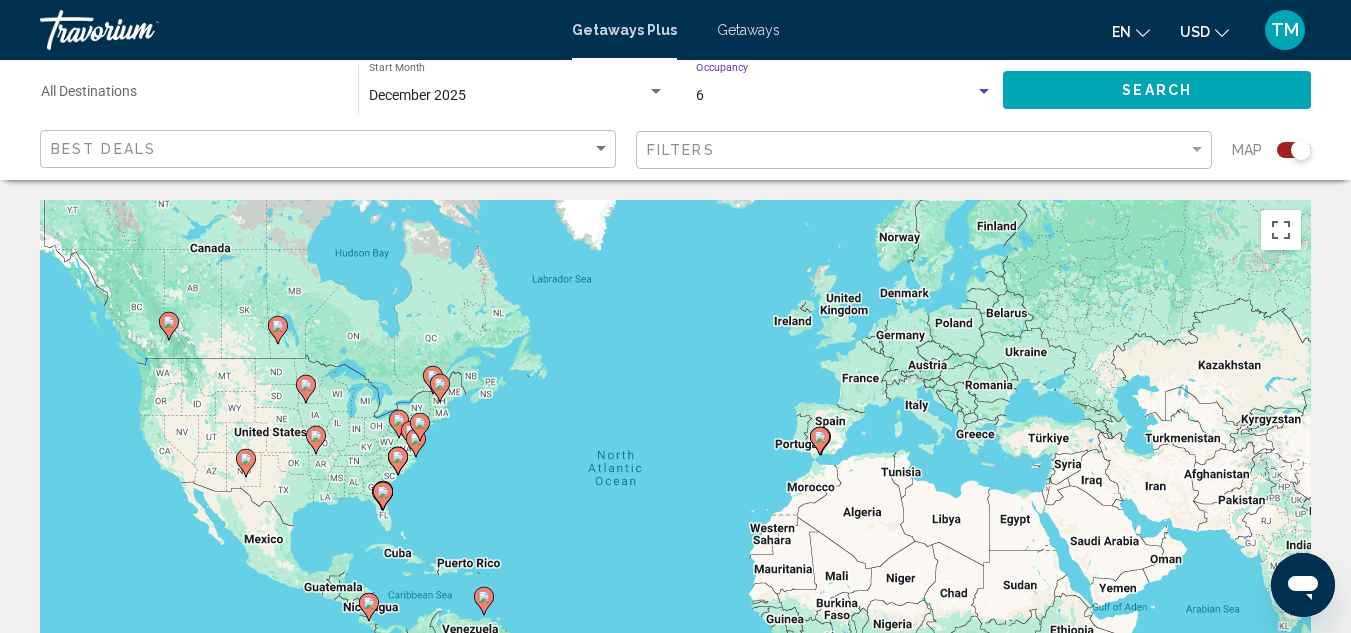 click at bounding box center (984, 91) 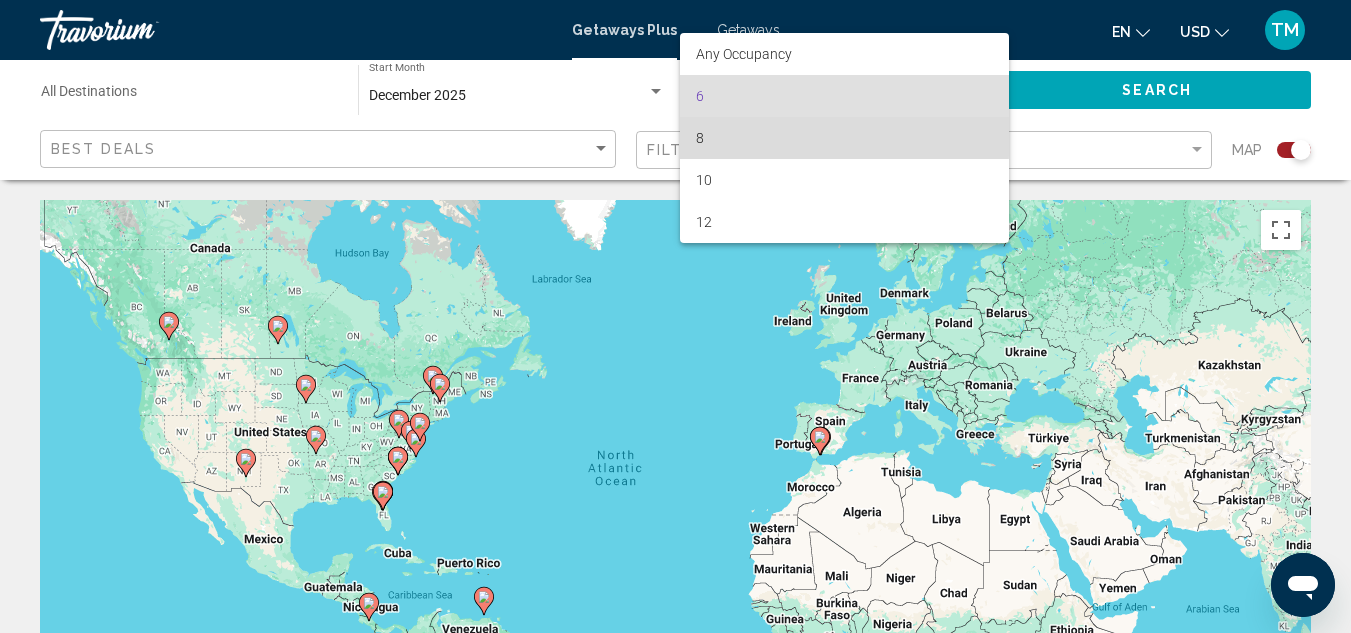 click on "8" at bounding box center (844, 138) 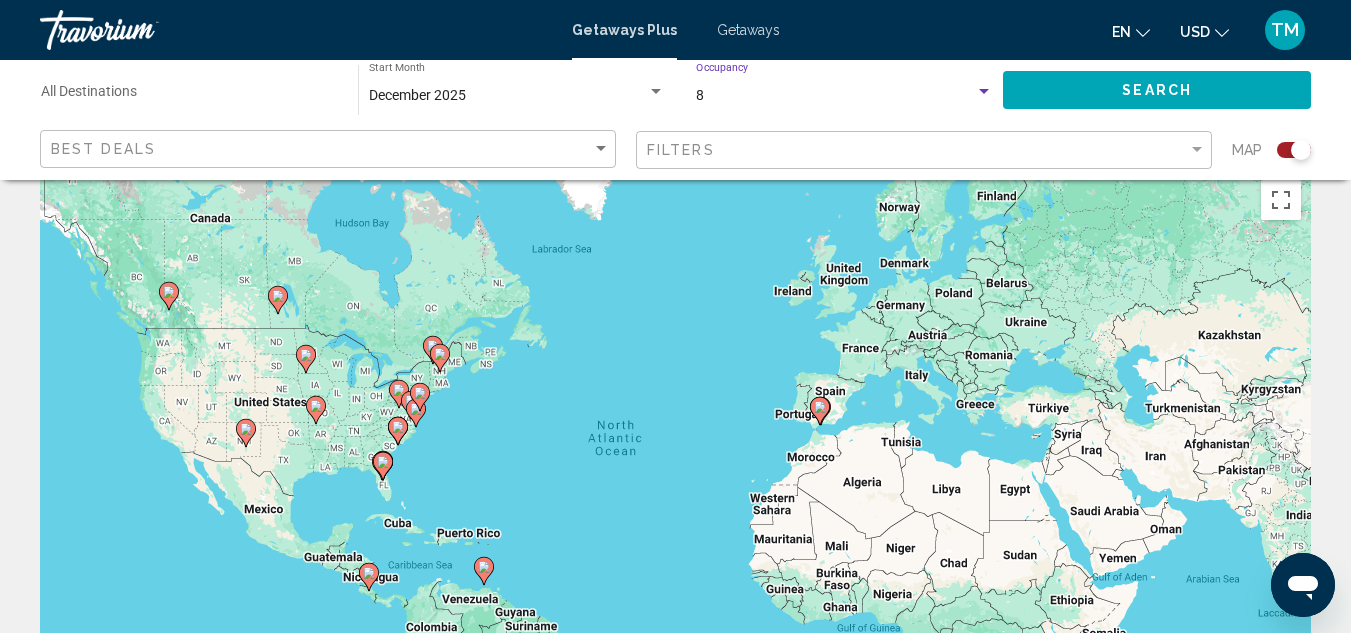 scroll, scrollTop: 0, scrollLeft: 0, axis: both 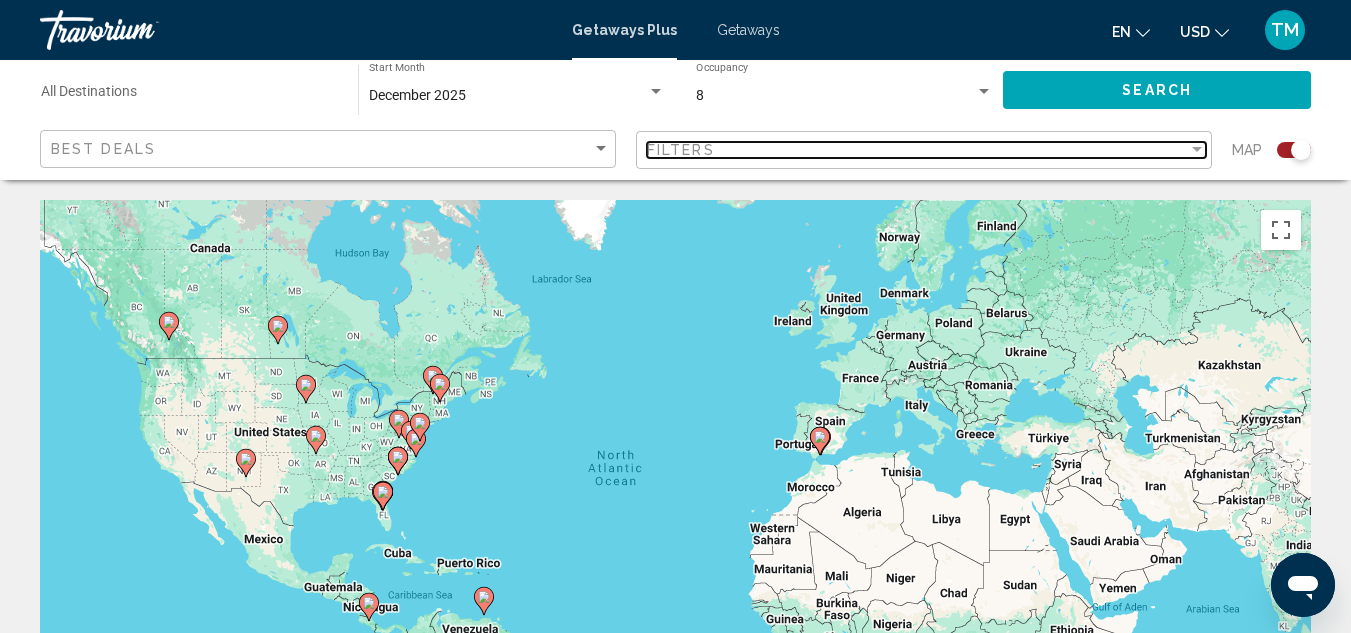 click at bounding box center (1197, 149) 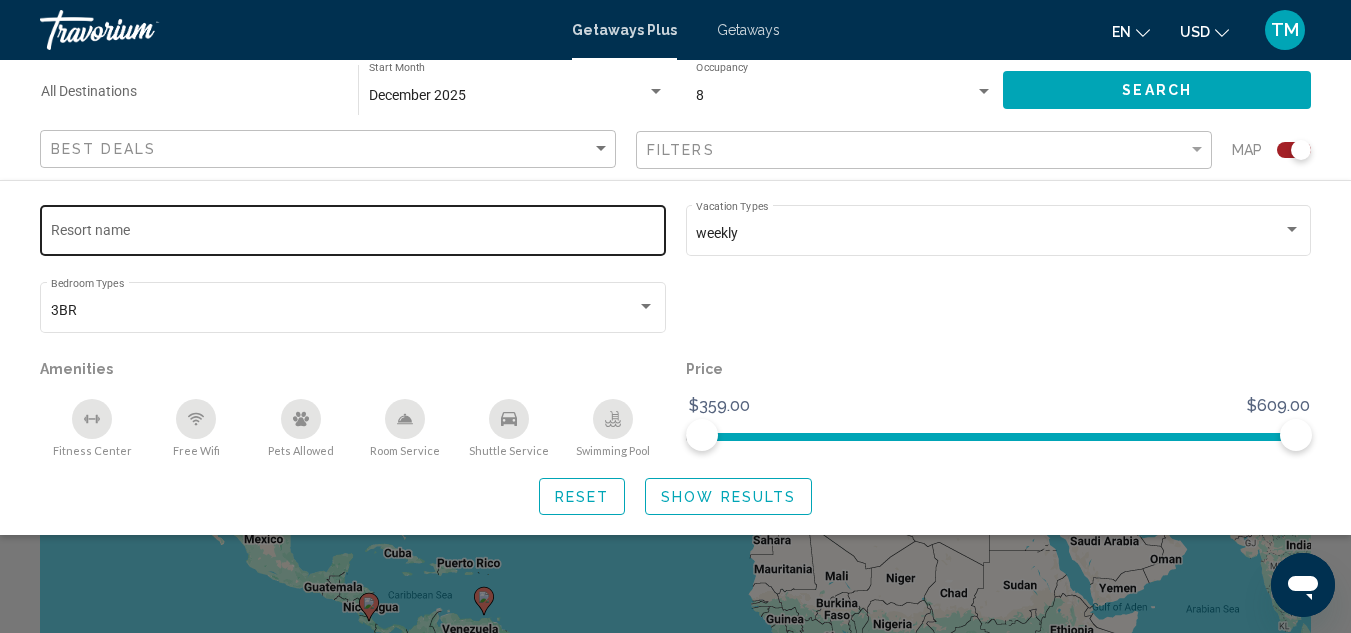 click on "Resort name" at bounding box center (353, 234) 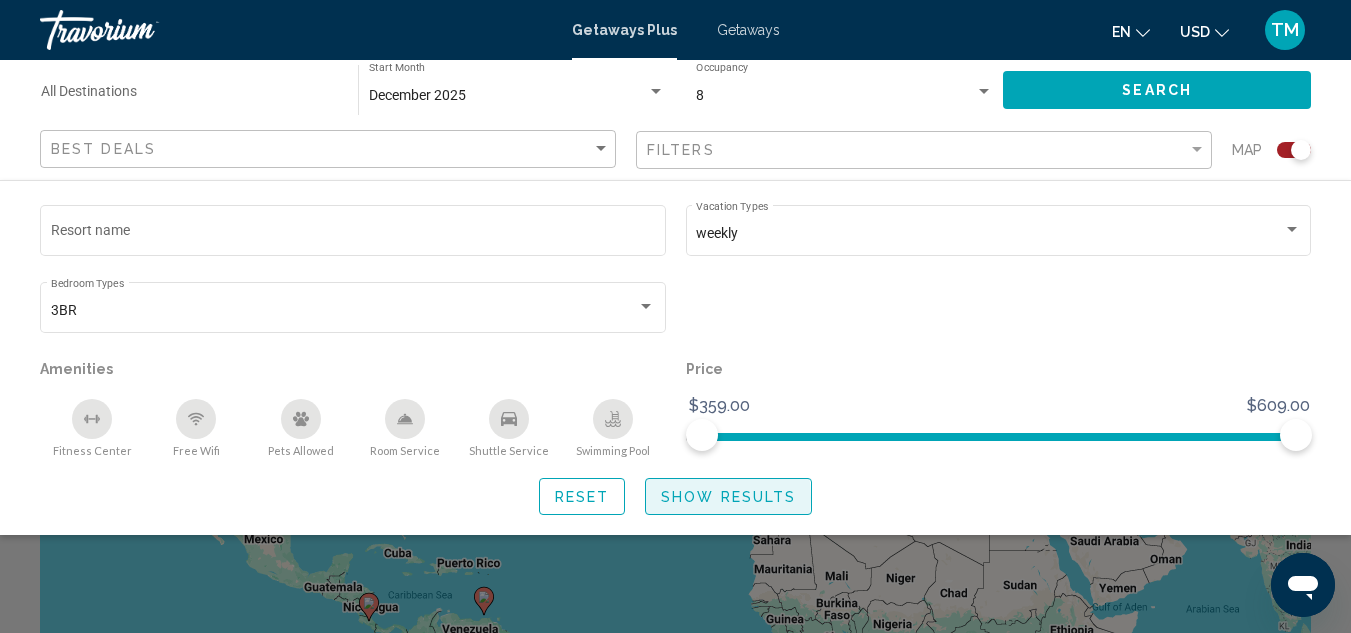 click on "Show Results" 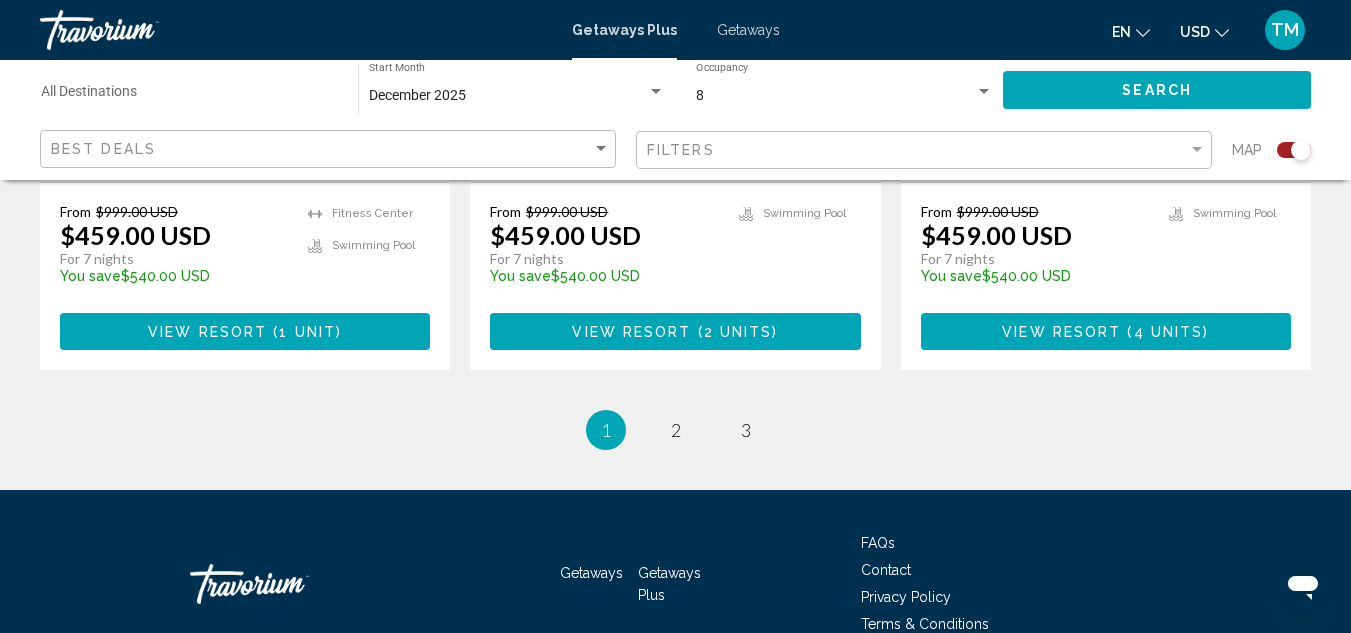 scroll, scrollTop: 3427, scrollLeft: 0, axis: vertical 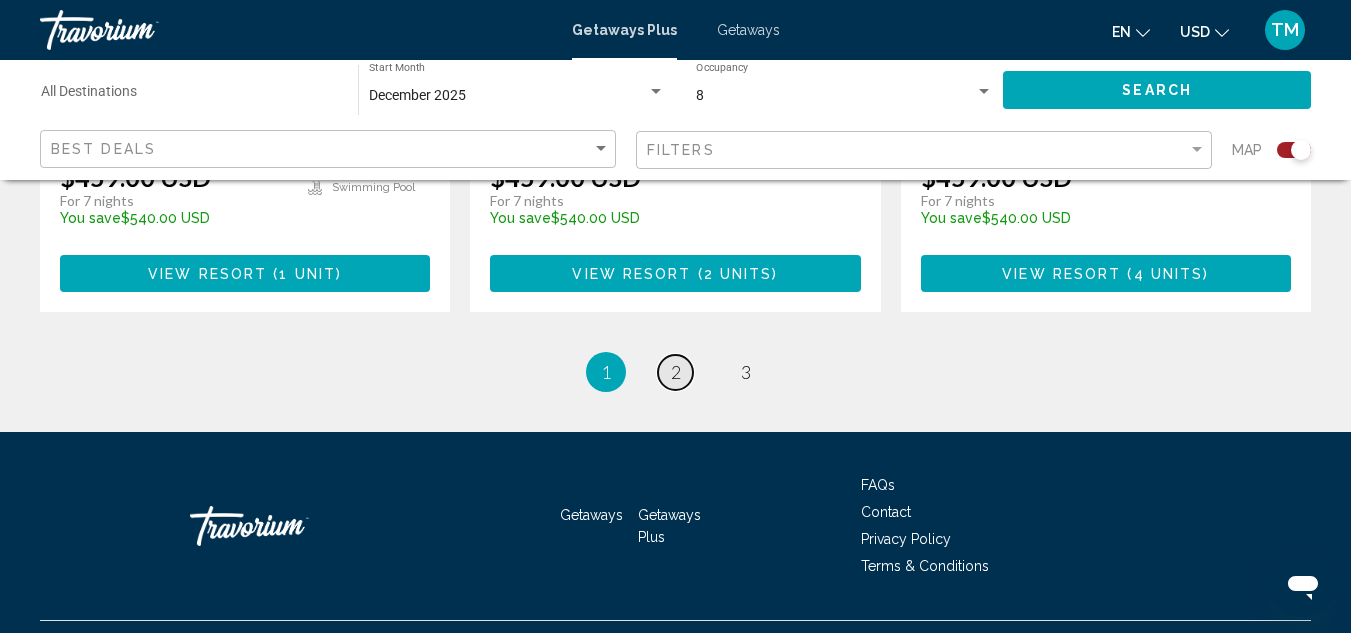click on "page  2" at bounding box center (675, 372) 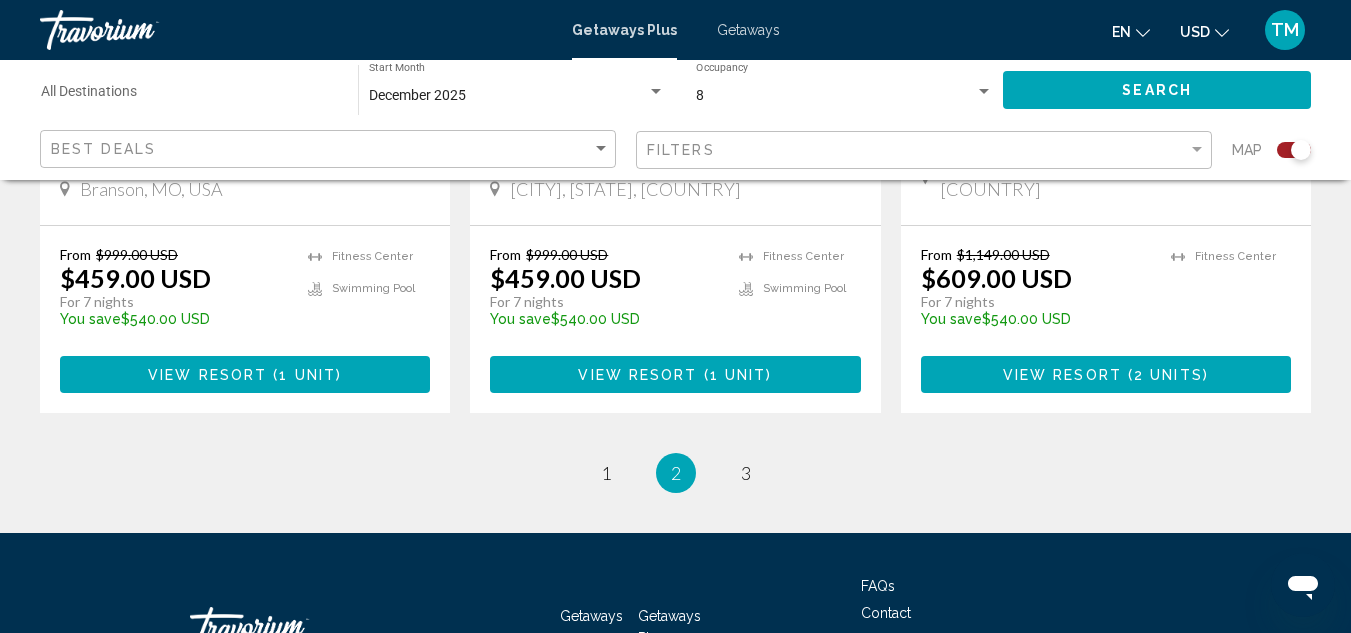 scroll, scrollTop: 3297, scrollLeft: 0, axis: vertical 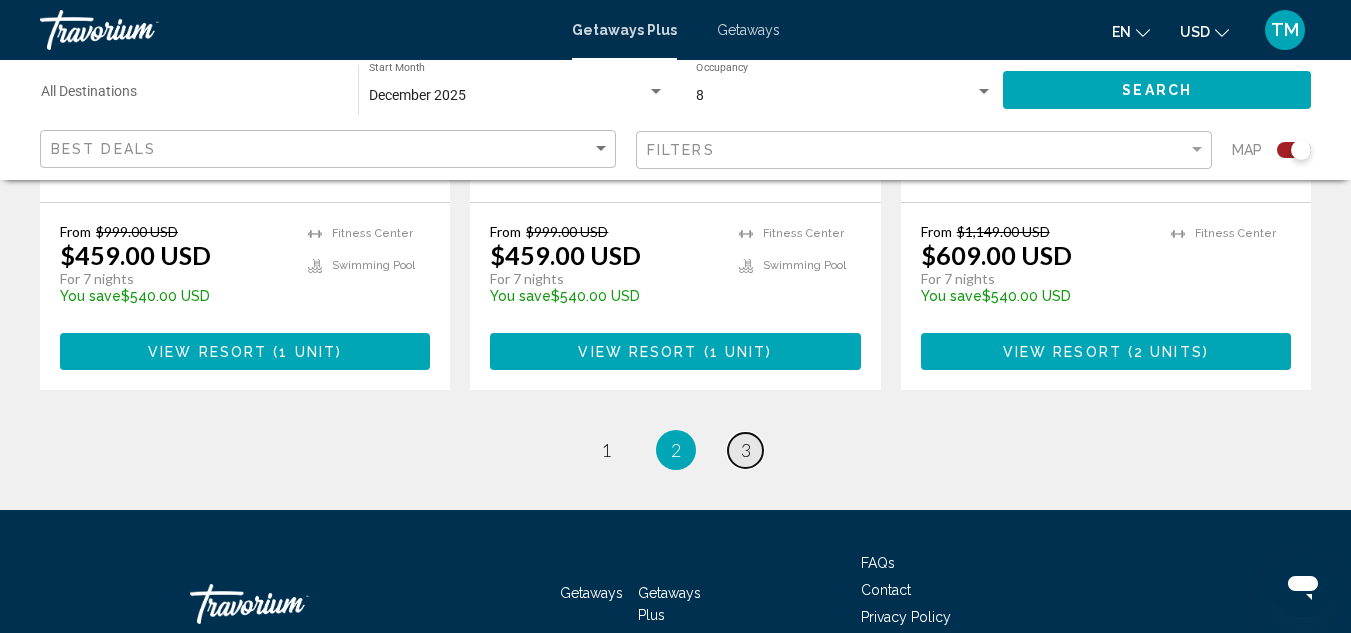 click on "3" at bounding box center (746, 450) 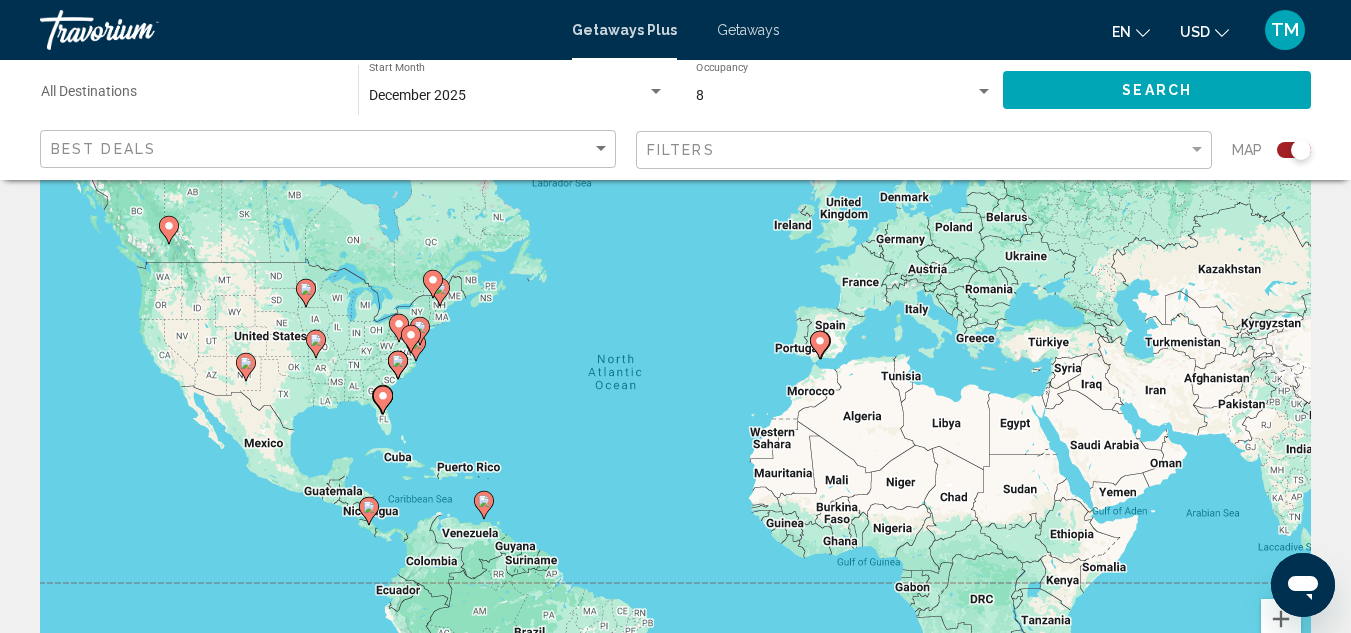 scroll, scrollTop: 0, scrollLeft: 0, axis: both 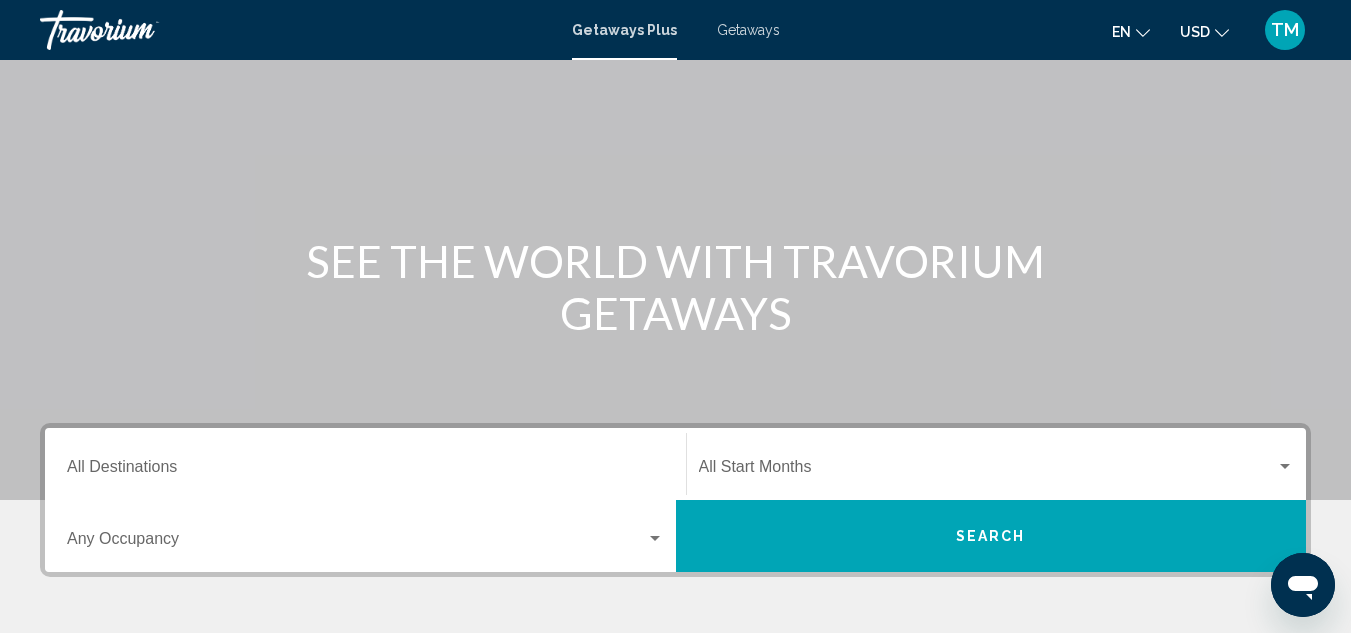 click at bounding box center (655, 538) 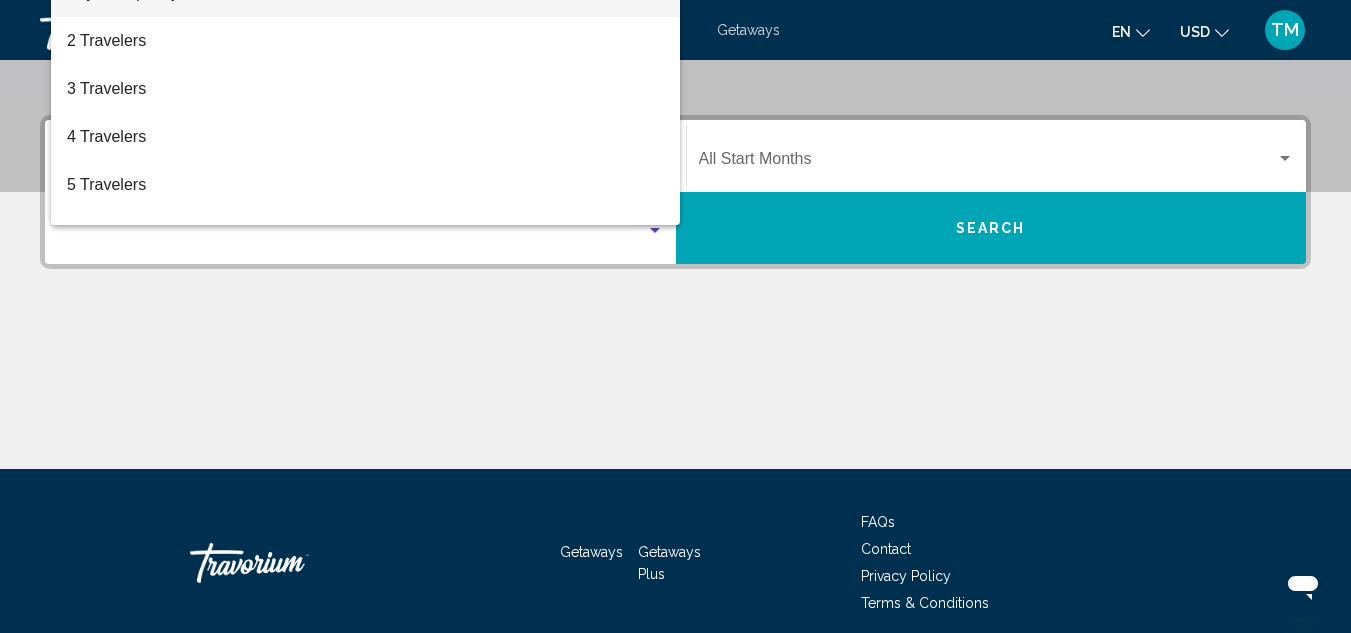 scroll, scrollTop: 458, scrollLeft: 0, axis: vertical 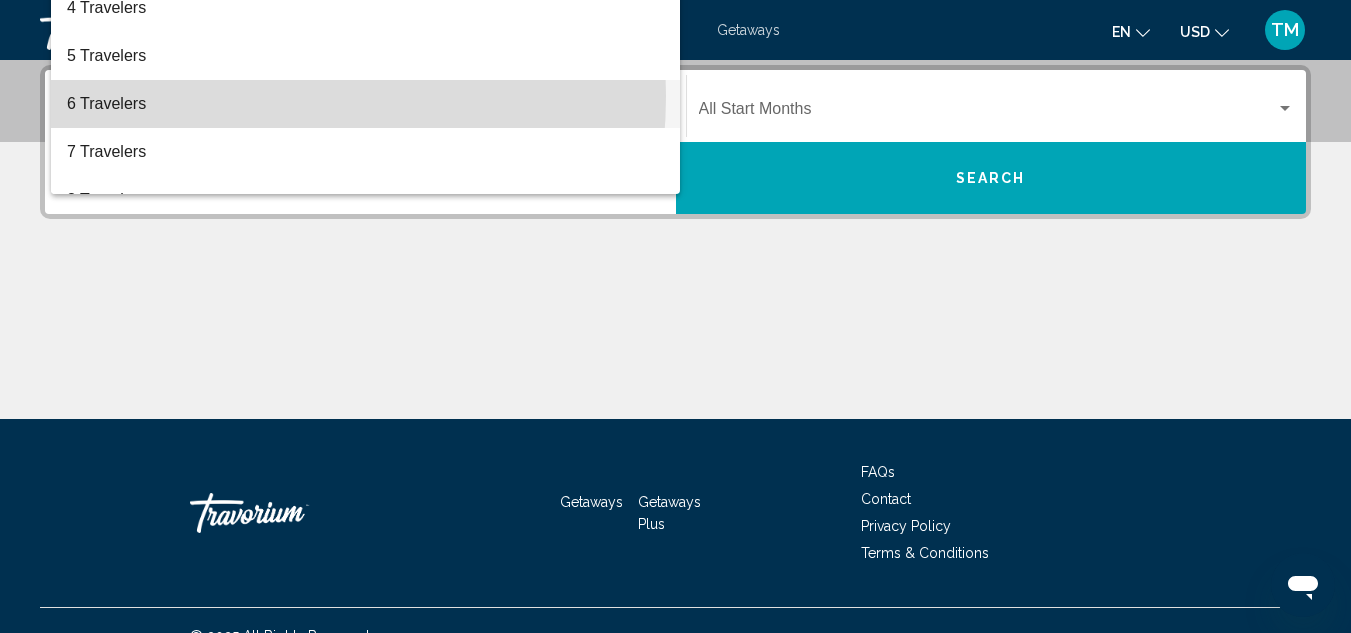 click on "6 Travelers" at bounding box center [365, 104] 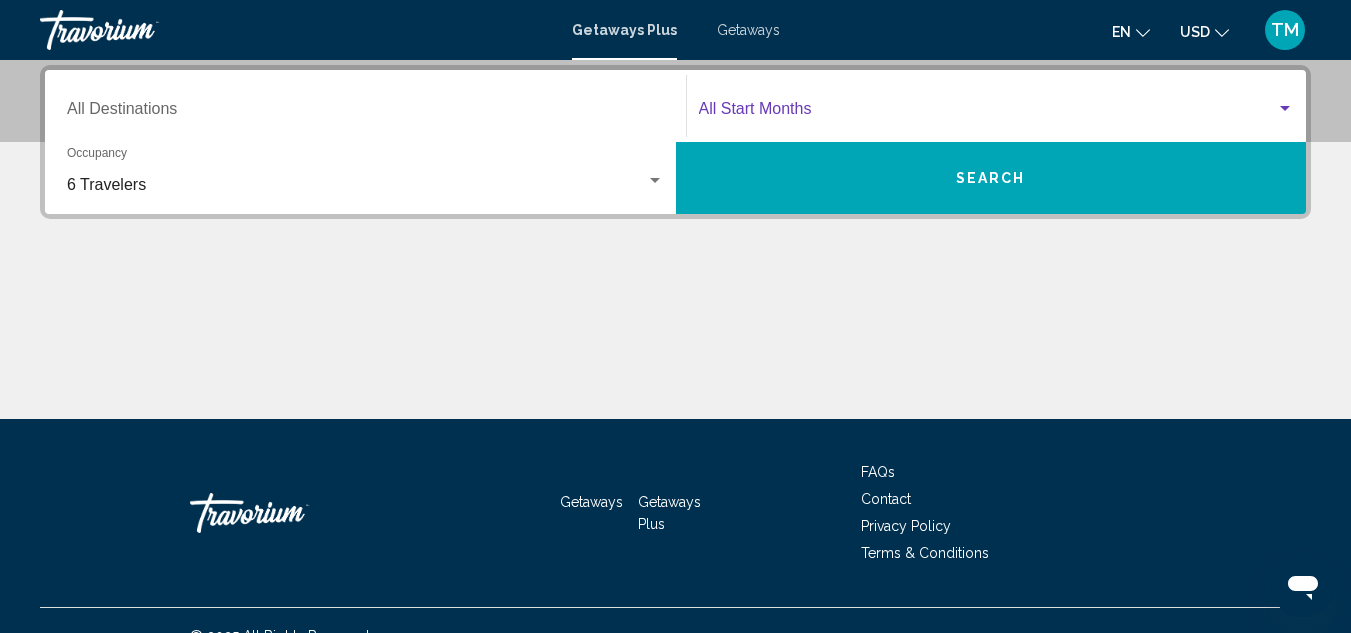 click at bounding box center [1285, 108] 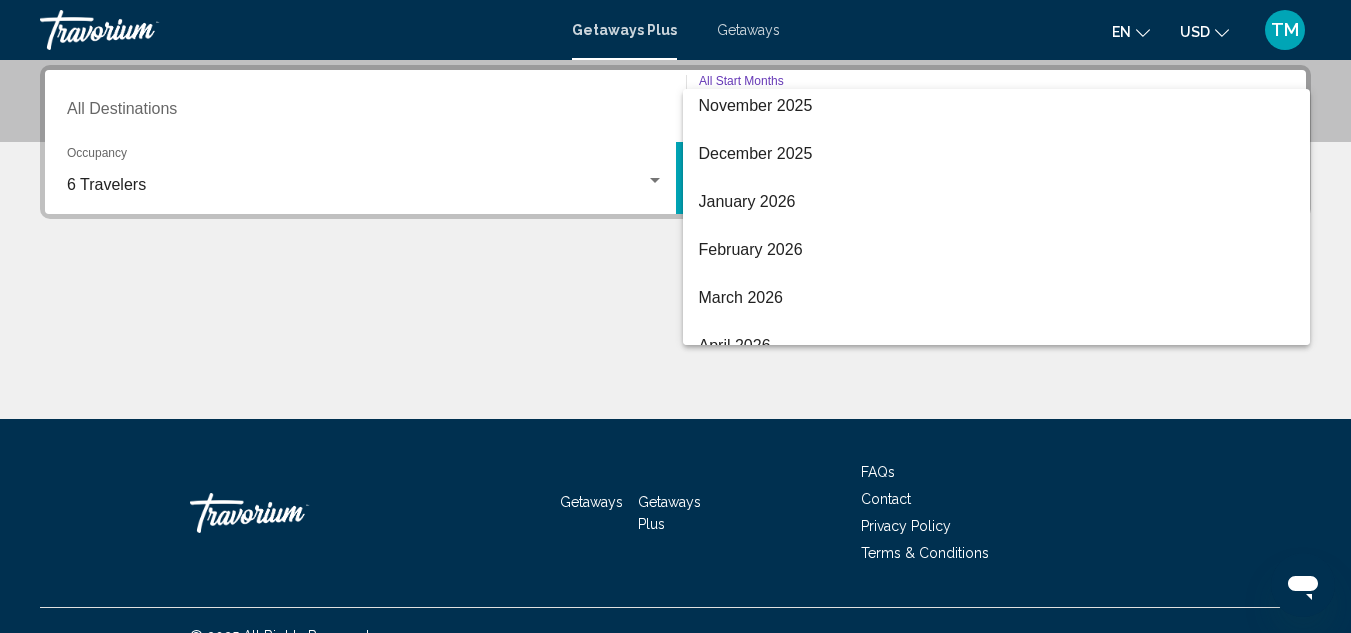 scroll, scrollTop: 200, scrollLeft: 0, axis: vertical 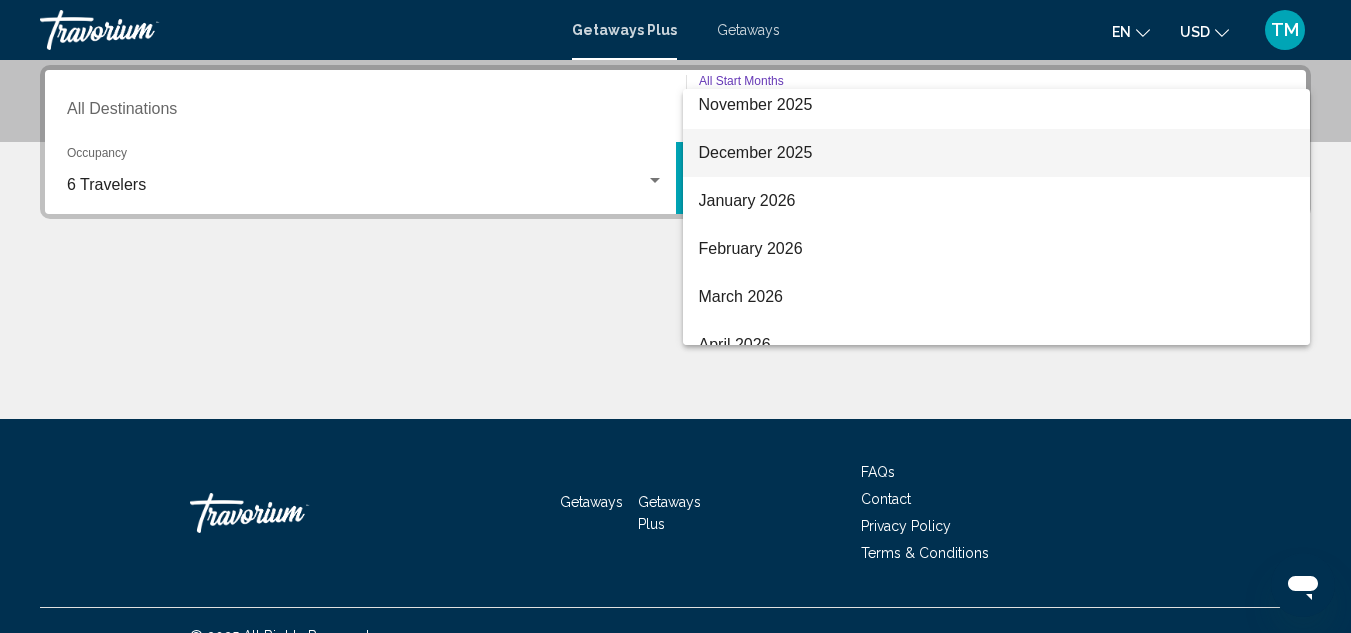 click on "December 2025" at bounding box center [997, 153] 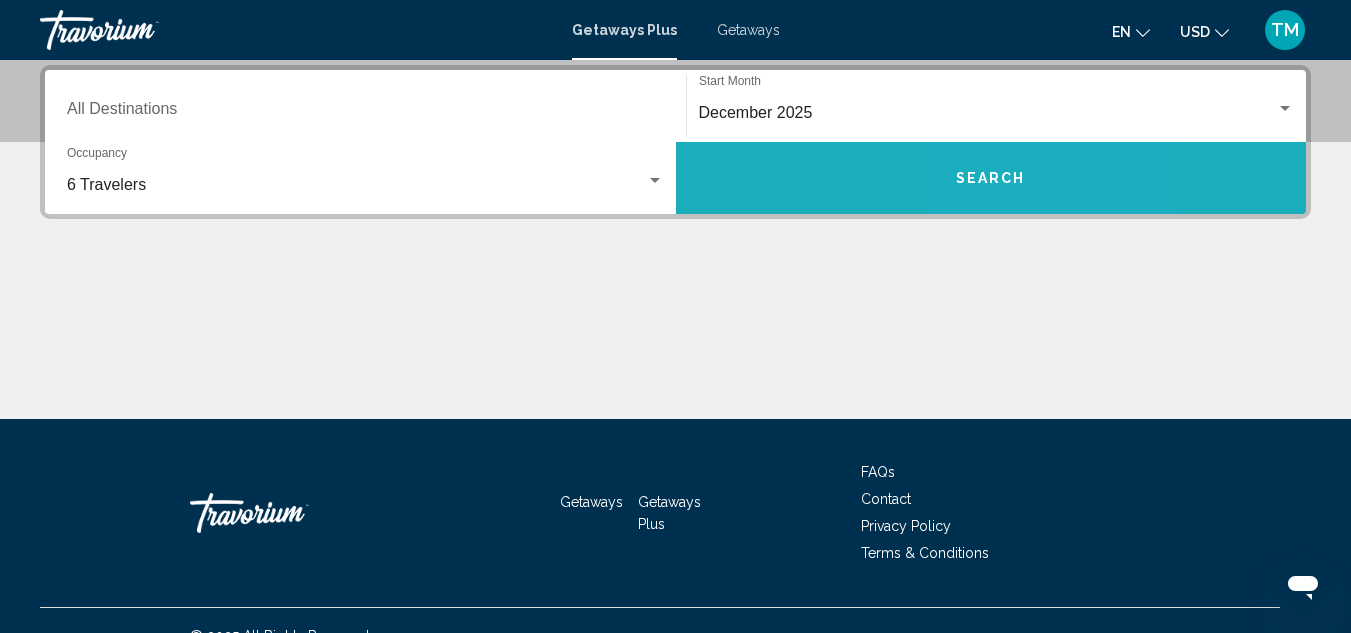 click on "Search" at bounding box center [991, 178] 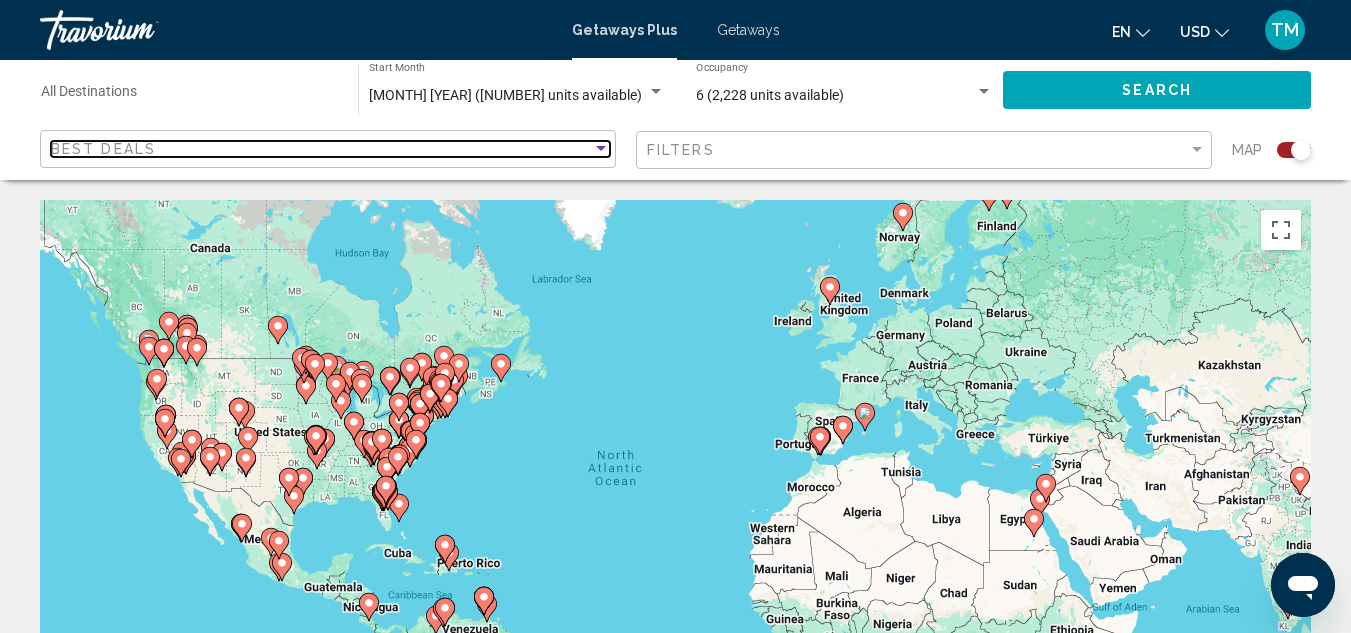 click at bounding box center [601, 148] 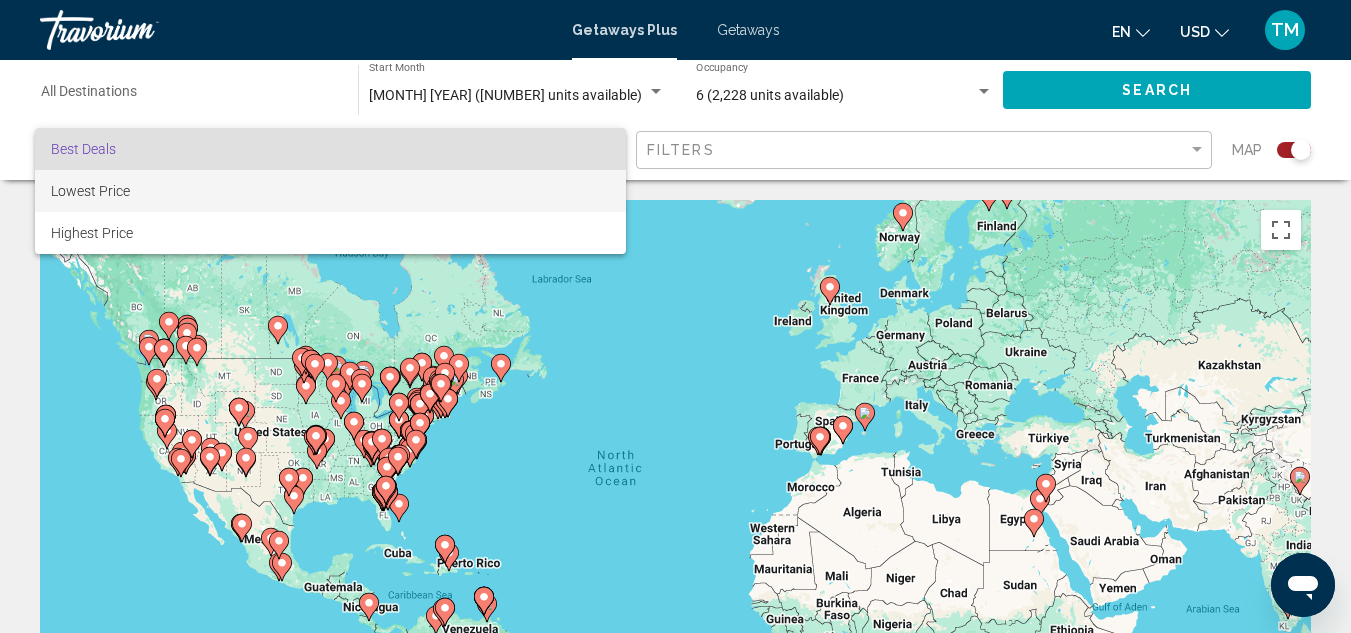 click on "Lowest Price" at bounding box center [330, 191] 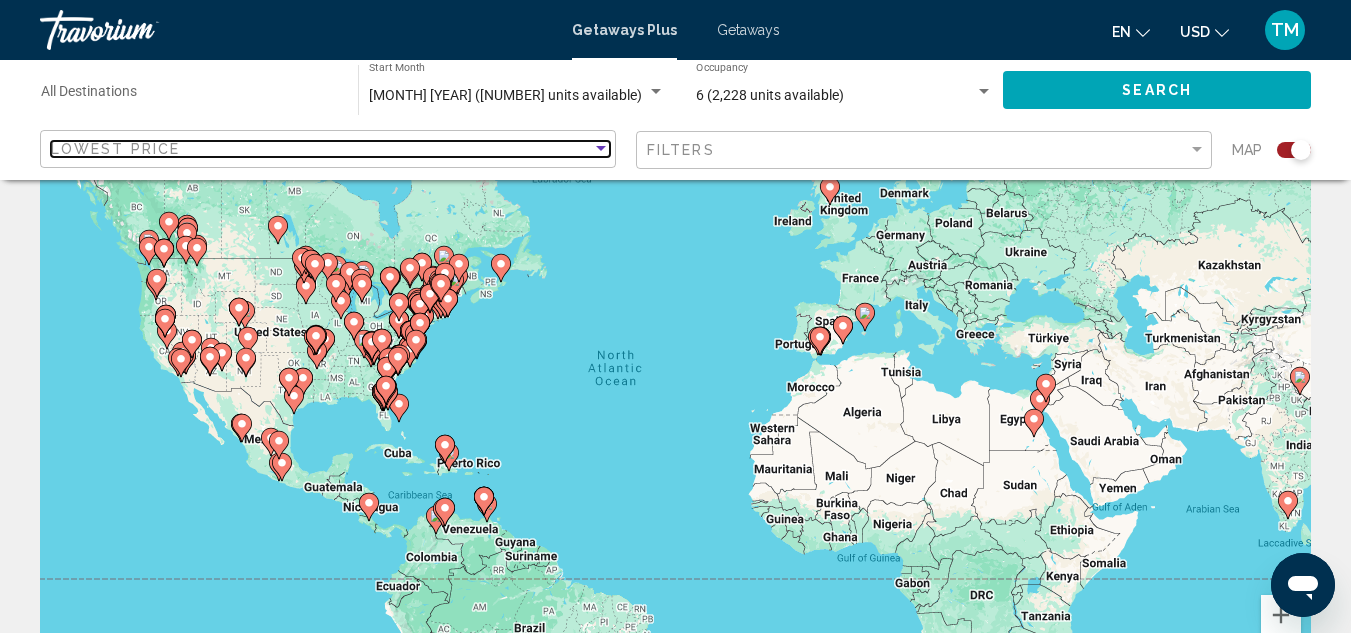 scroll, scrollTop: 0, scrollLeft: 0, axis: both 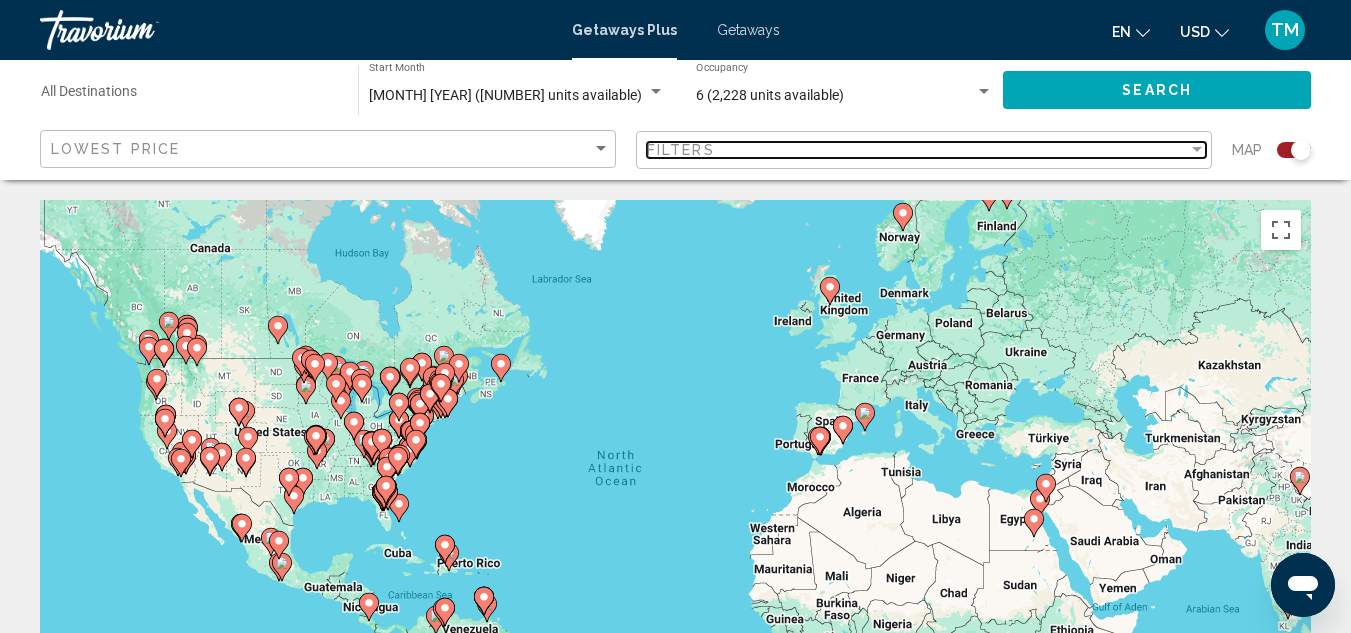 click at bounding box center (1197, 149) 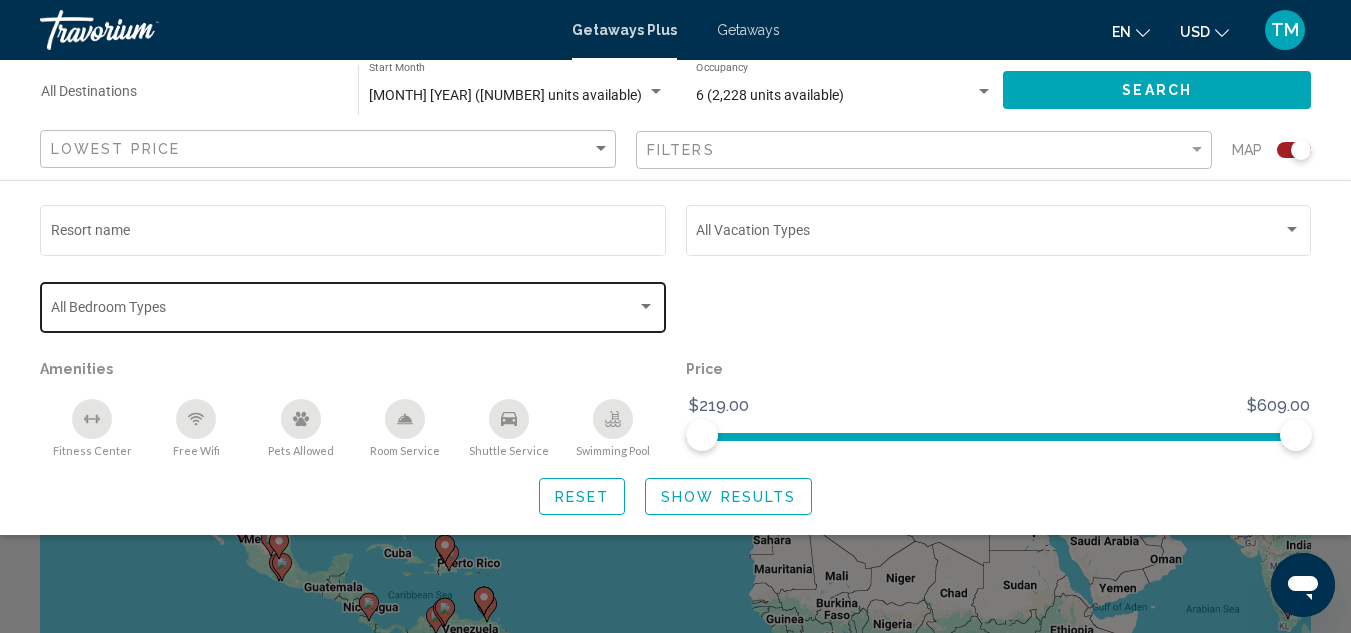 click at bounding box center [646, 306] 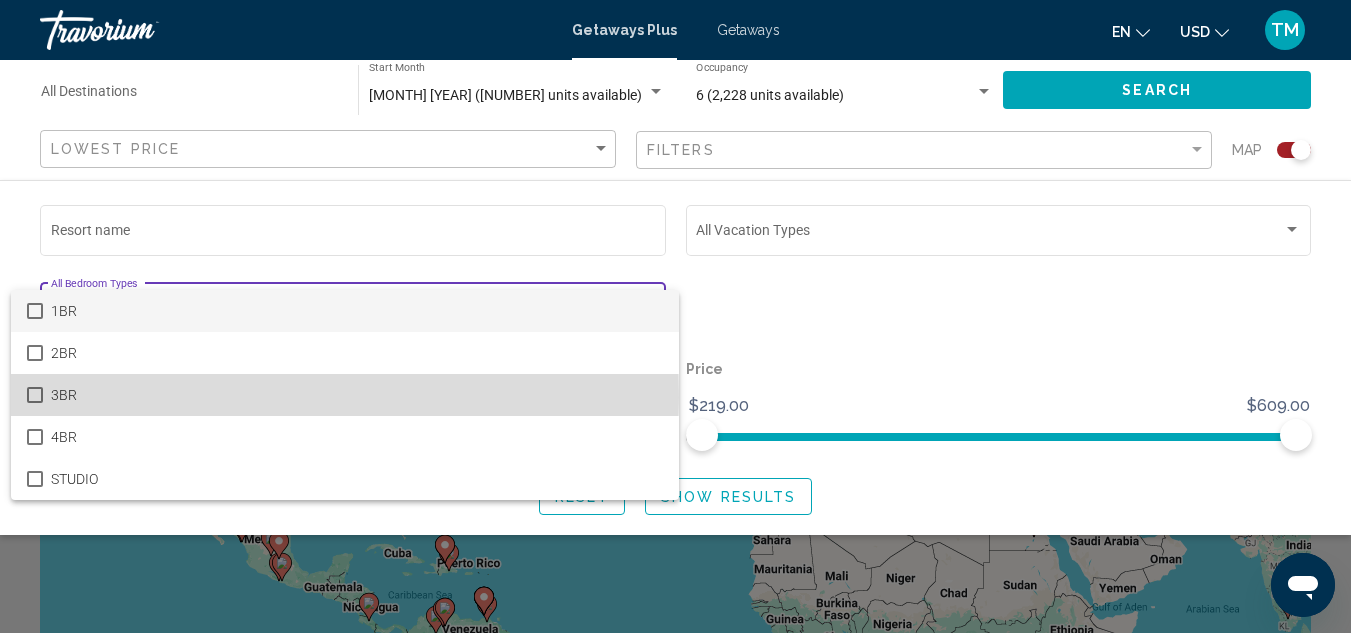 click at bounding box center [35, 395] 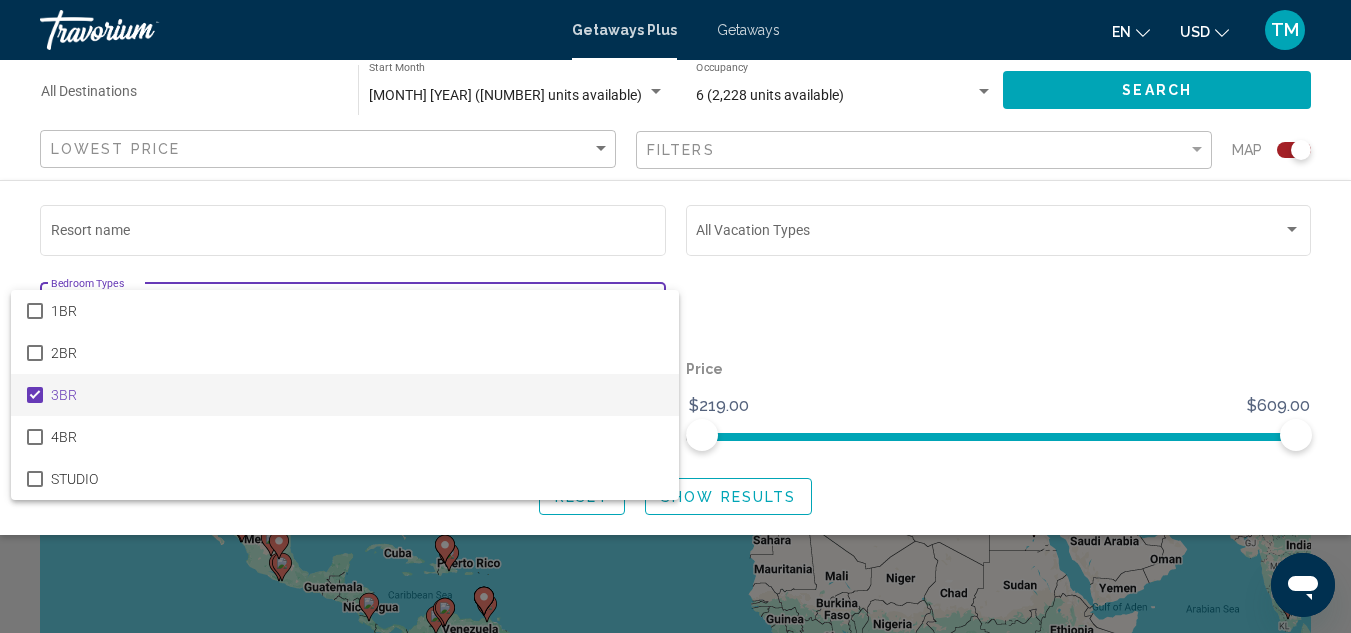 click at bounding box center (675, 316) 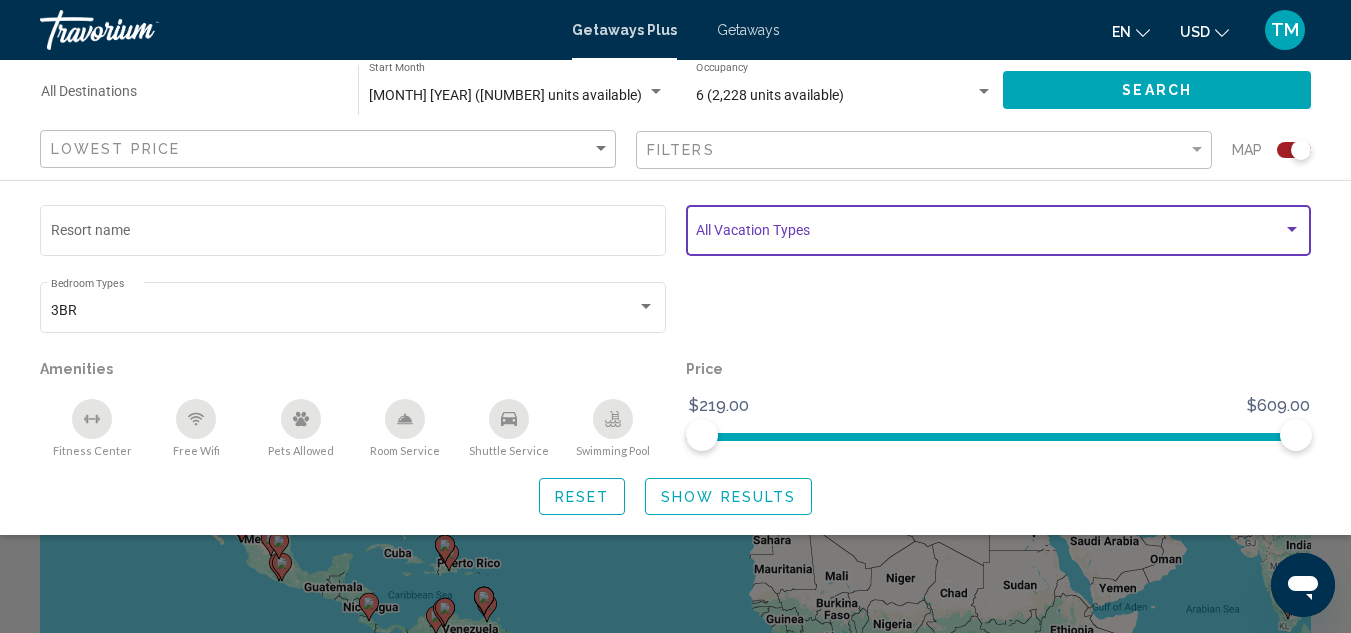 click at bounding box center (1292, 229) 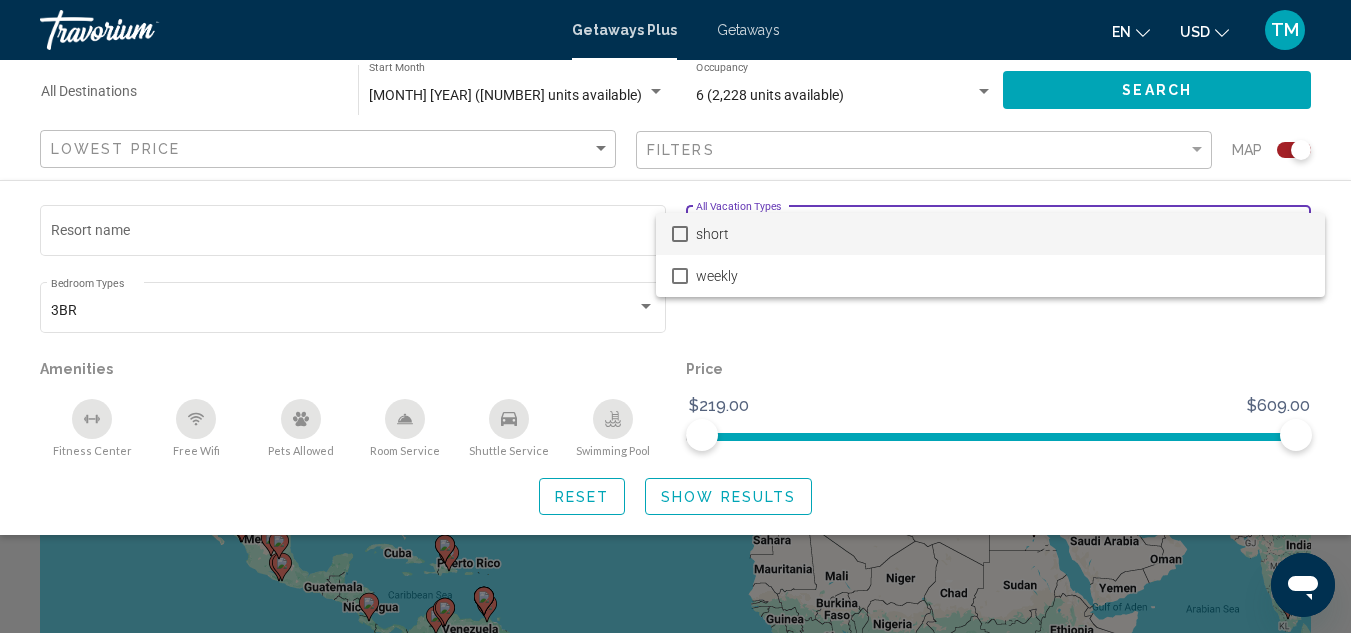 click at bounding box center [675, 316] 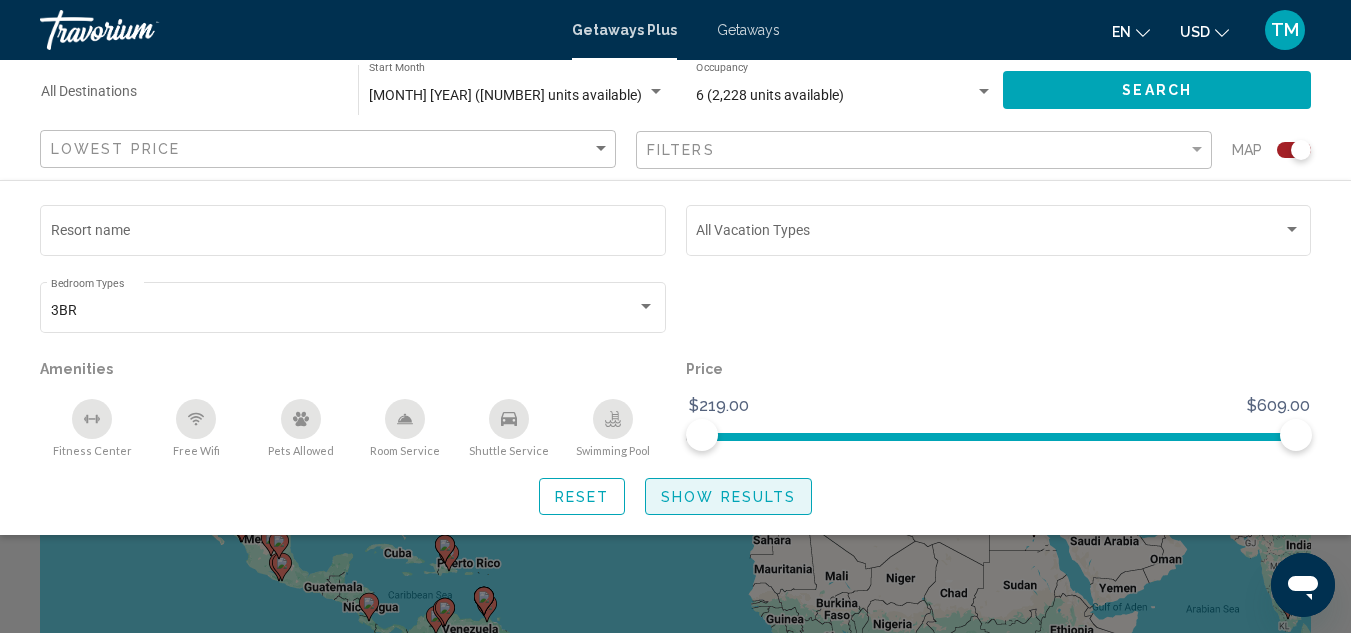 click on "Show Results" 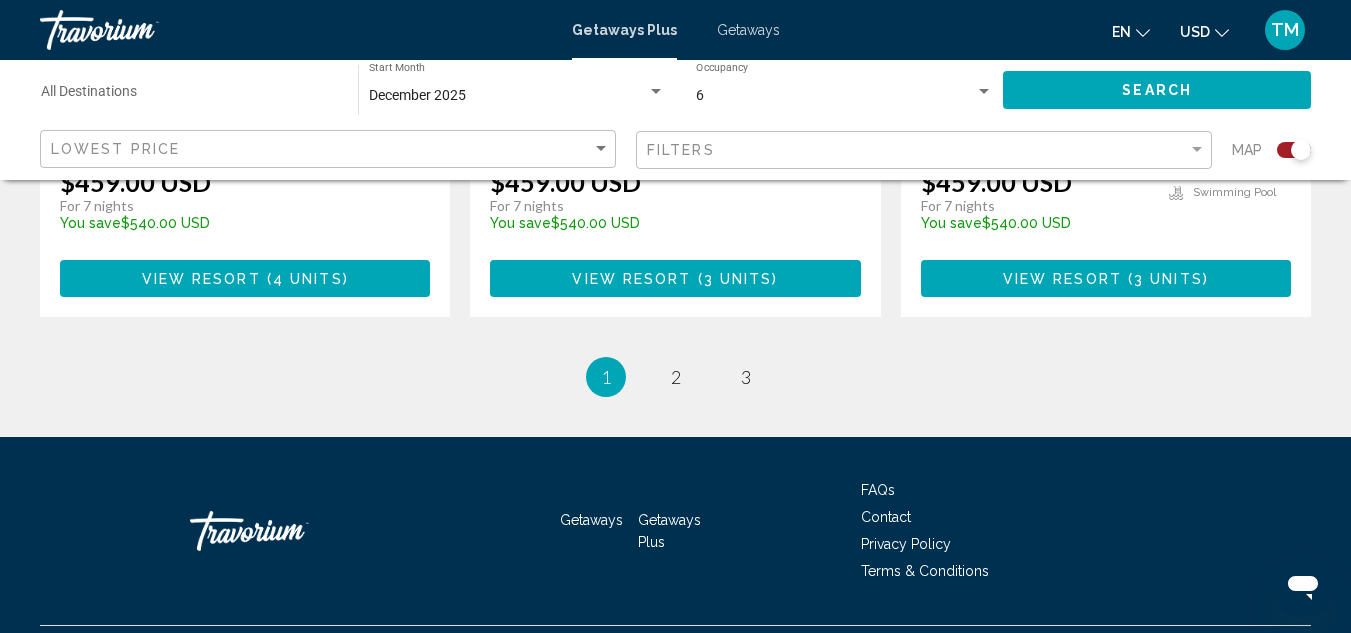 scroll, scrollTop: 3397, scrollLeft: 0, axis: vertical 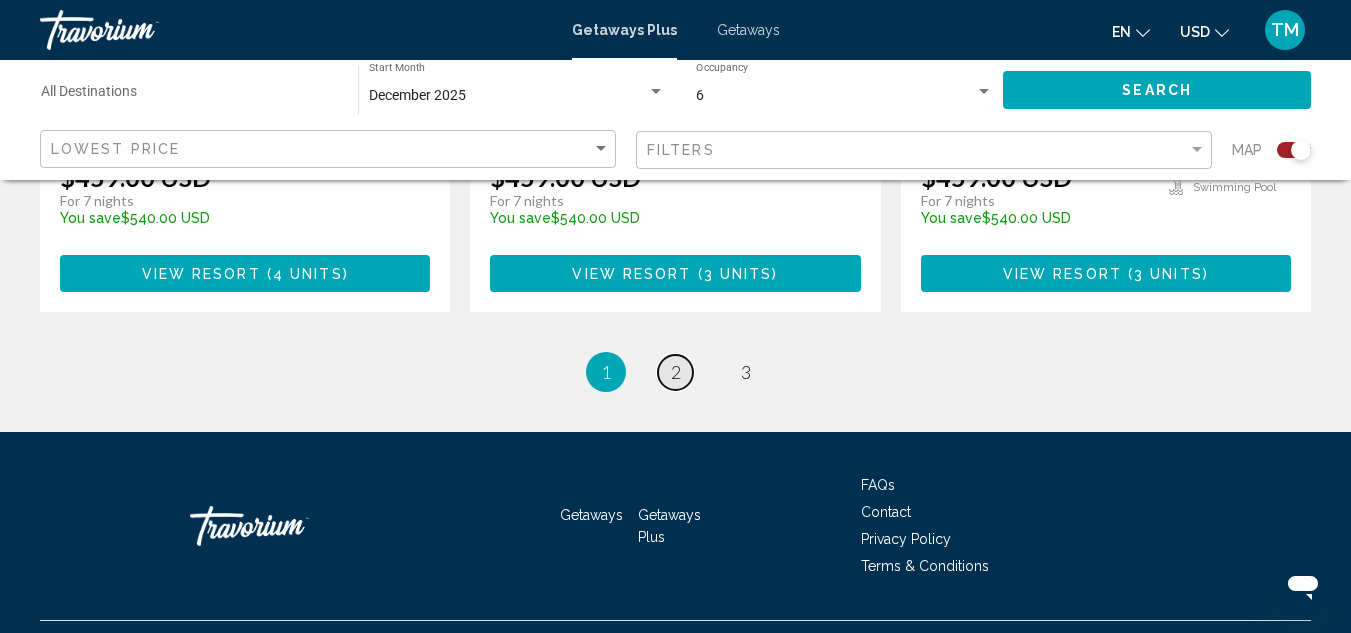 click on "2" at bounding box center [676, 372] 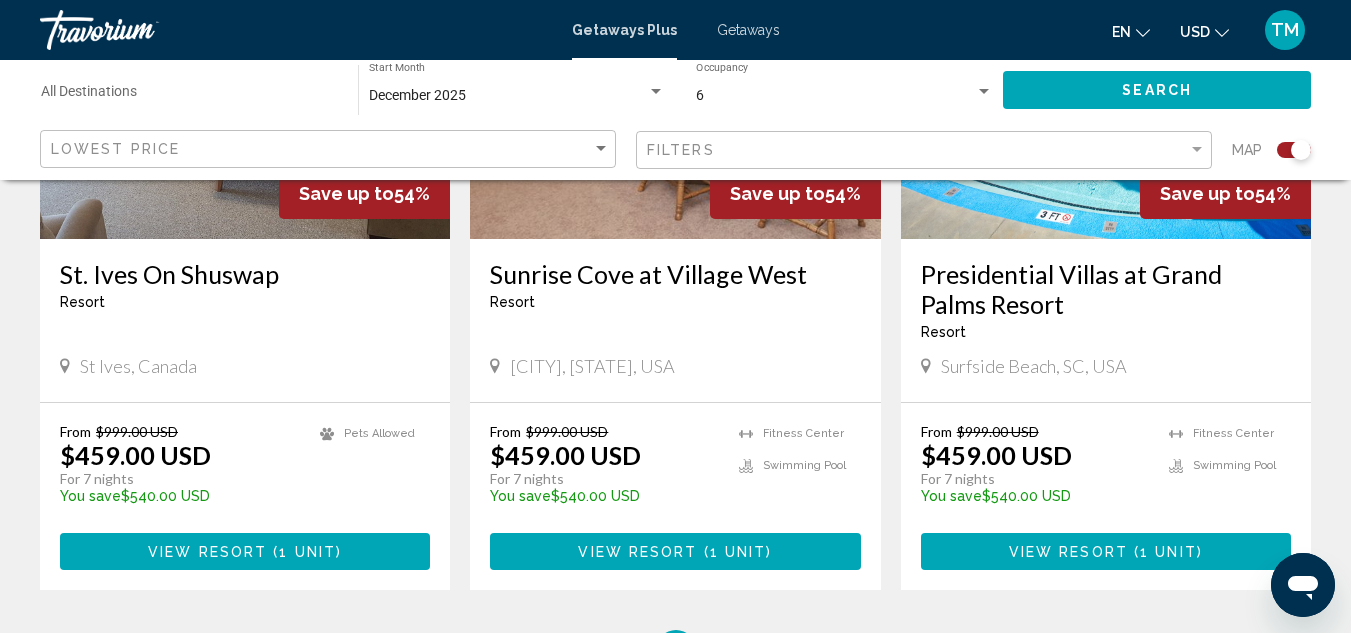 scroll, scrollTop: 3100, scrollLeft: 0, axis: vertical 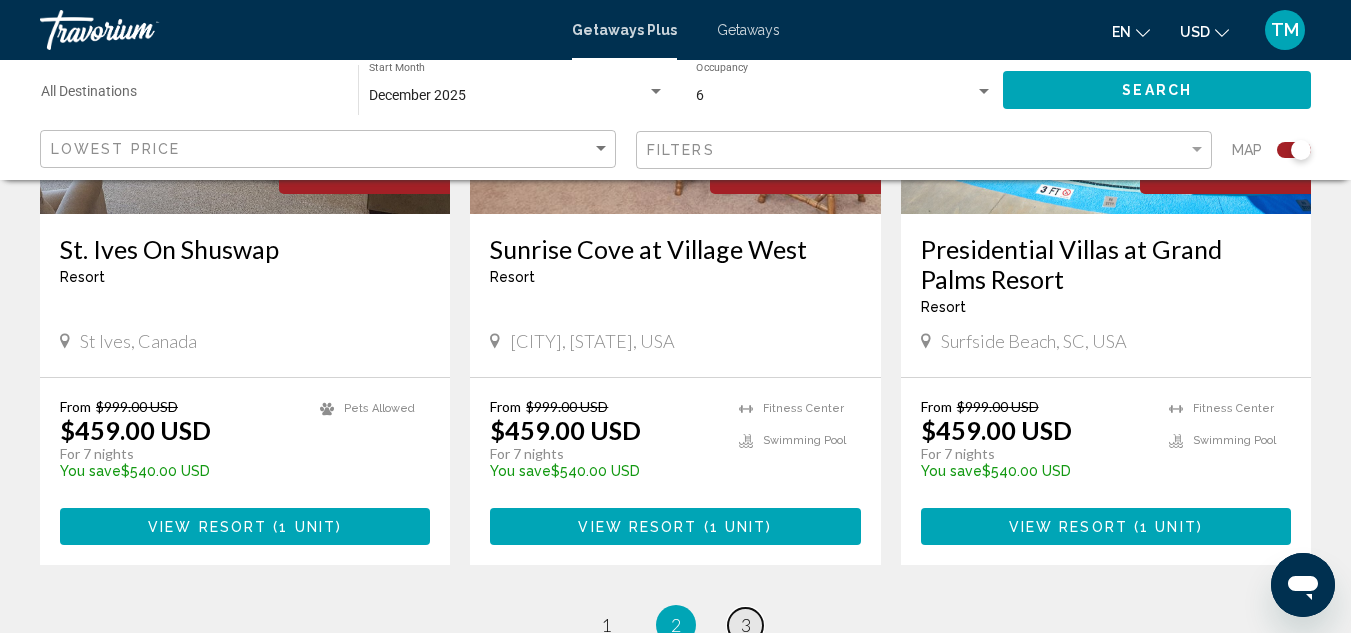 click on "3" at bounding box center (746, 625) 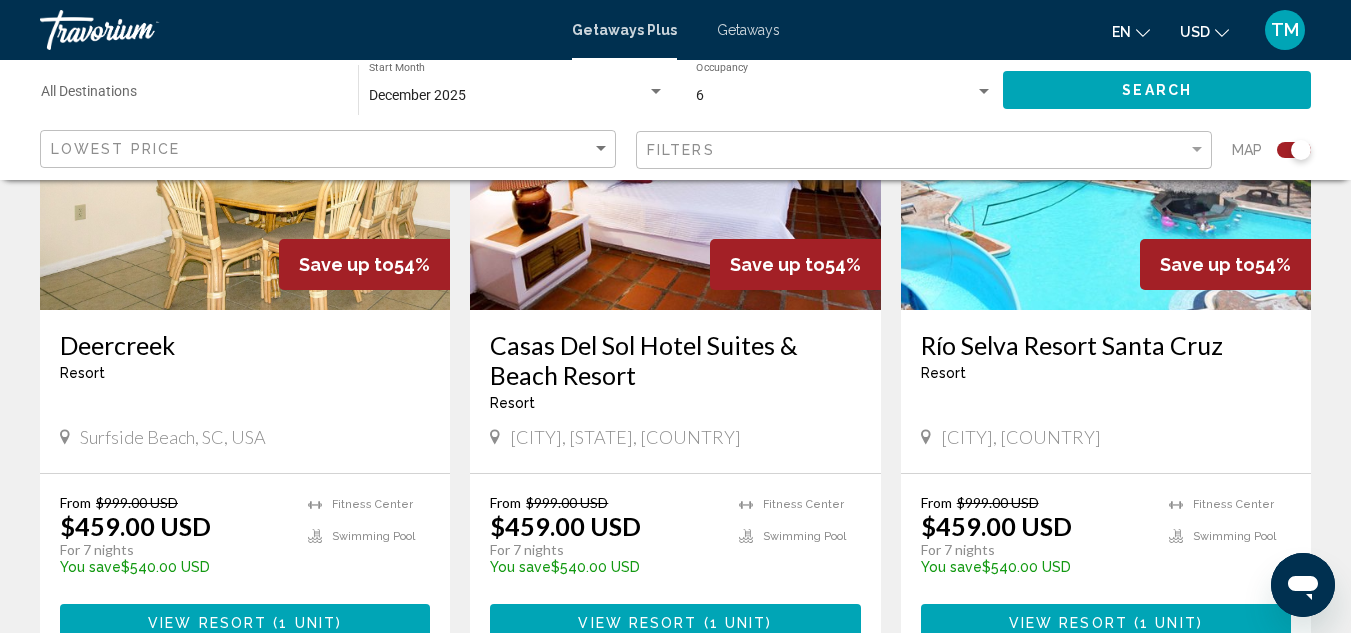 scroll, scrollTop: 1000, scrollLeft: 0, axis: vertical 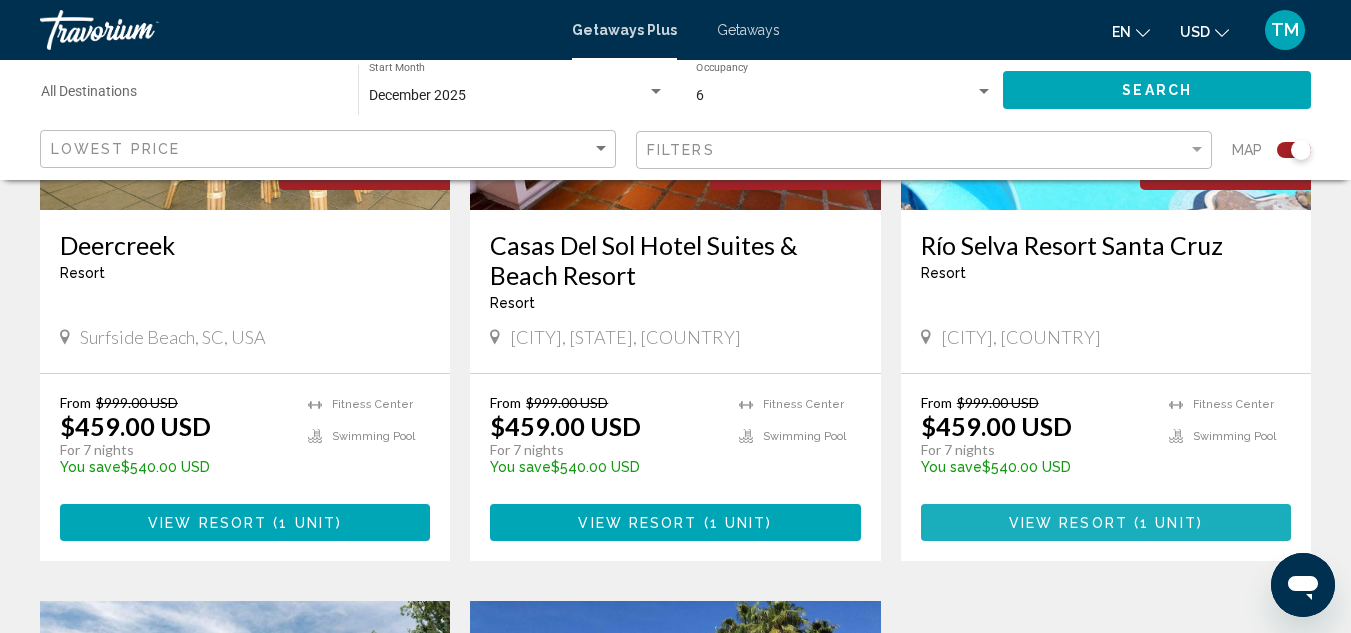 click on "View Resort" at bounding box center (1068, 523) 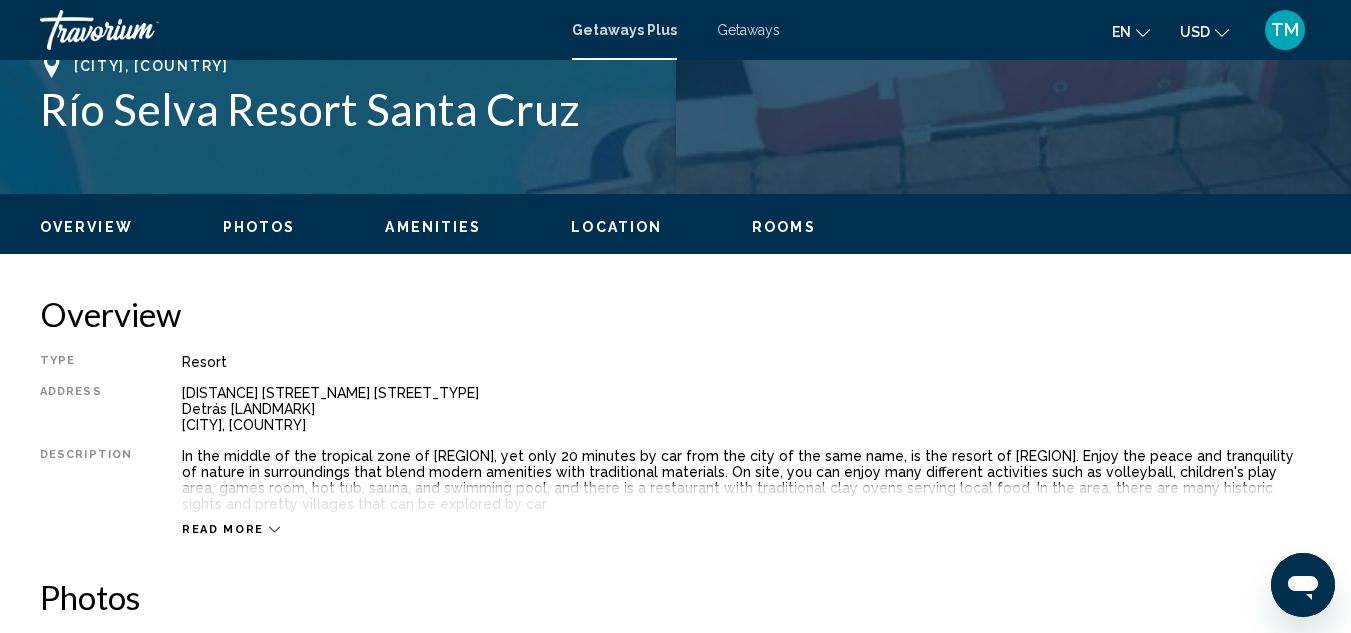 scroll, scrollTop: 818, scrollLeft: 0, axis: vertical 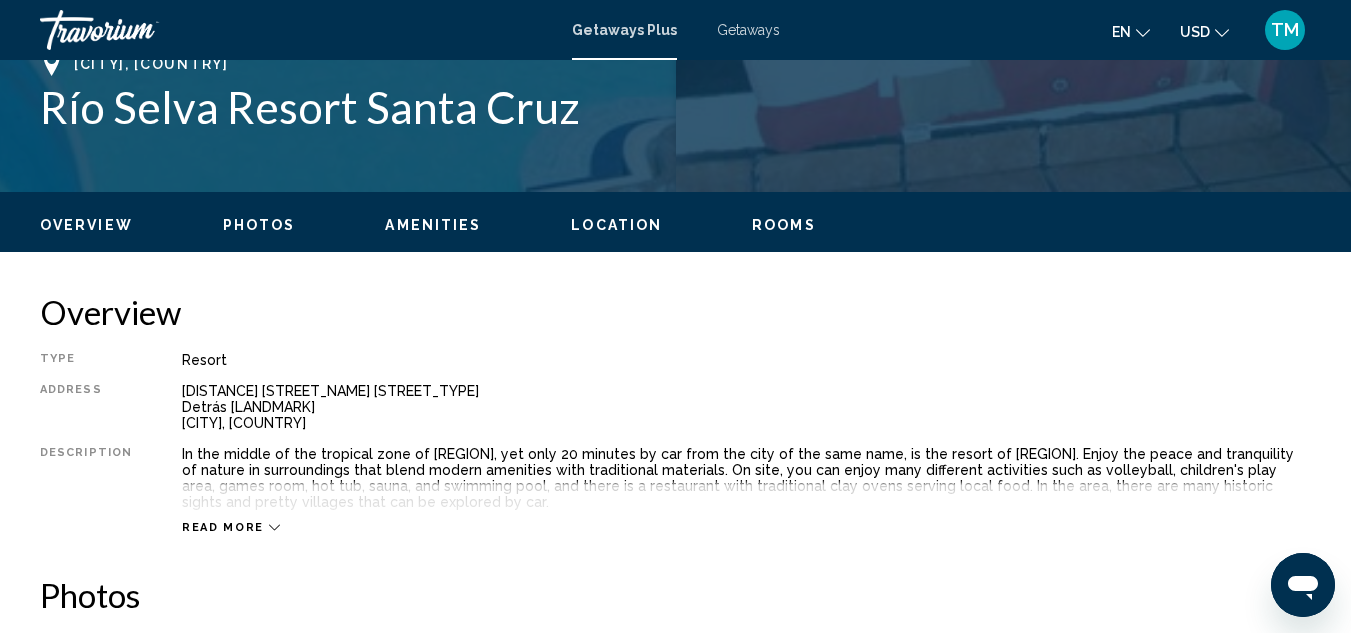click 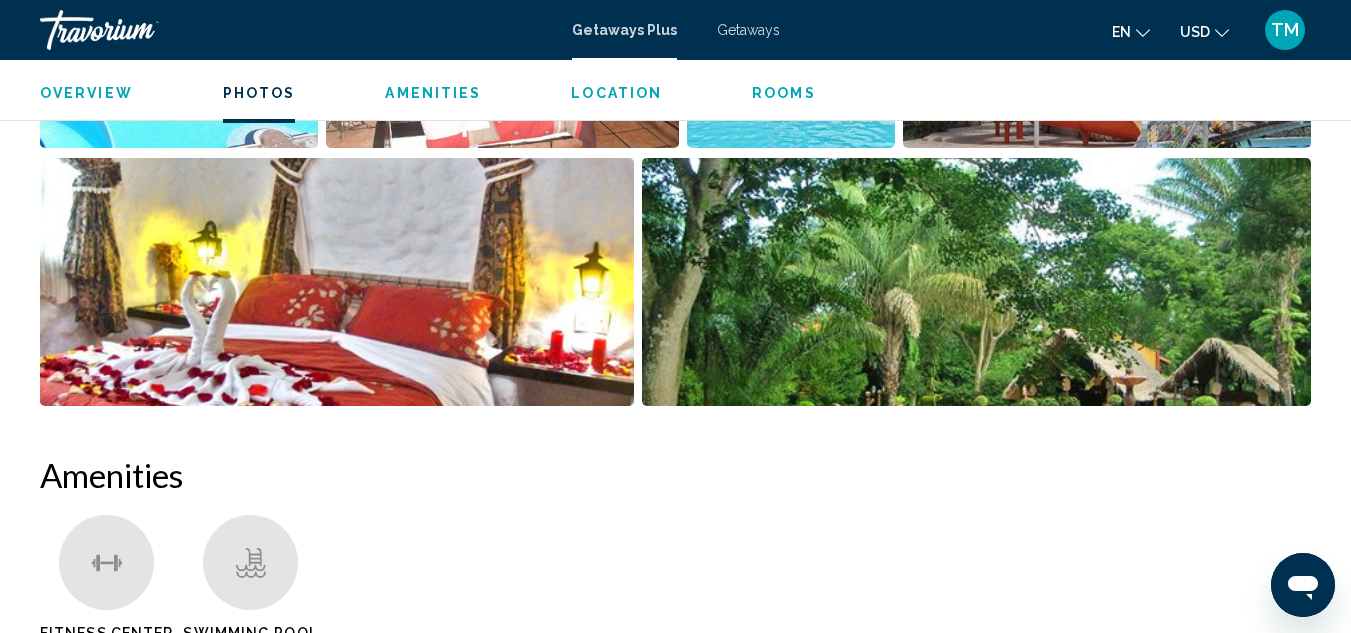 scroll, scrollTop: 1618, scrollLeft: 0, axis: vertical 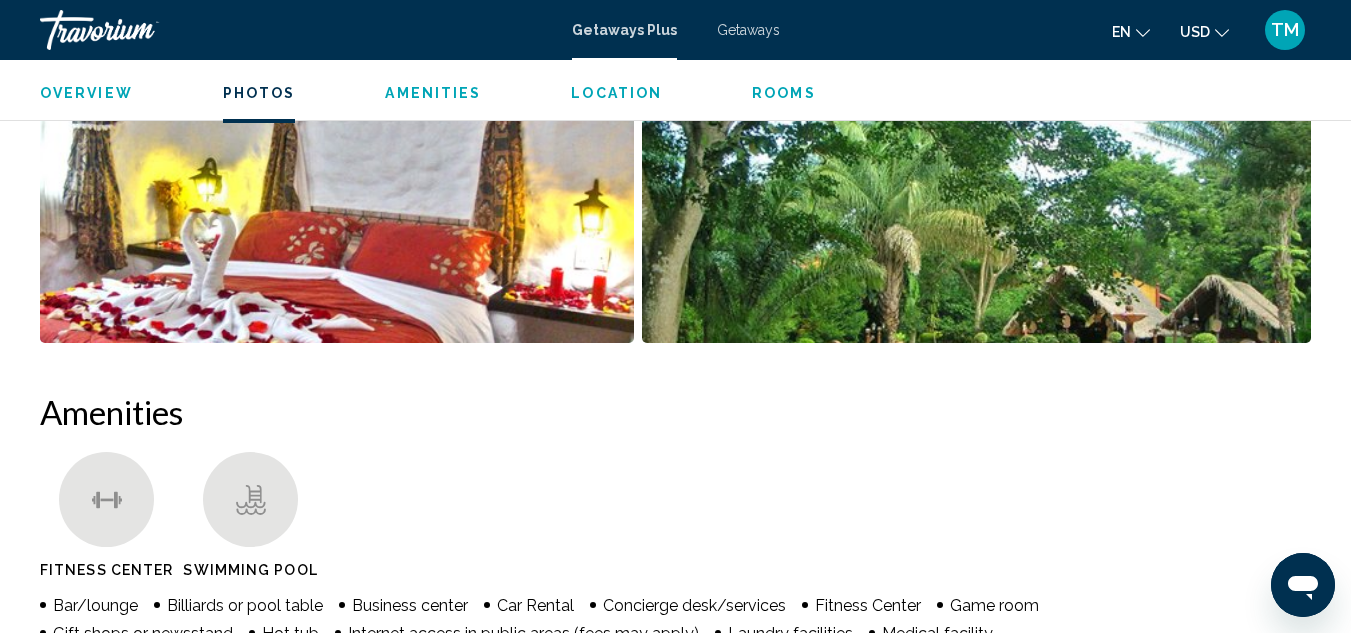 click at bounding box center [976, 219] 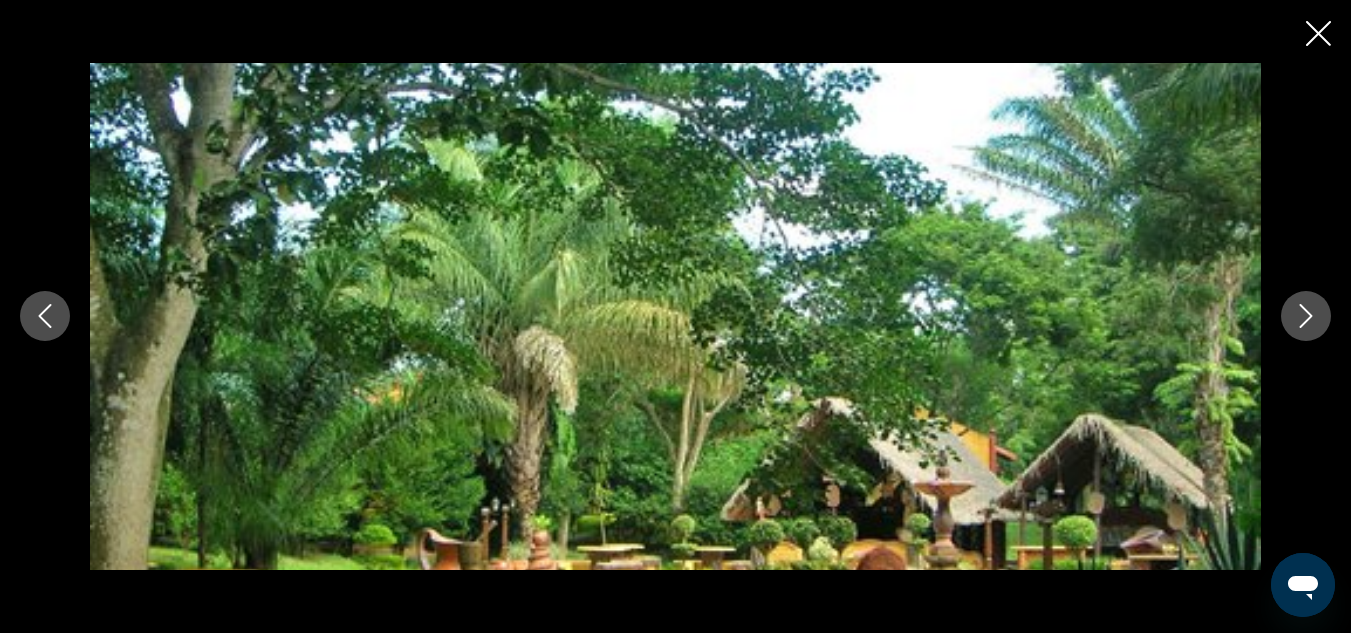 scroll, scrollTop: 2018, scrollLeft: 0, axis: vertical 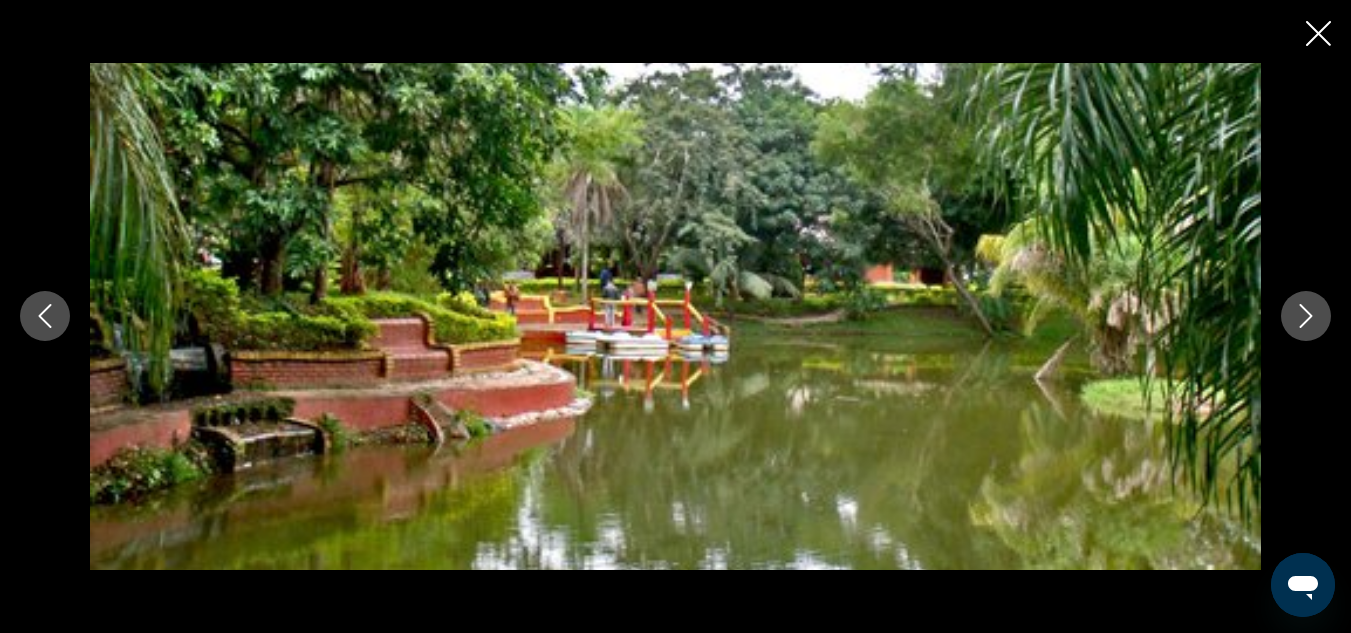 click 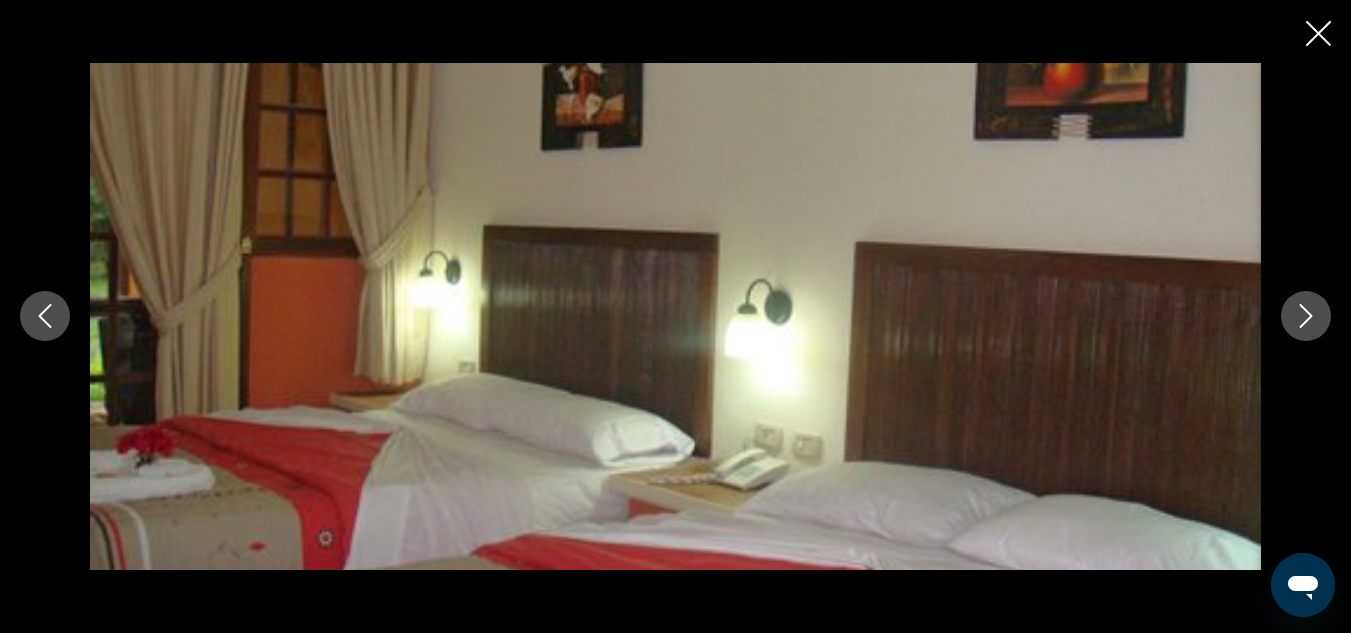 click 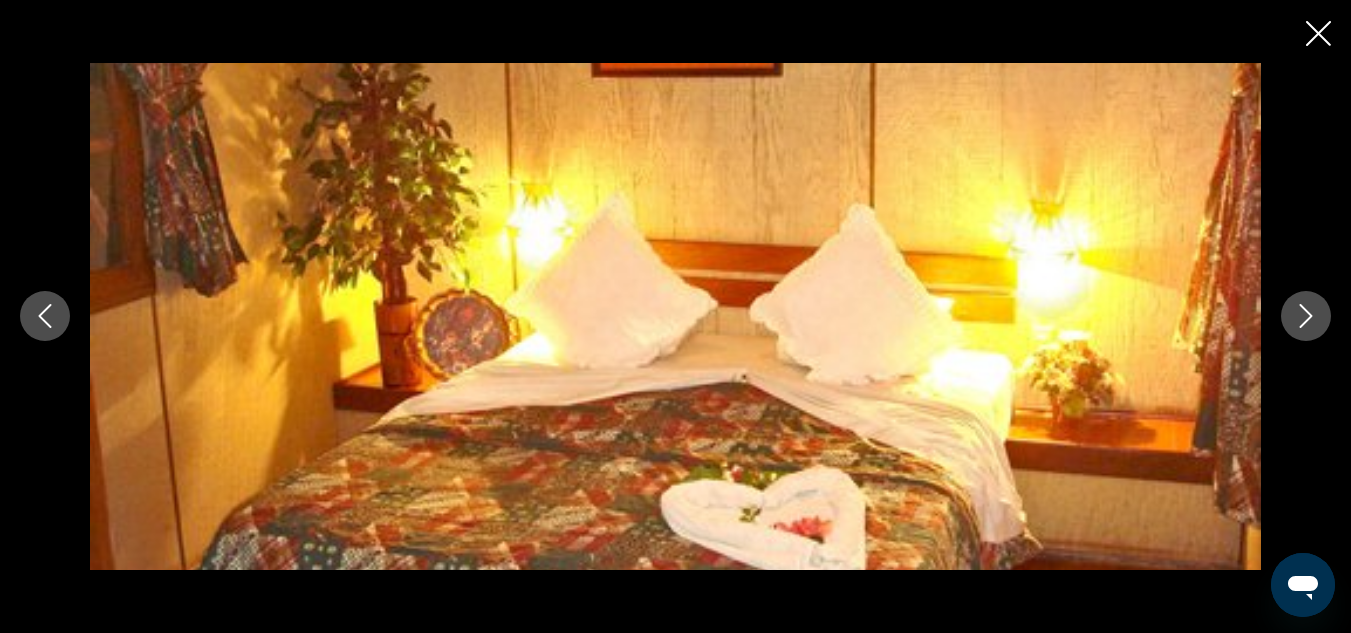 click 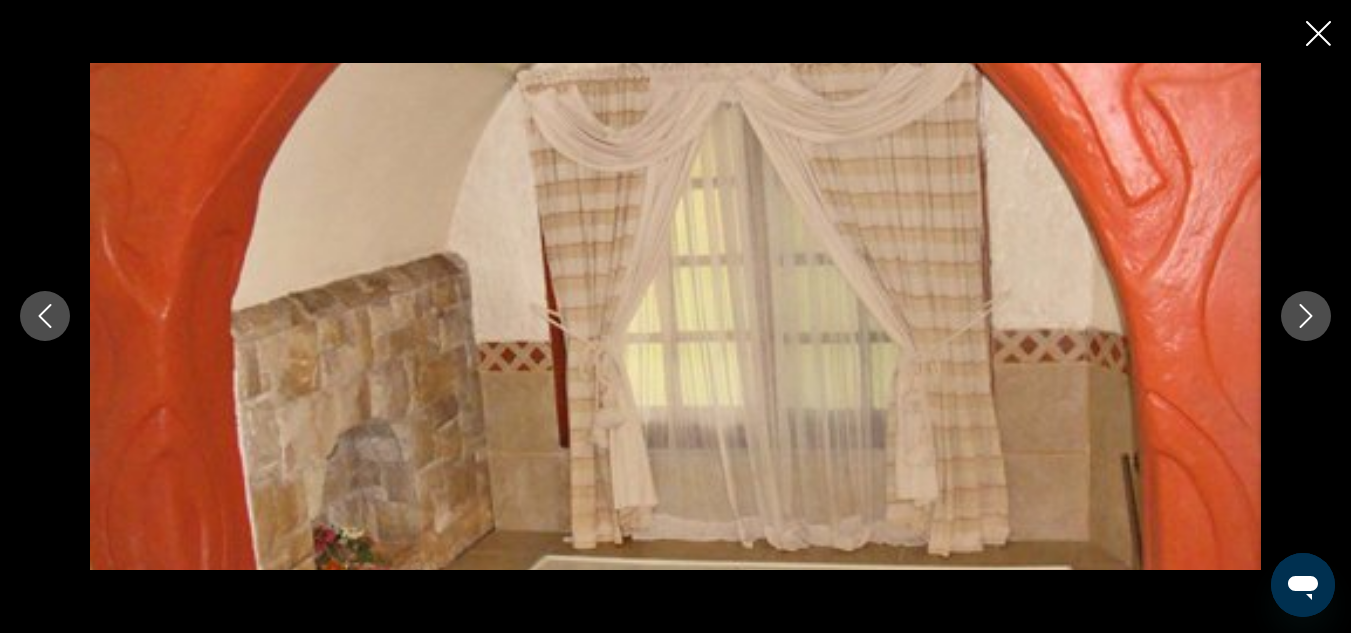 click 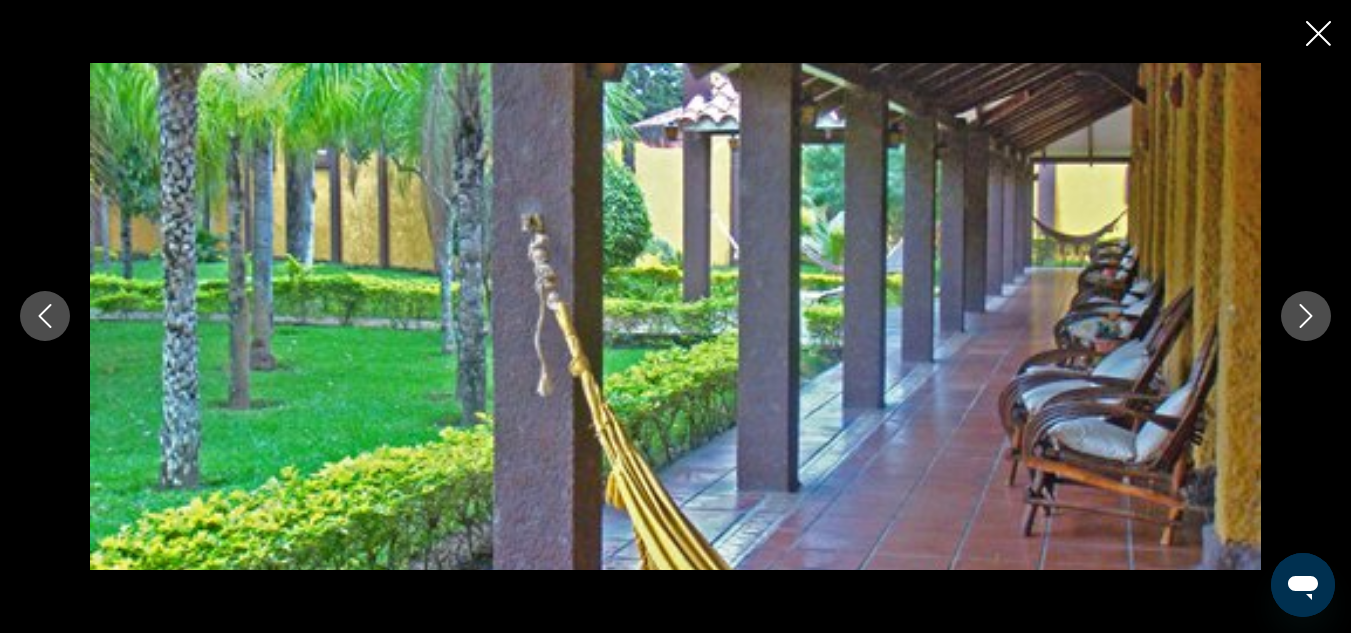 click 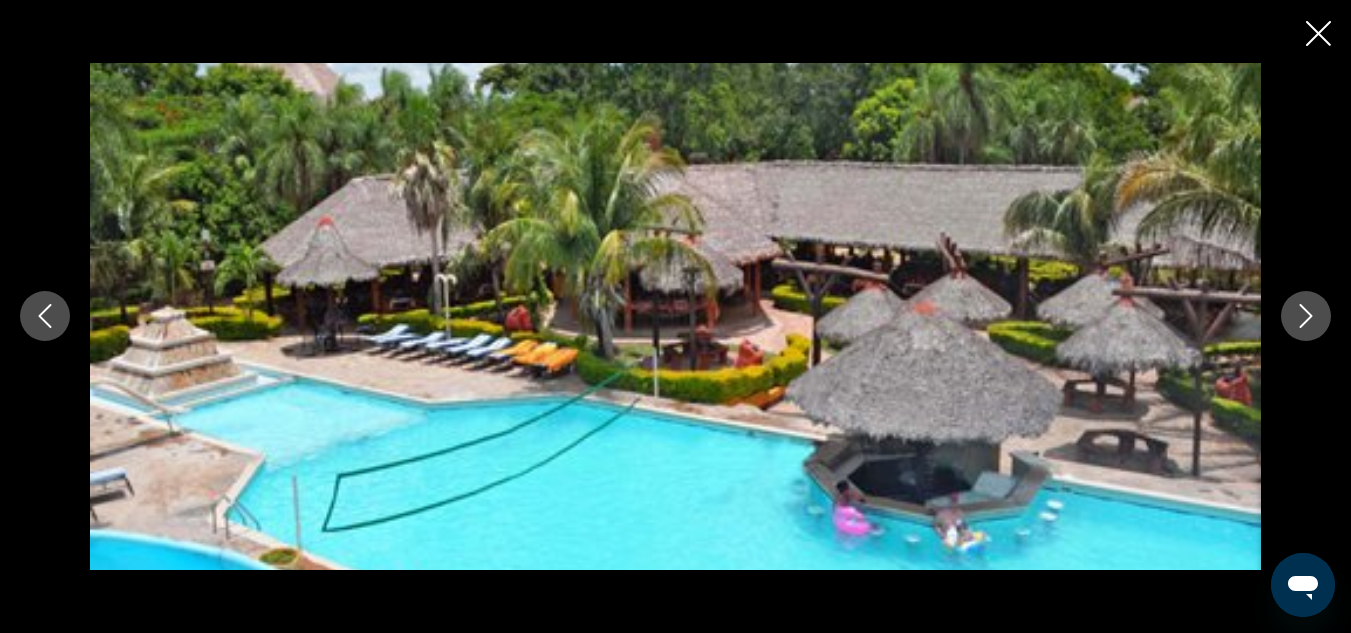 click 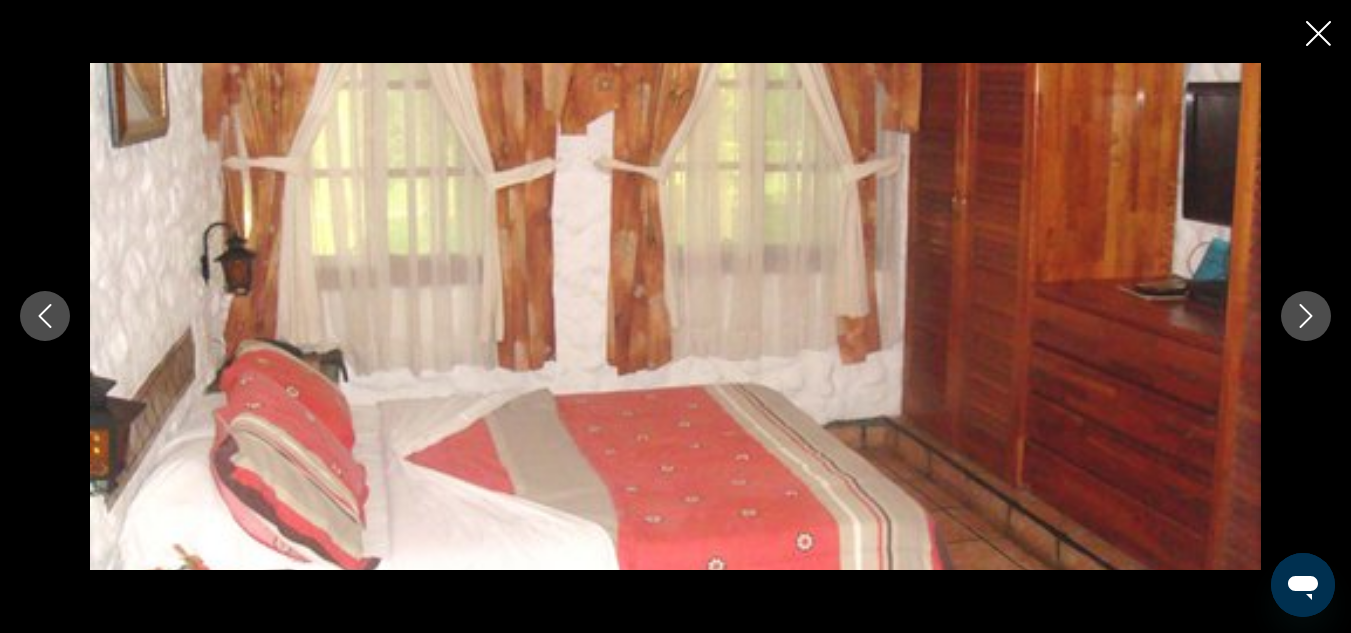 click 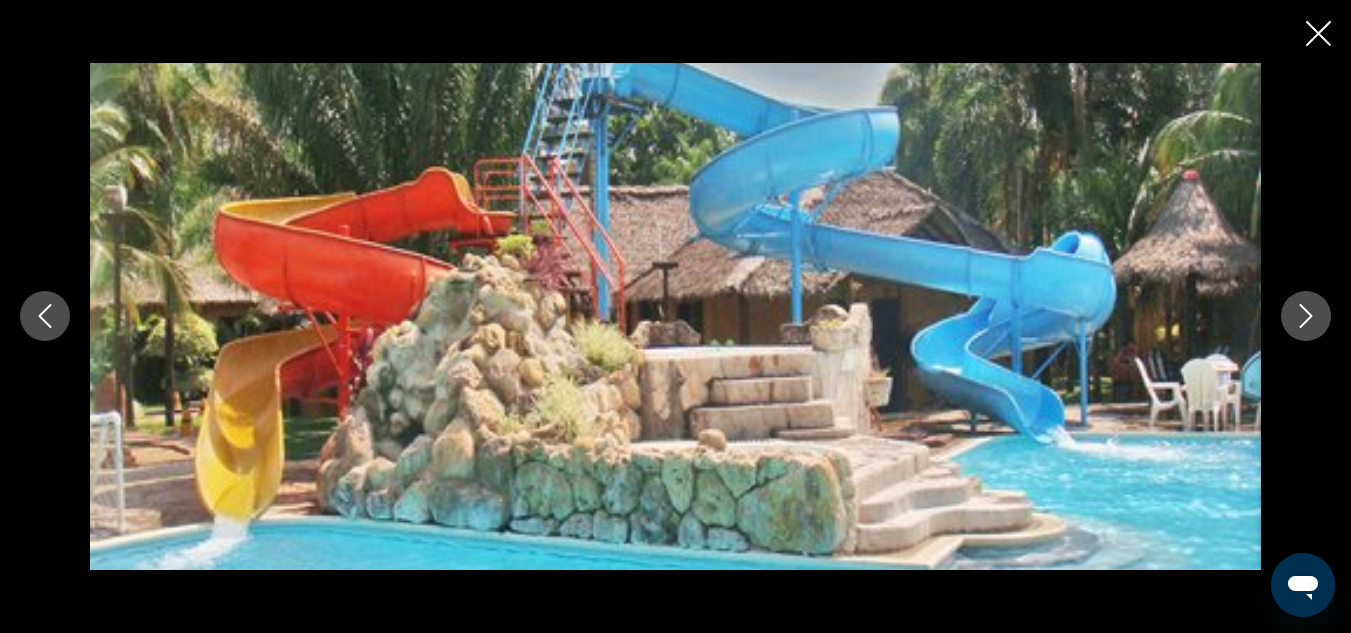click 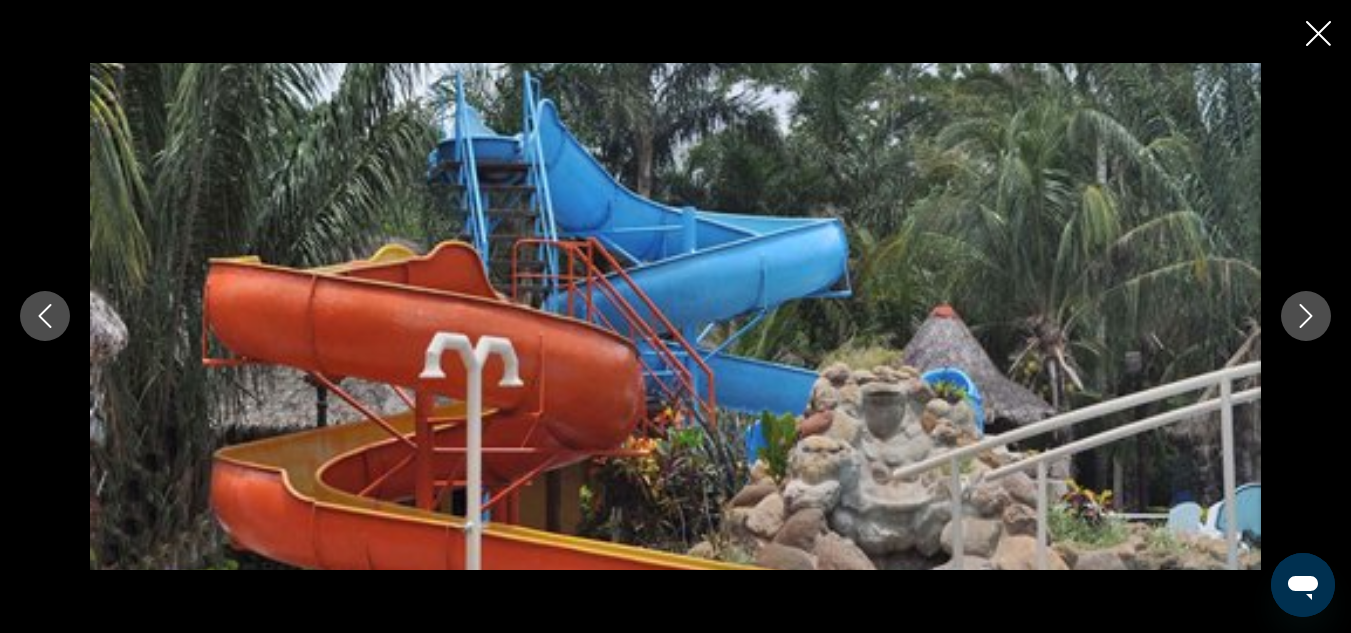 click 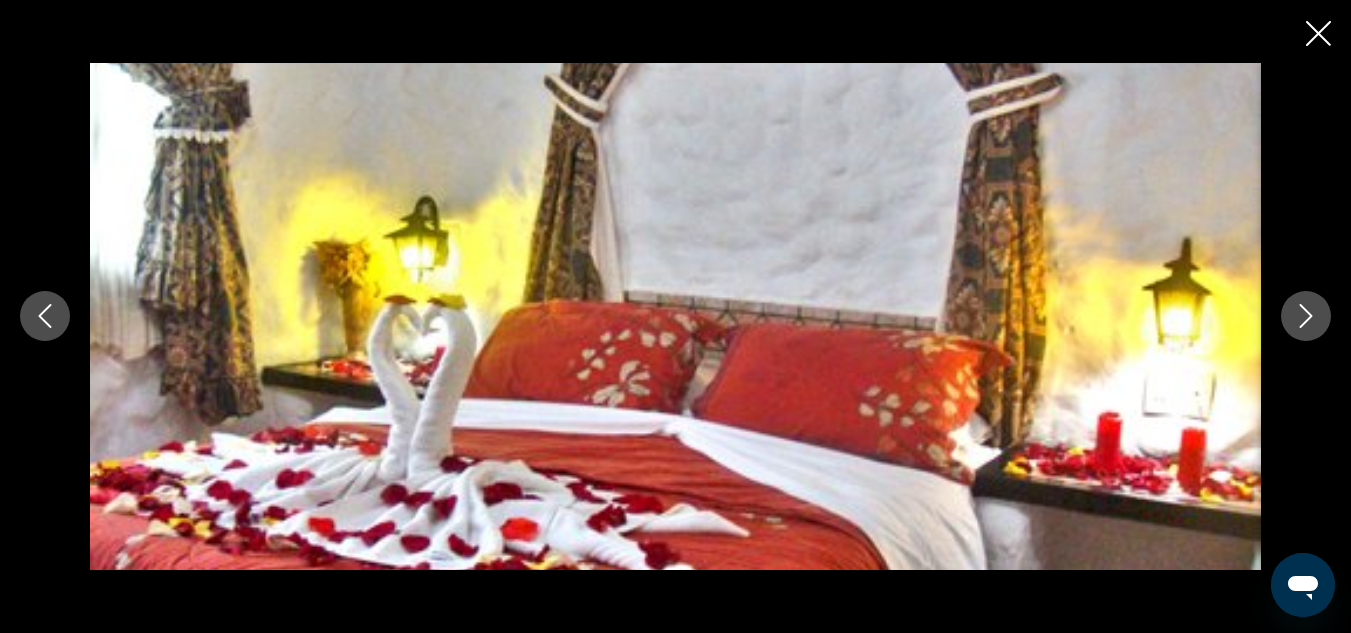 click 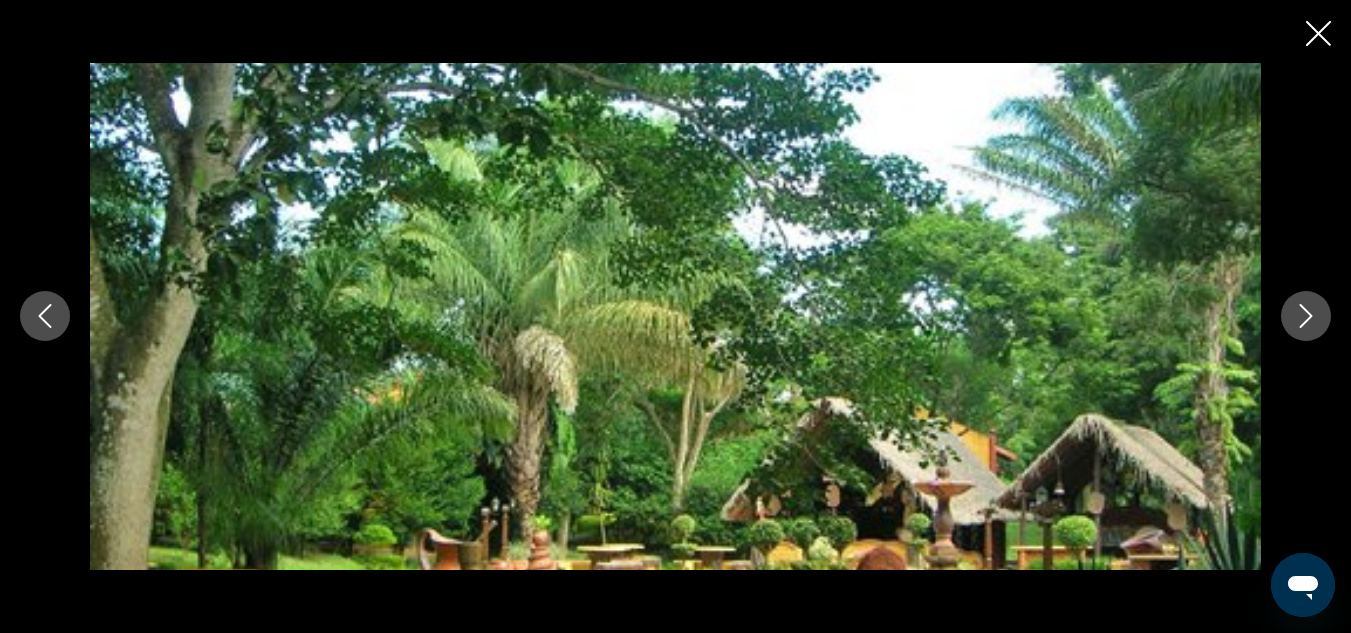 click 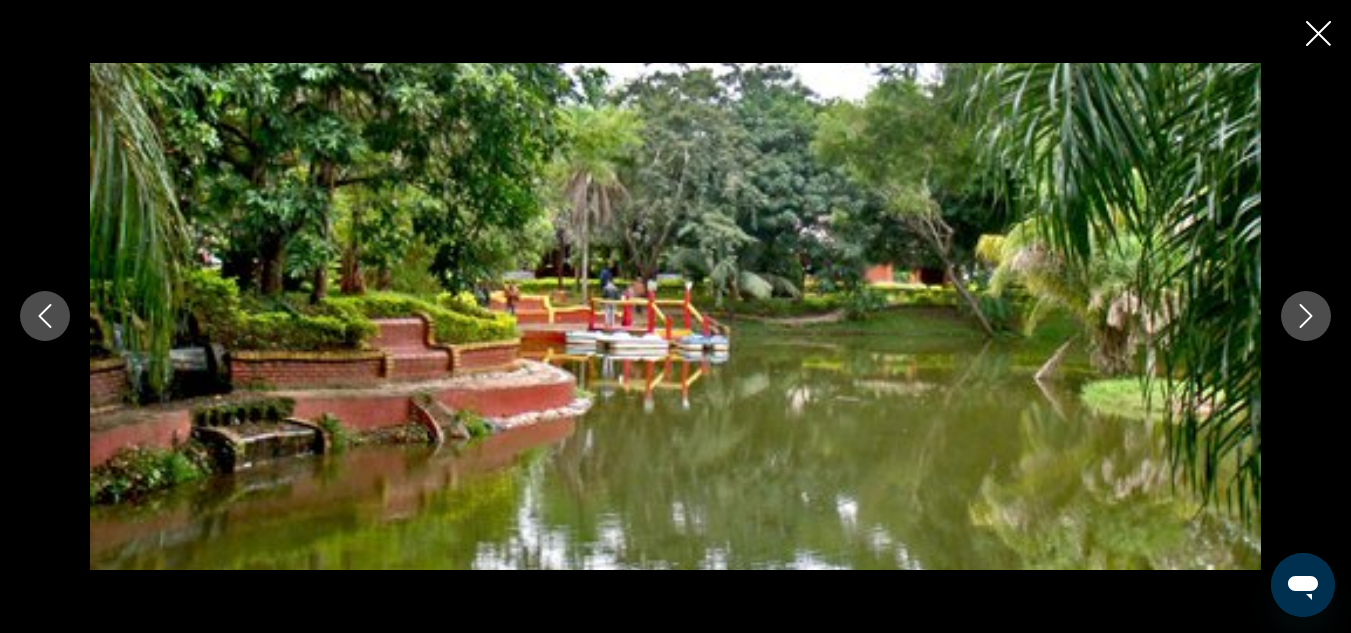 click 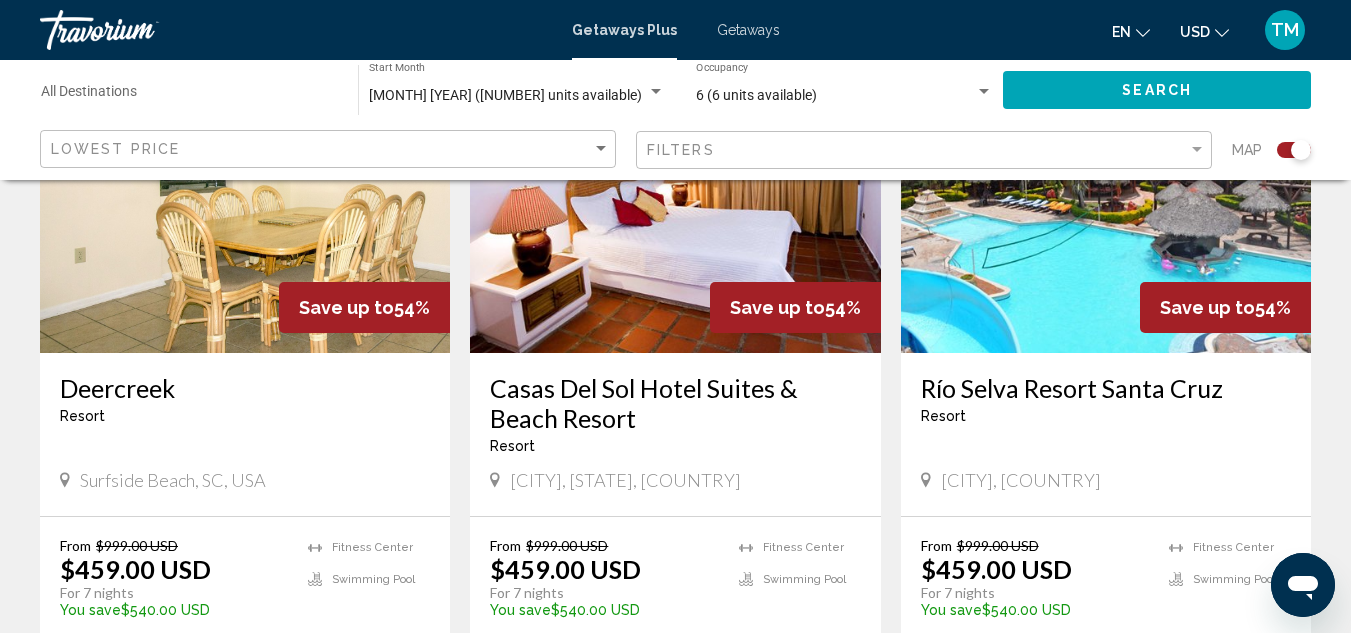 scroll, scrollTop: 900, scrollLeft: 0, axis: vertical 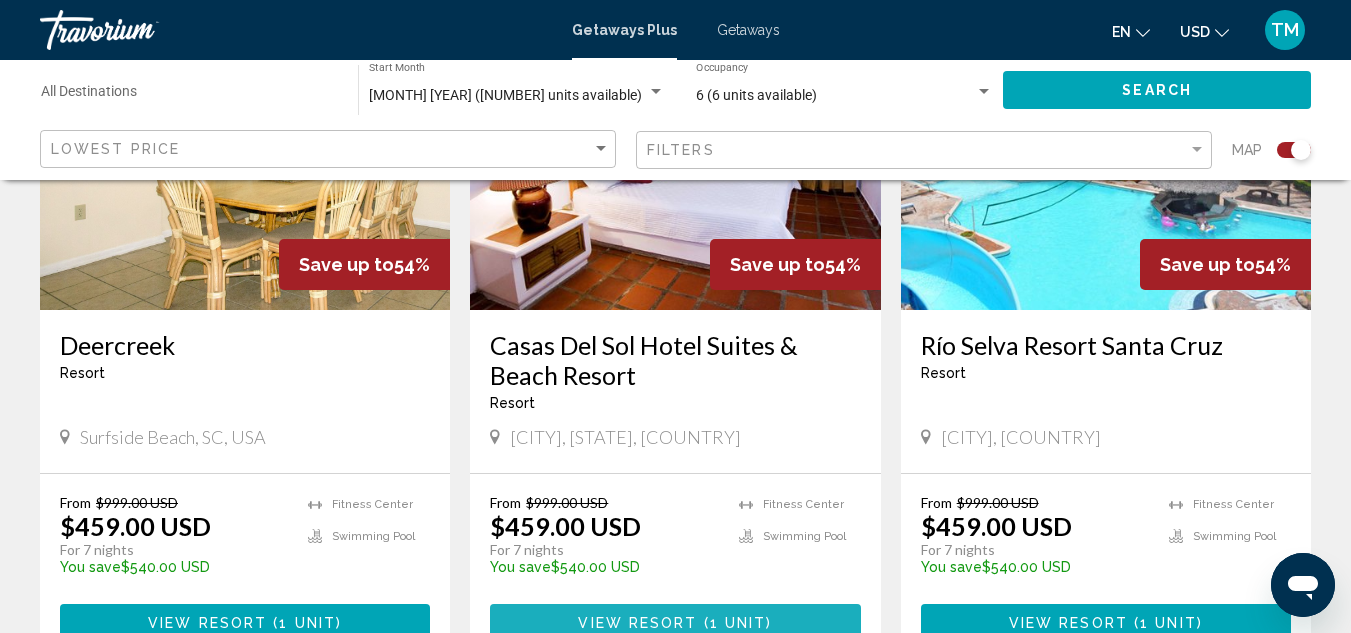 click on "View Resort    ( 1 unit )" at bounding box center (675, 622) 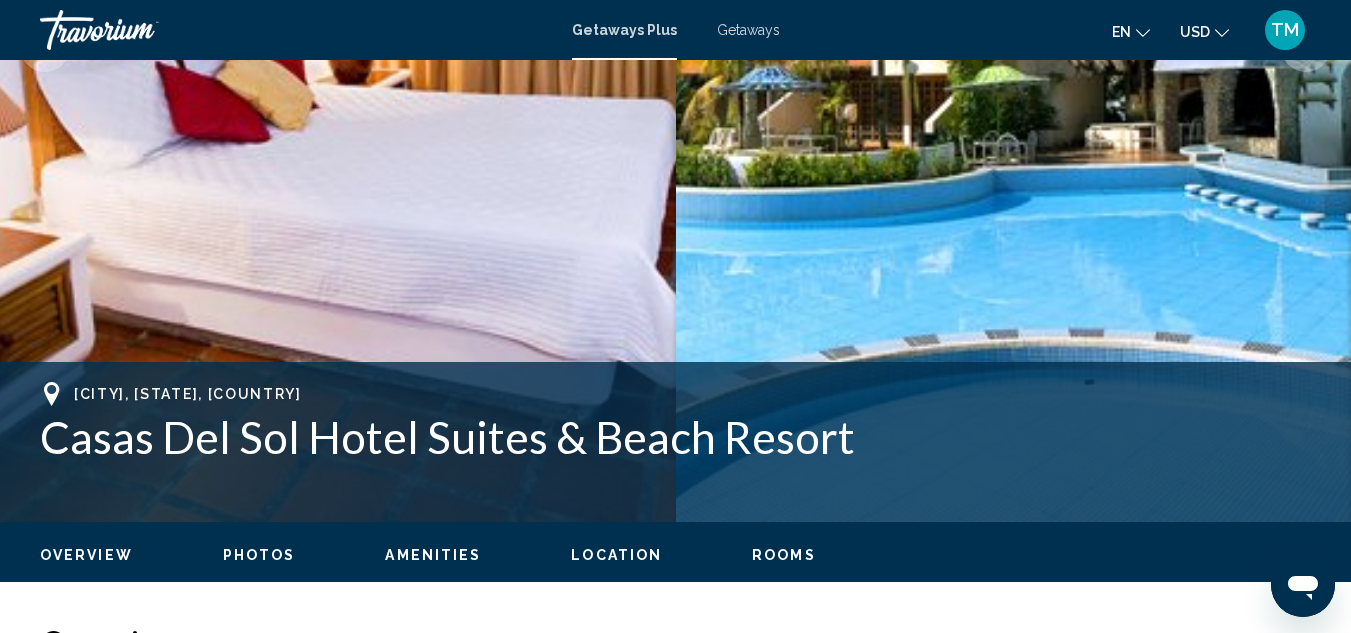 scroll, scrollTop: 487, scrollLeft: 0, axis: vertical 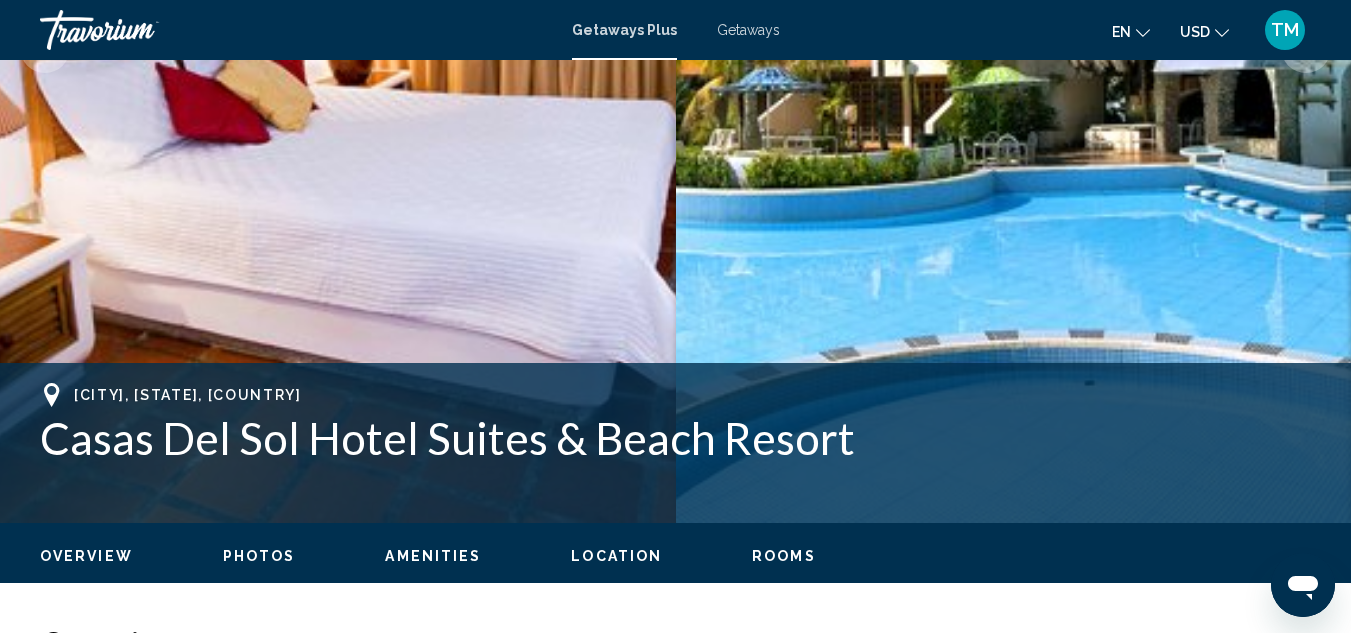click on "Rooms" at bounding box center (784, 556) 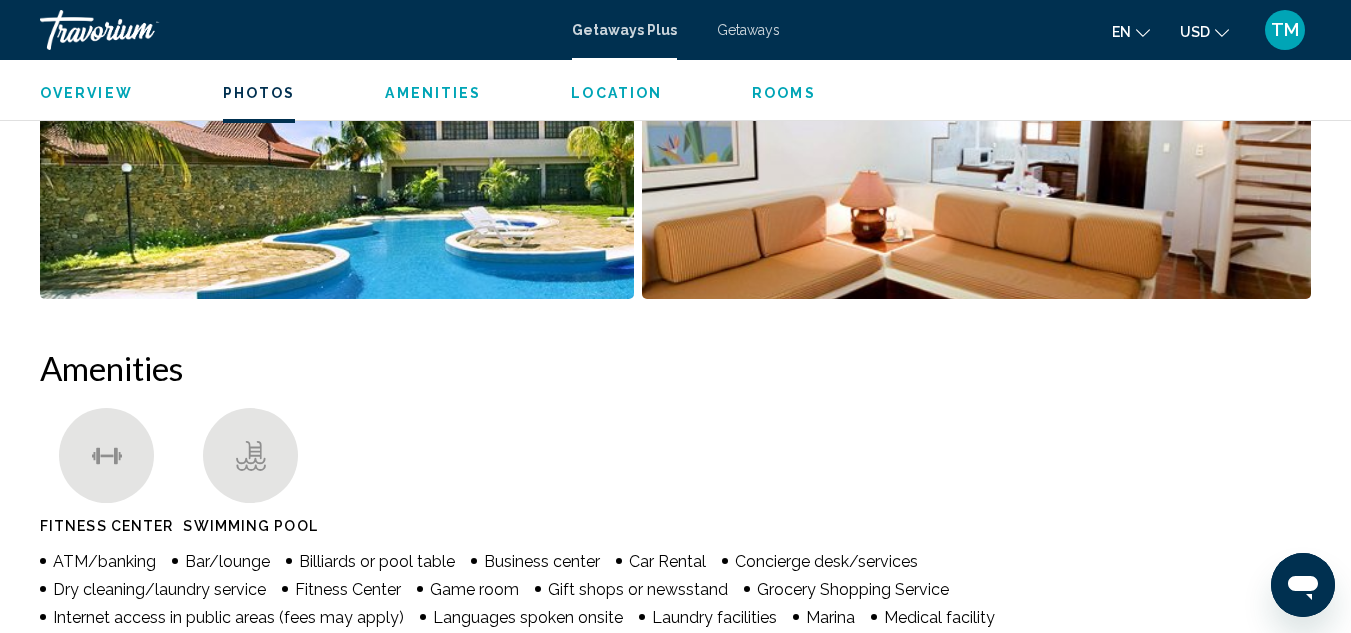 scroll, scrollTop: 1546, scrollLeft: 0, axis: vertical 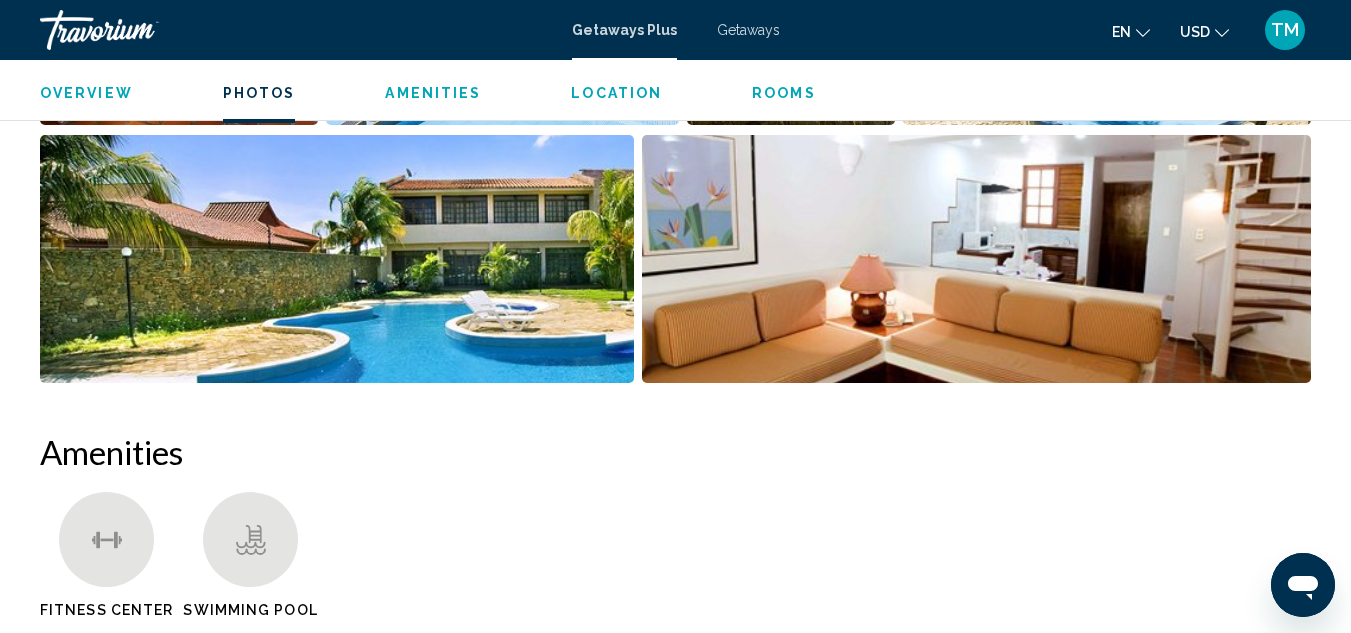 click on "Getaways" at bounding box center (748, 30) 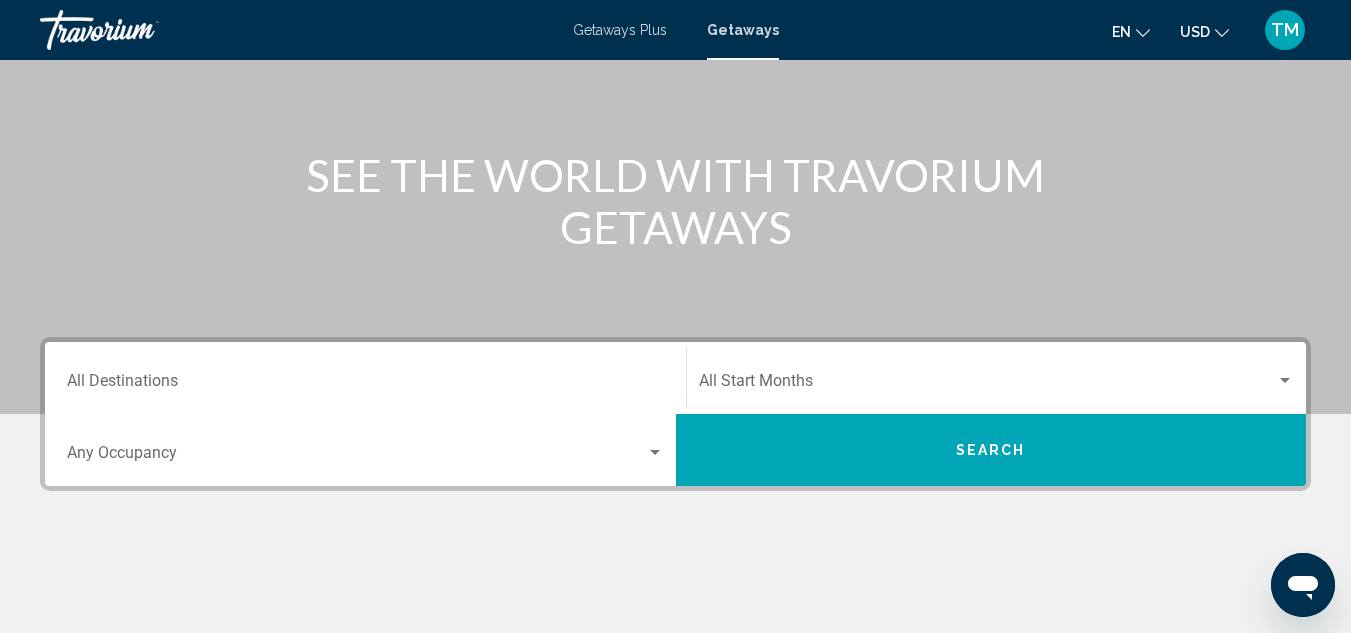 scroll, scrollTop: 189, scrollLeft: 0, axis: vertical 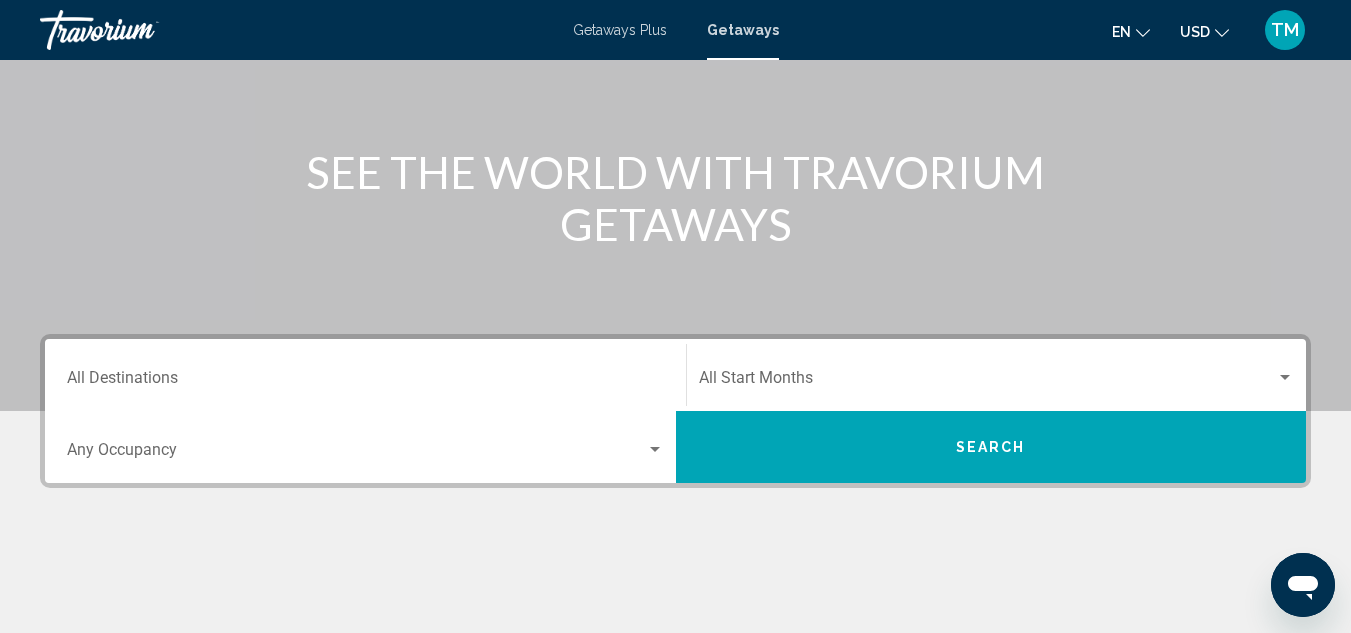 click on "Destination All Destinations" at bounding box center (365, 382) 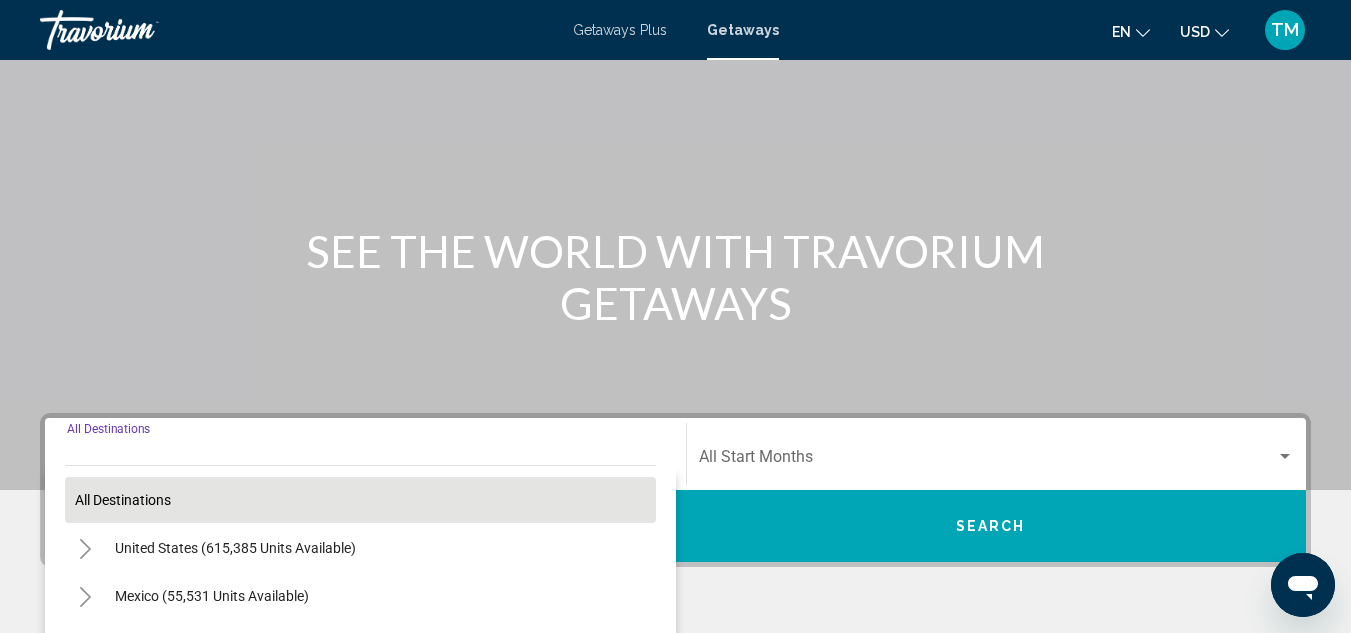 scroll, scrollTop: 58, scrollLeft: 0, axis: vertical 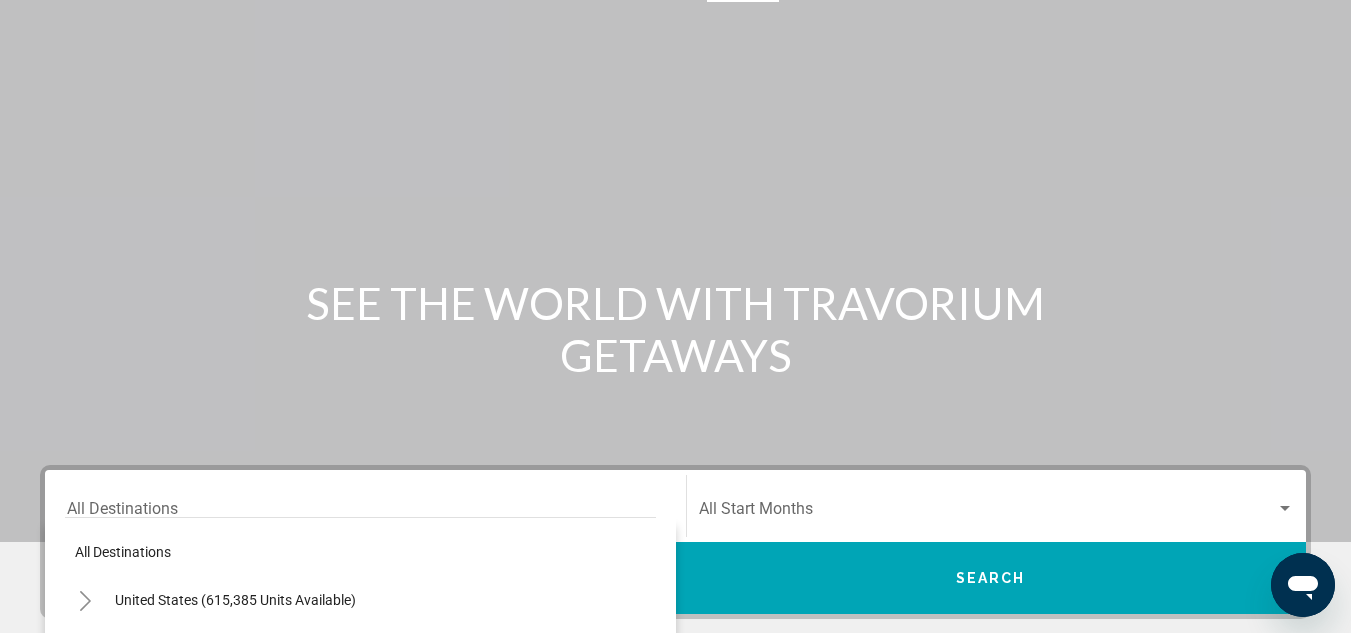 click at bounding box center [675, 242] 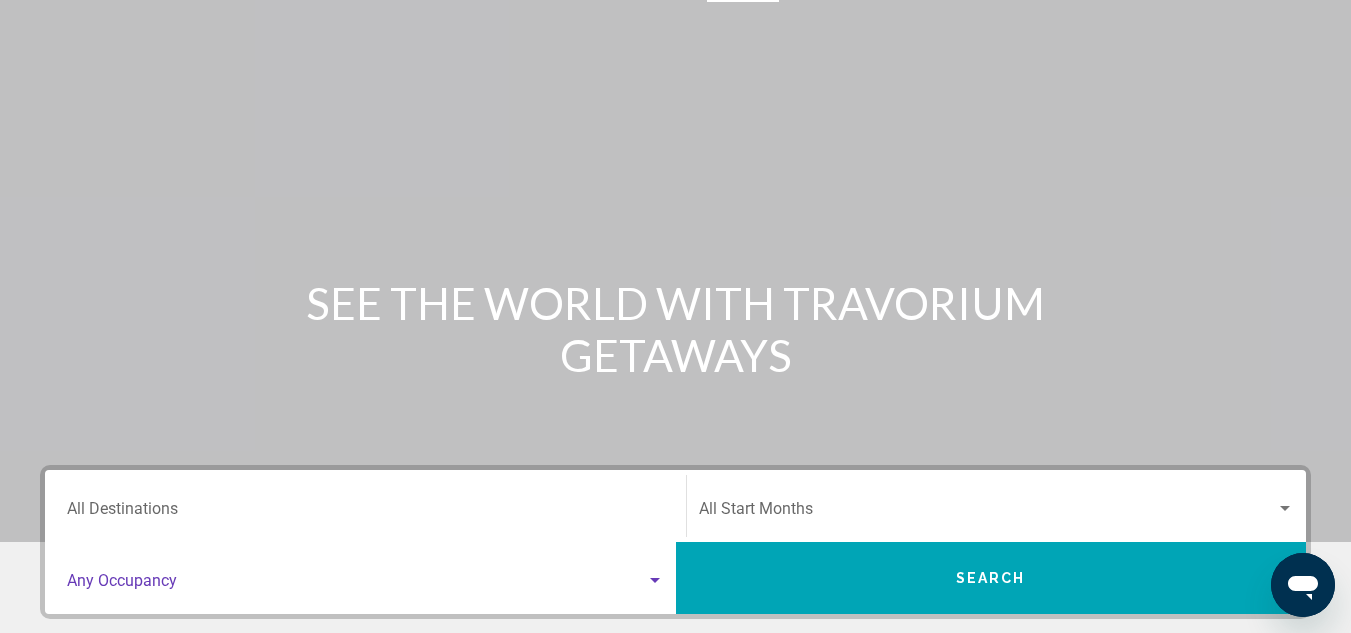 click at bounding box center [356, 585] 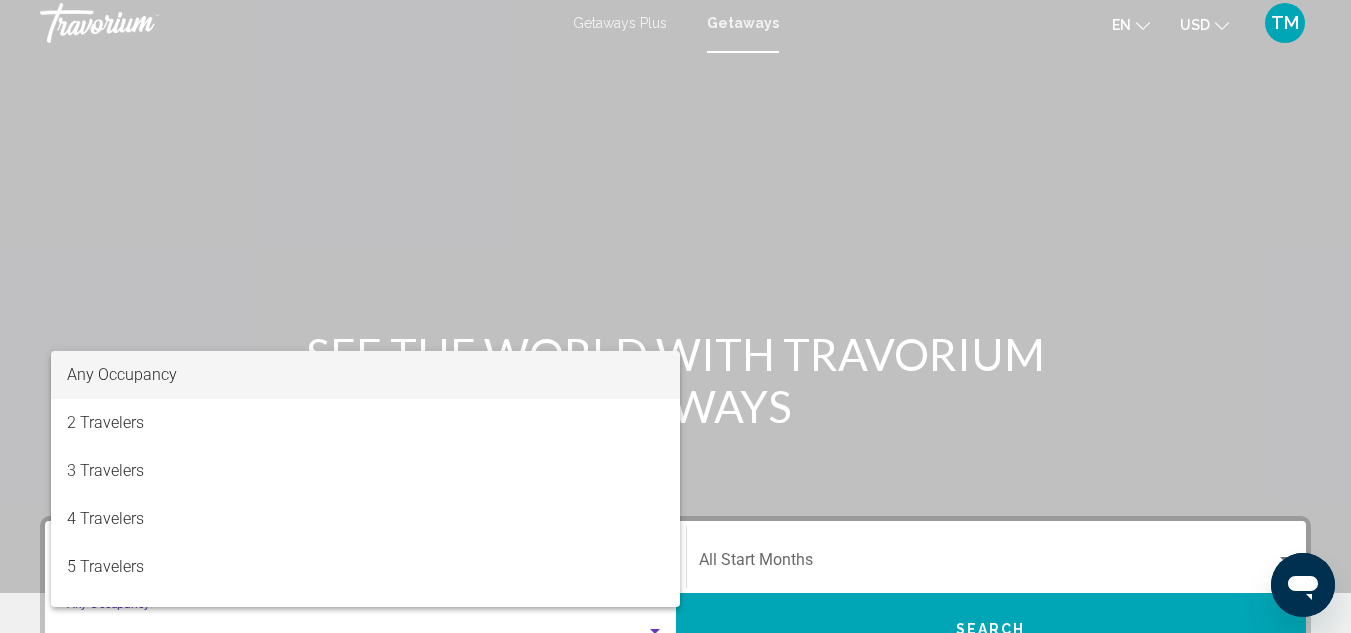 scroll, scrollTop: 0, scrollLeft: 0, axis: both 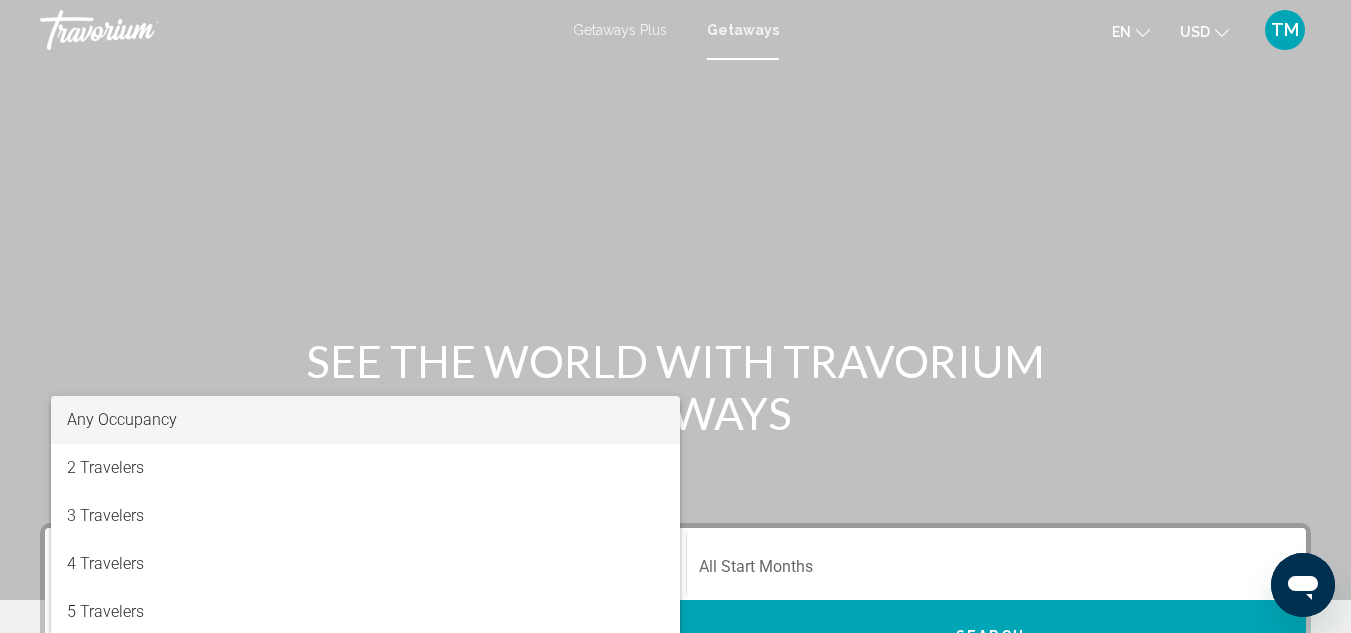 click at bounding box center [675, 316] 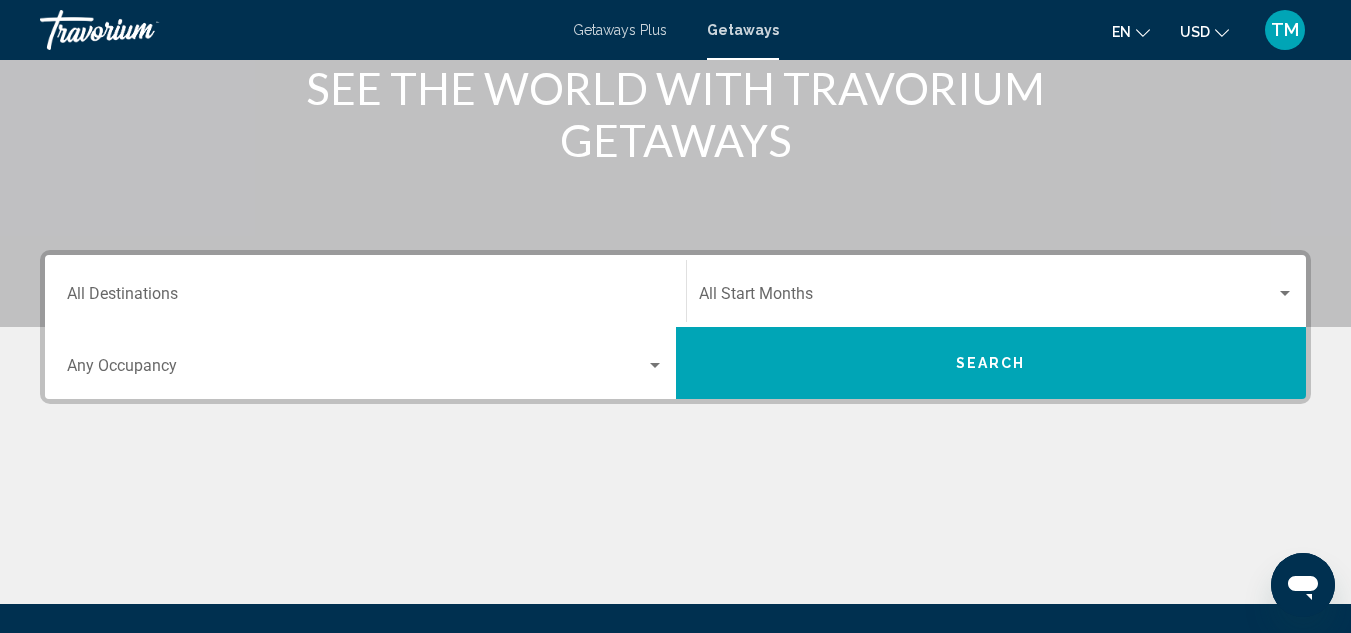 scroll, scrollTop: 300, scrollLeft: 0, axis: vertical 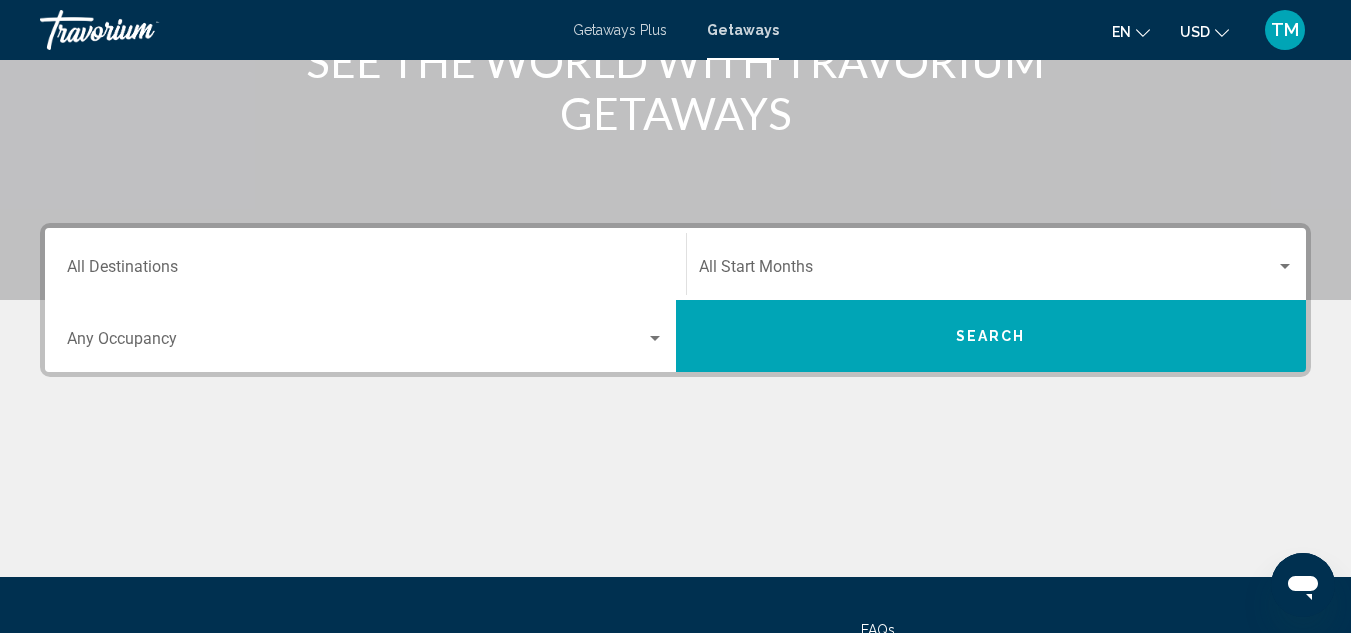 click at bounding box center [1285, 267] 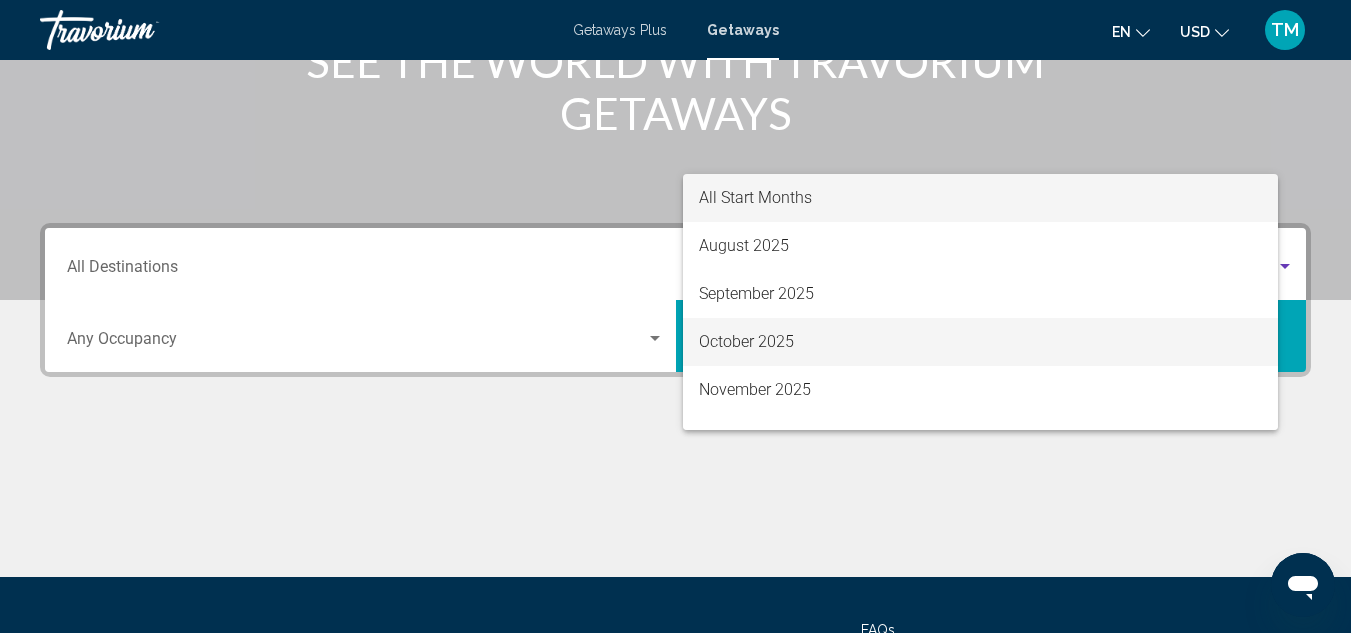 scroll, scrollTop: 458, scrollLeft: 0, axis: vertical 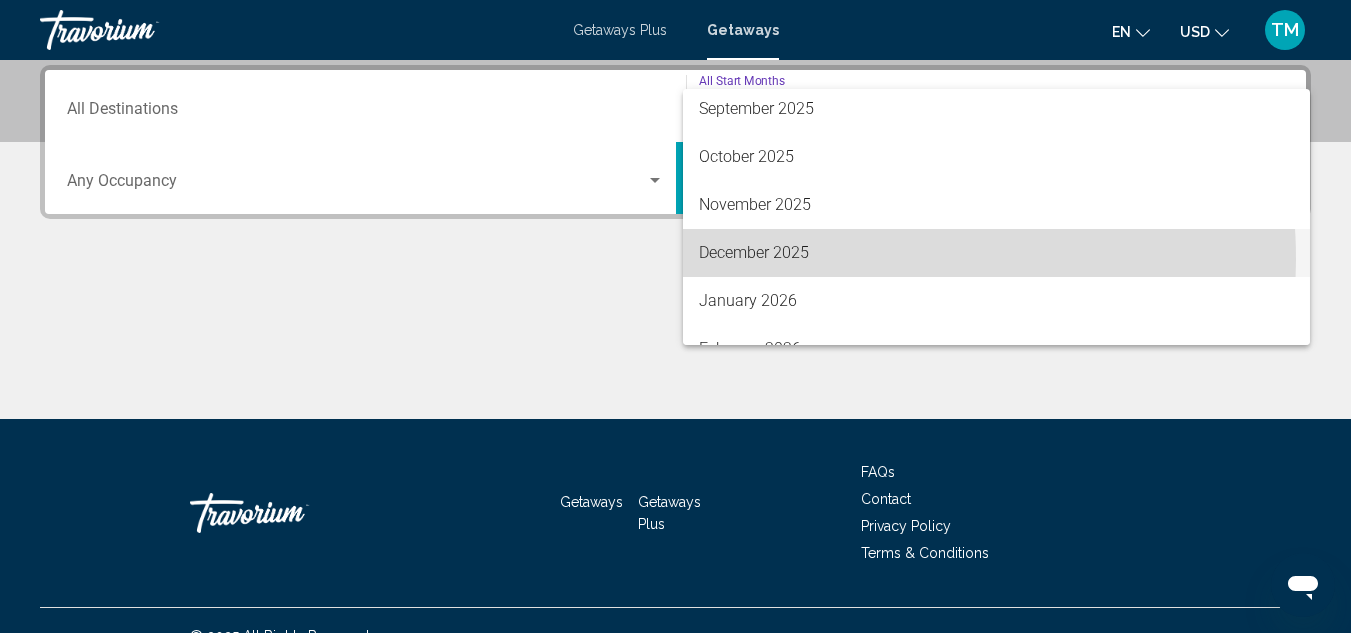 click on "December 2025" at bounding box center [997, 253] 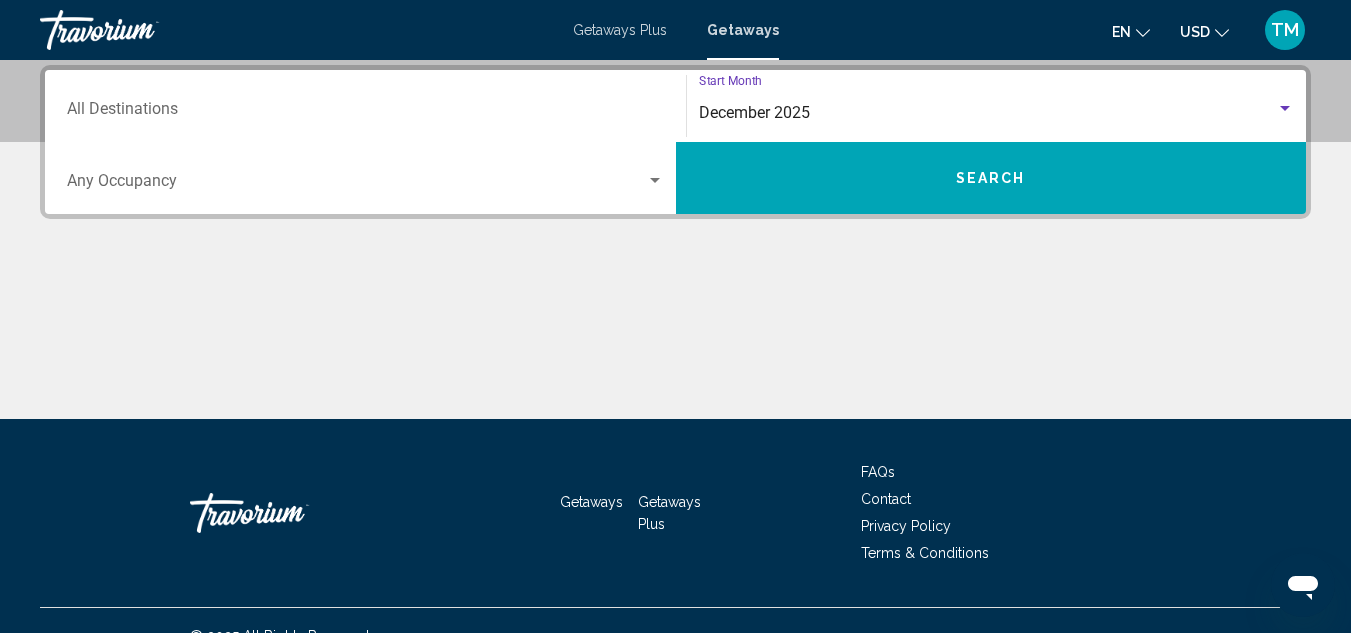 click on "Search" at bounding box center (991, 178) 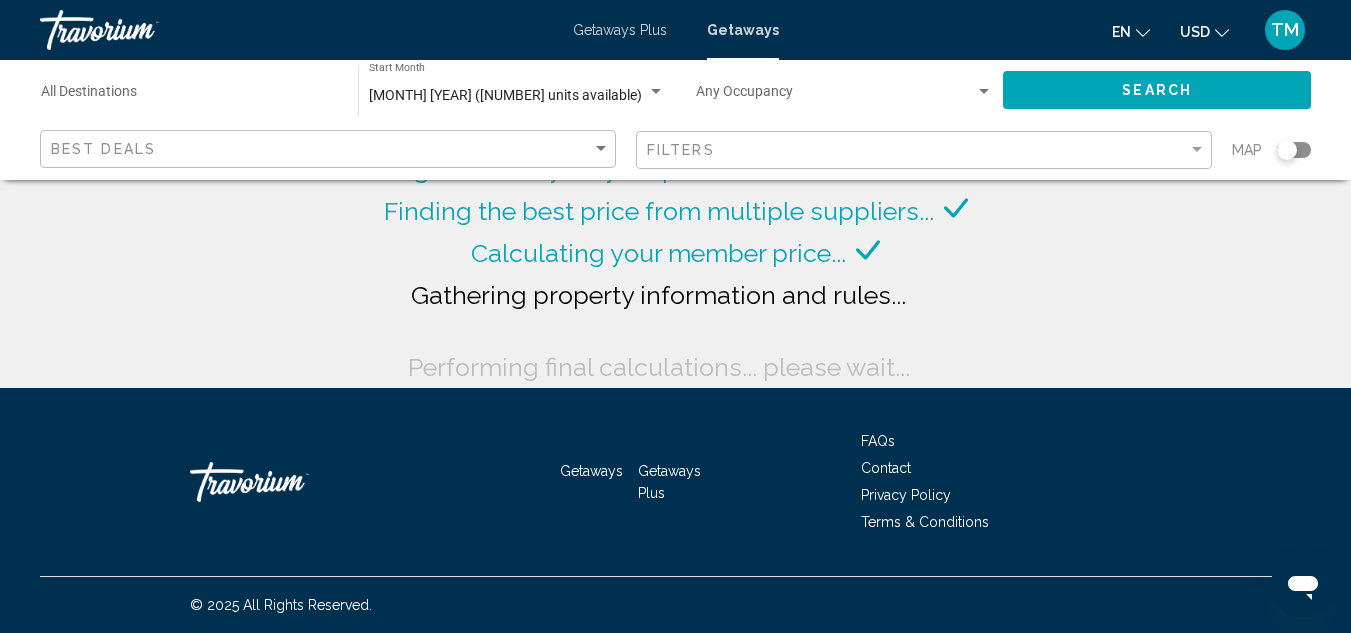 scroll, scrollTop: 0, scrollLeft: 0, axis: both 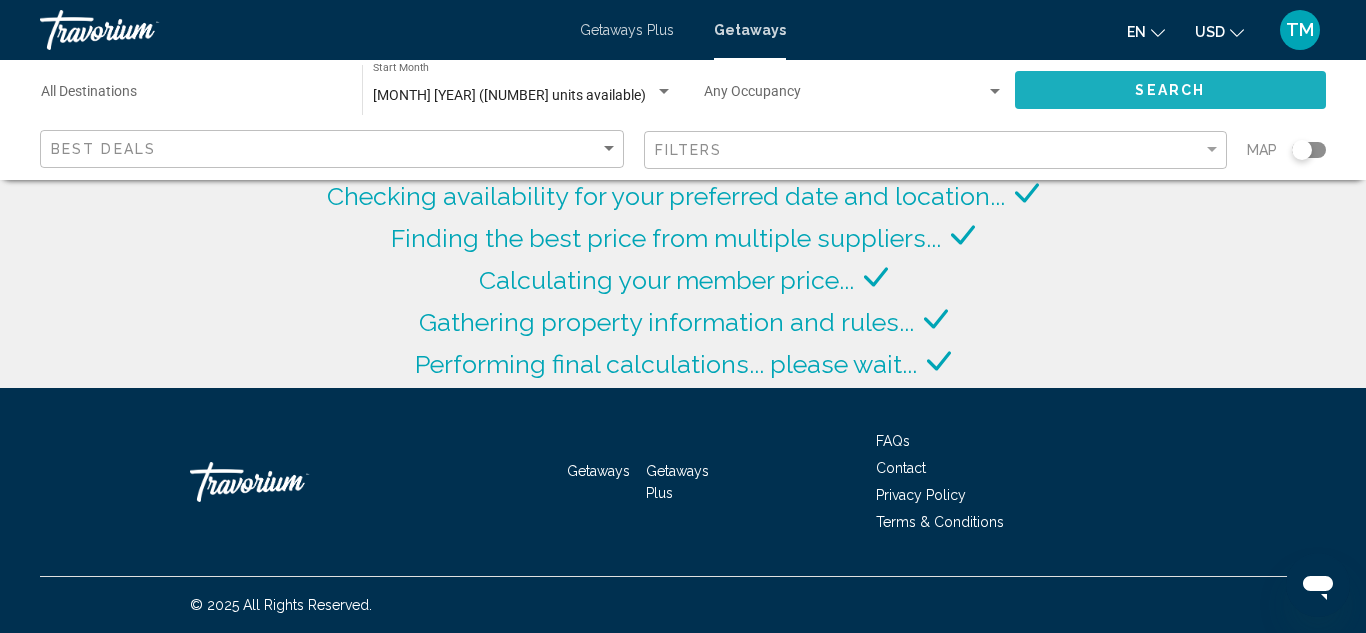 click on "Search" 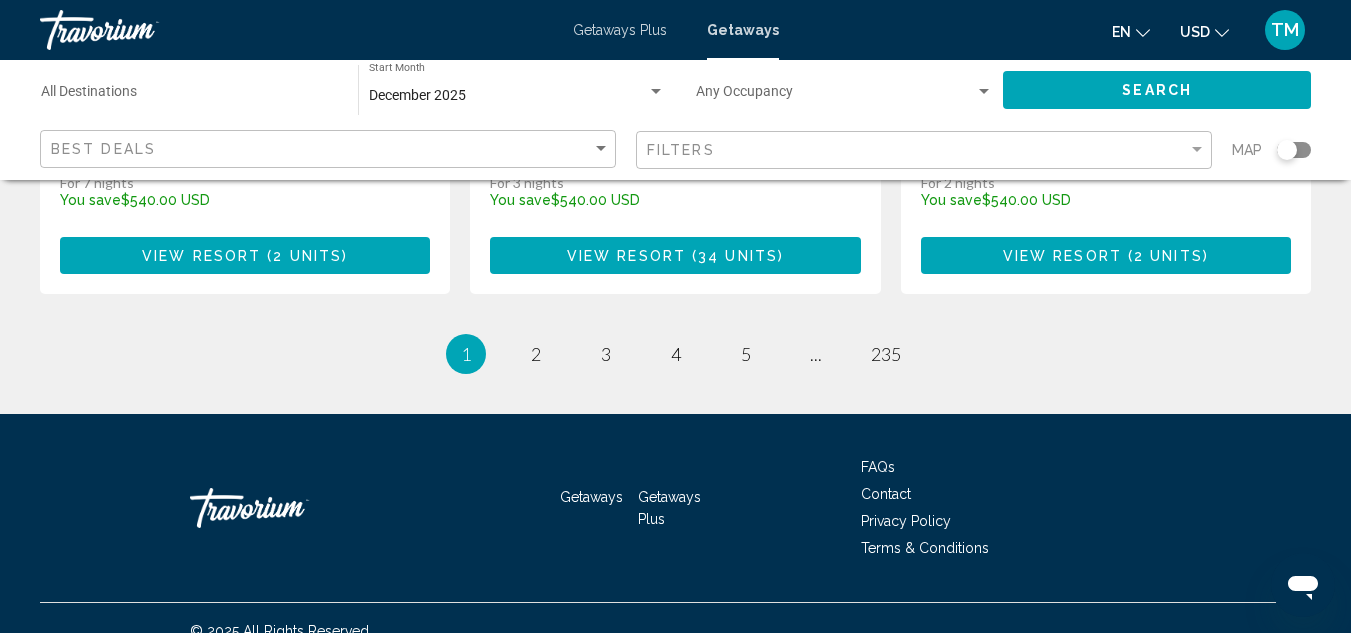 scroll, scrollTop: 2800, scrollLeft: 0, axis: vertical 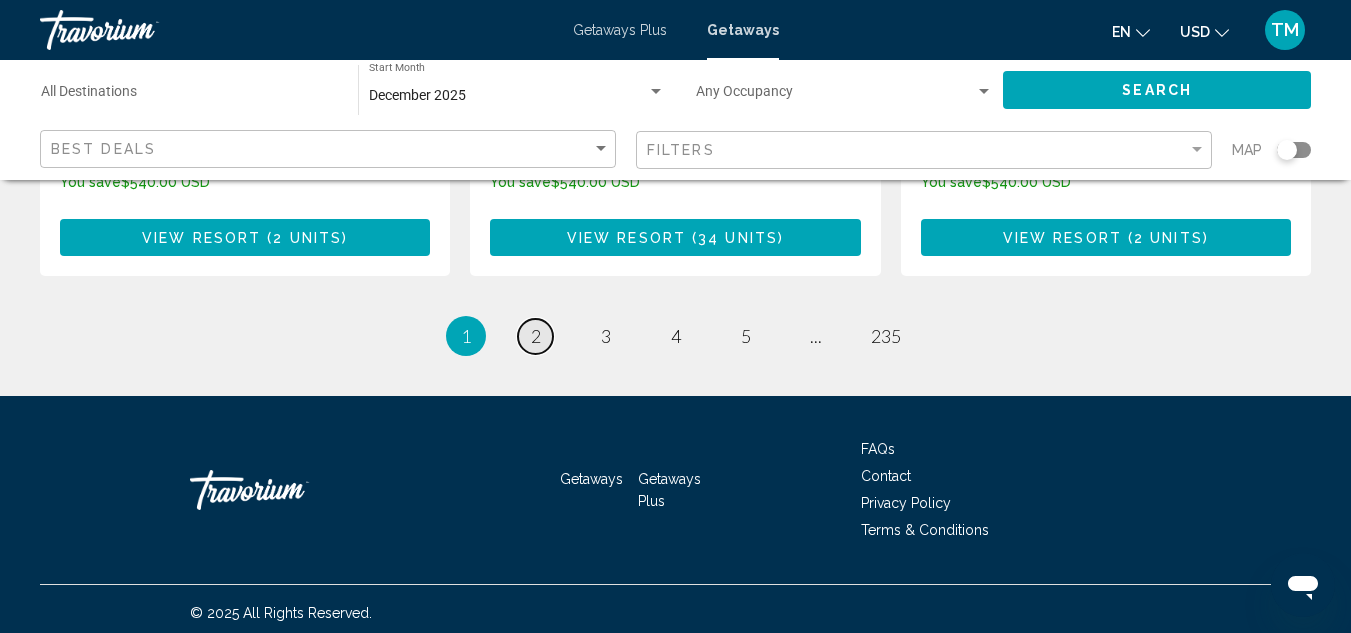 click on "2" at bounding box center [536, 336] 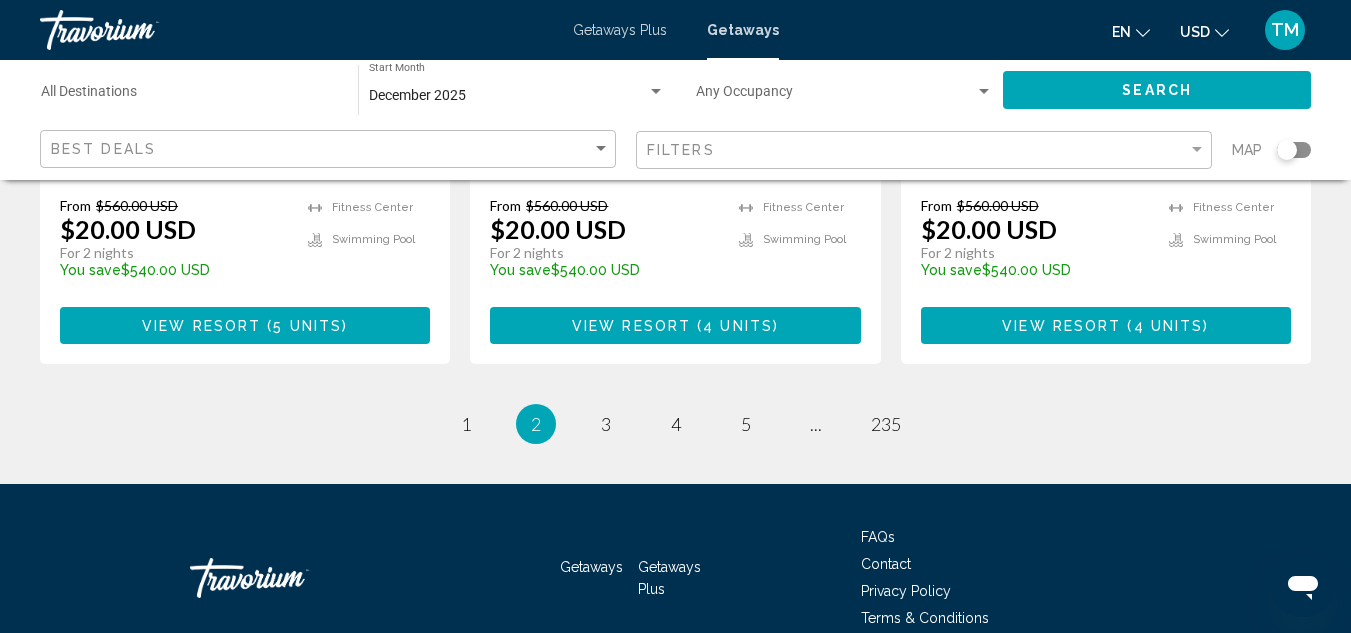 scroll, scrollTop: 2700, scrollLeft: 0, axis: vertical 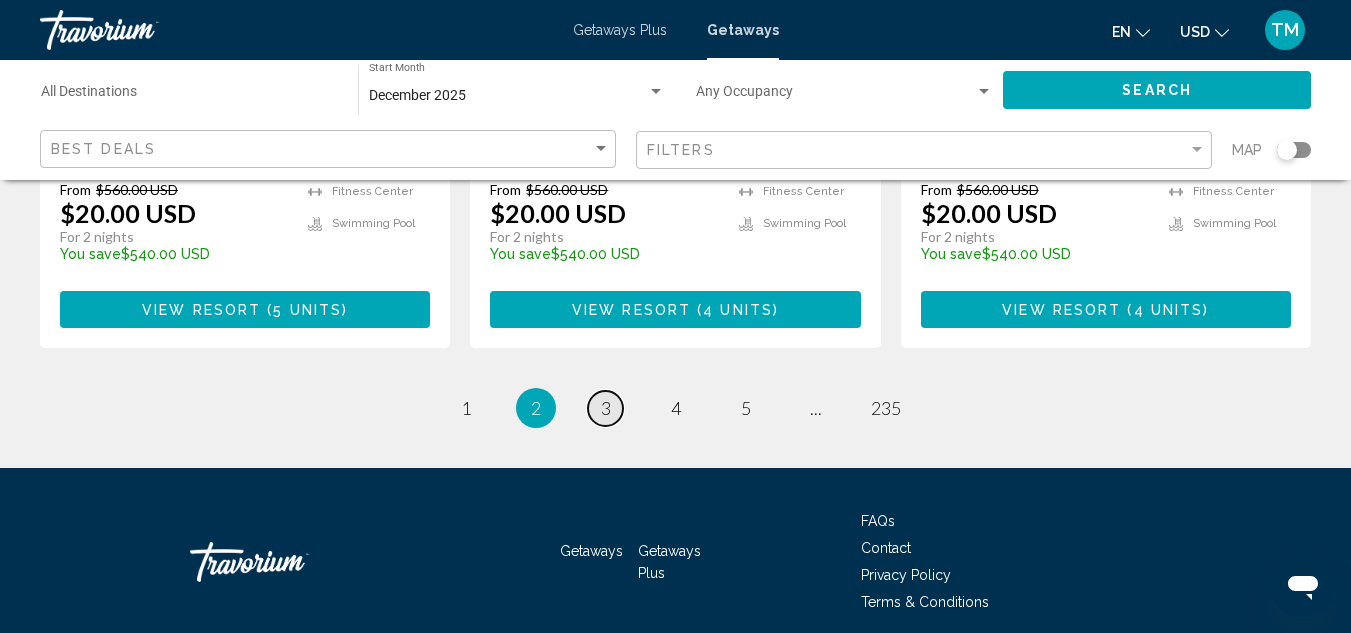 click on "3" at bounding box center [606, 408] 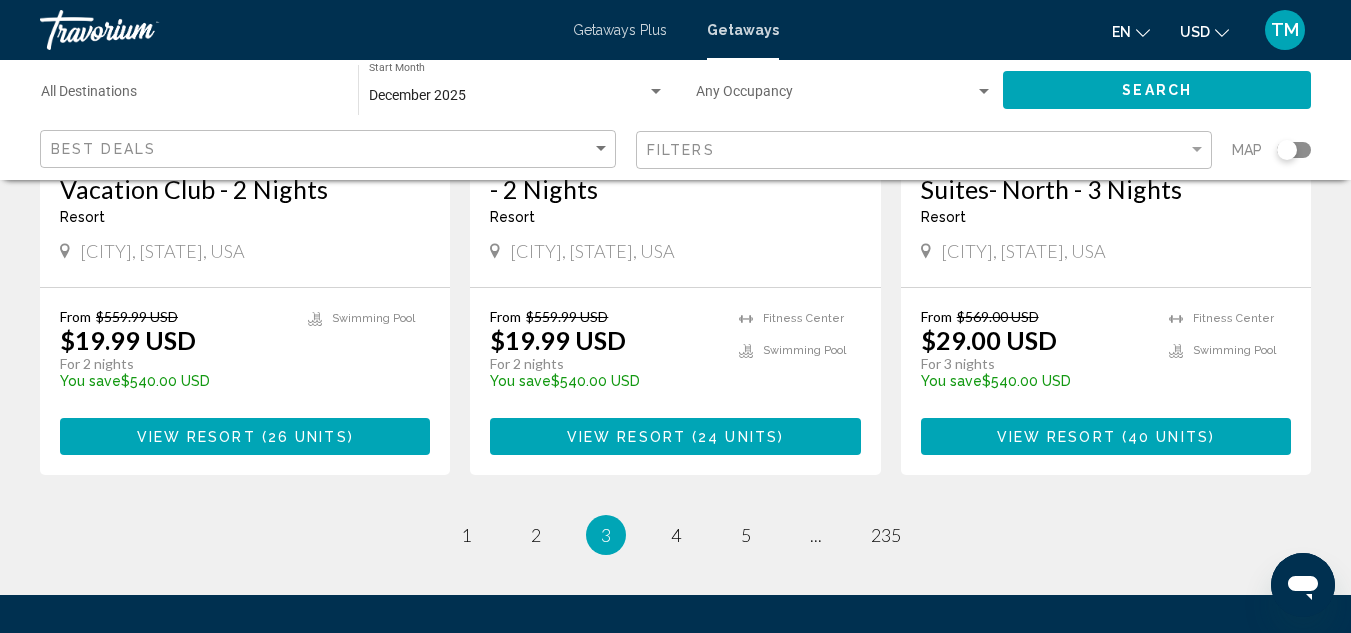scroll, scrollTop: 2700, scrollLeft: 0, axis: vertical 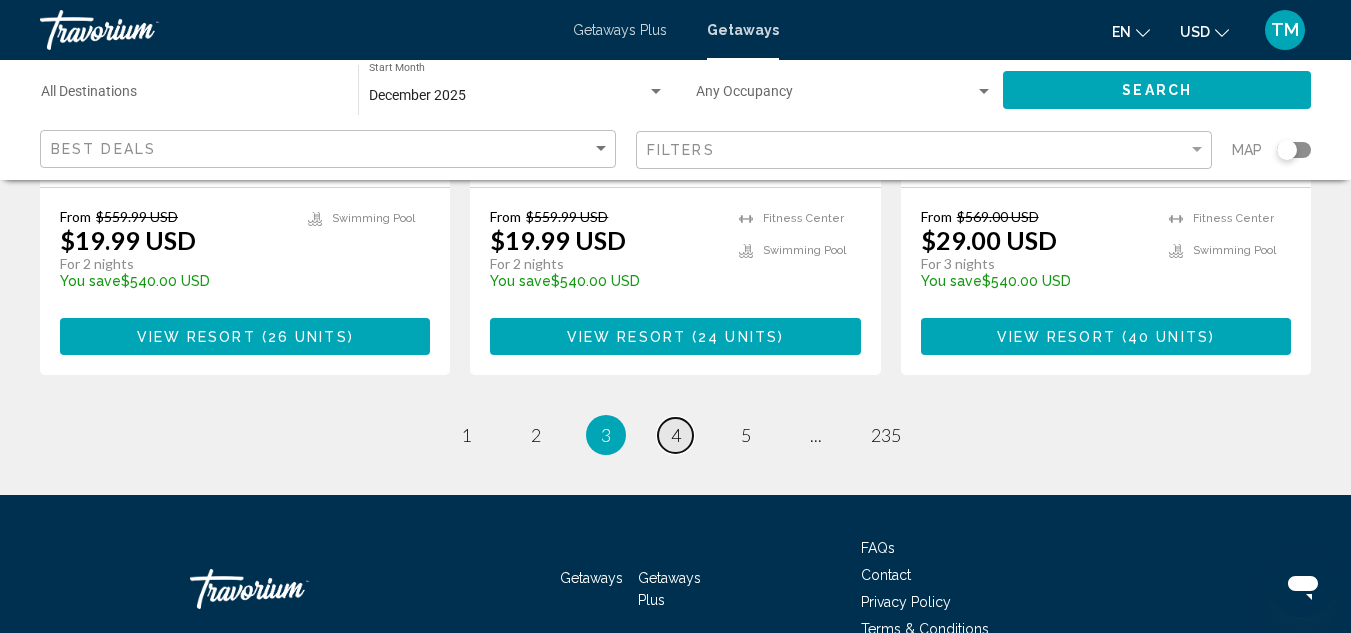 click on "4" at bounding box center [676, 435] 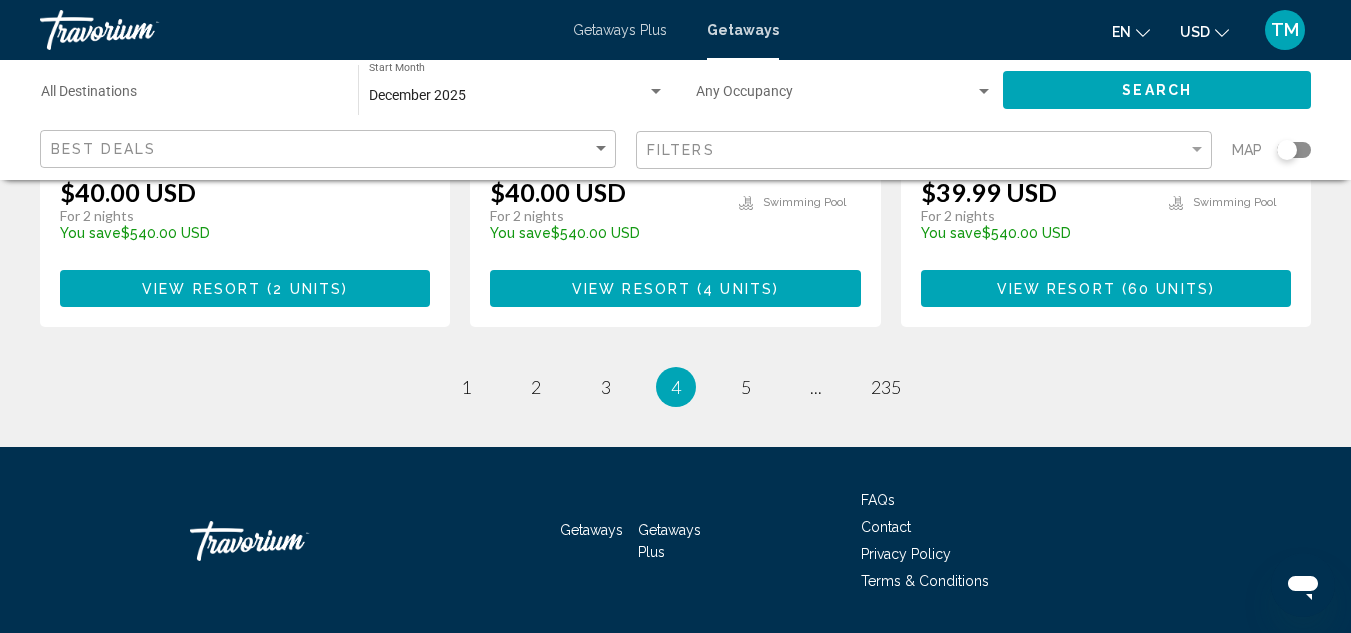 scroll, scrollTop: 2800, scrollLeft: 0, axis: vertical 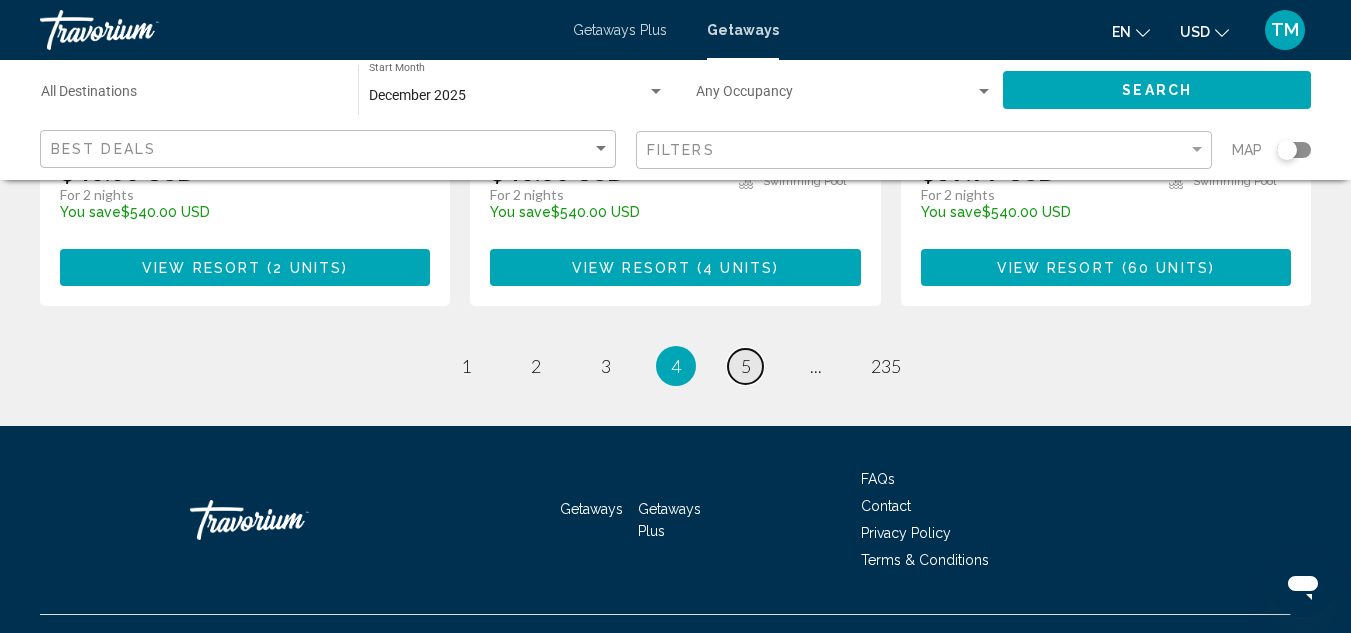 click on "page  5" at bounding box center (745, 366) 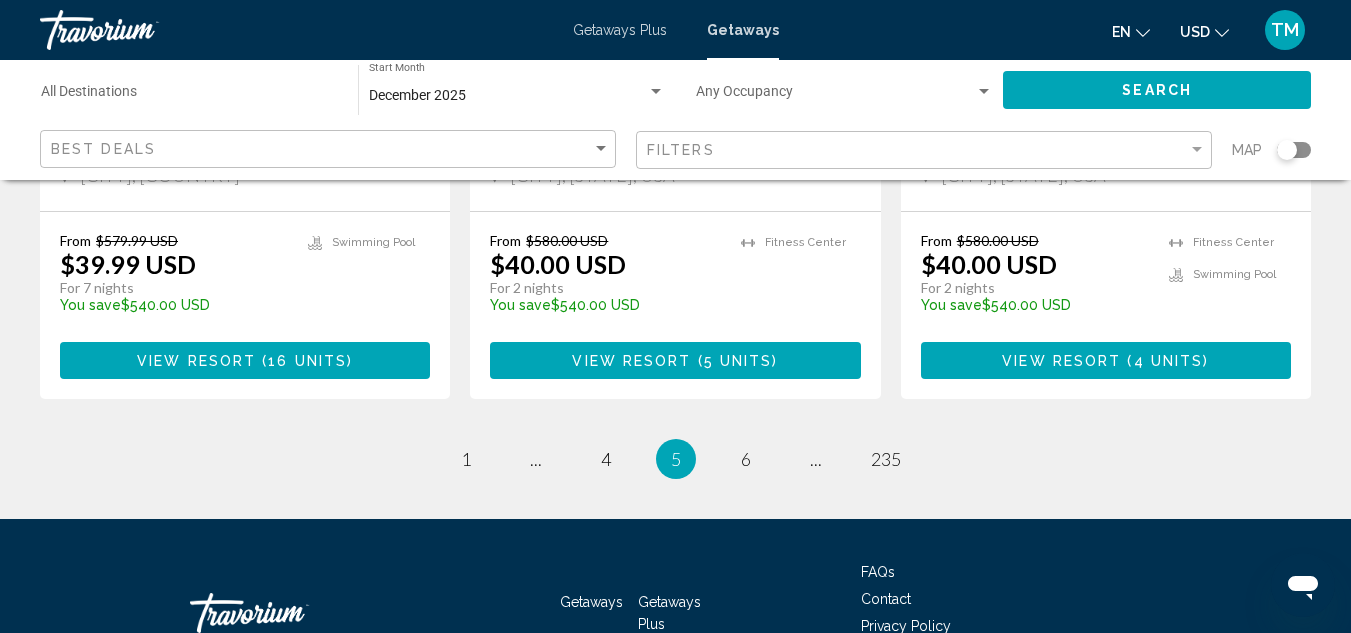 scroll, scrollTop: 2800, scrollLeft: 0, axis: vertical 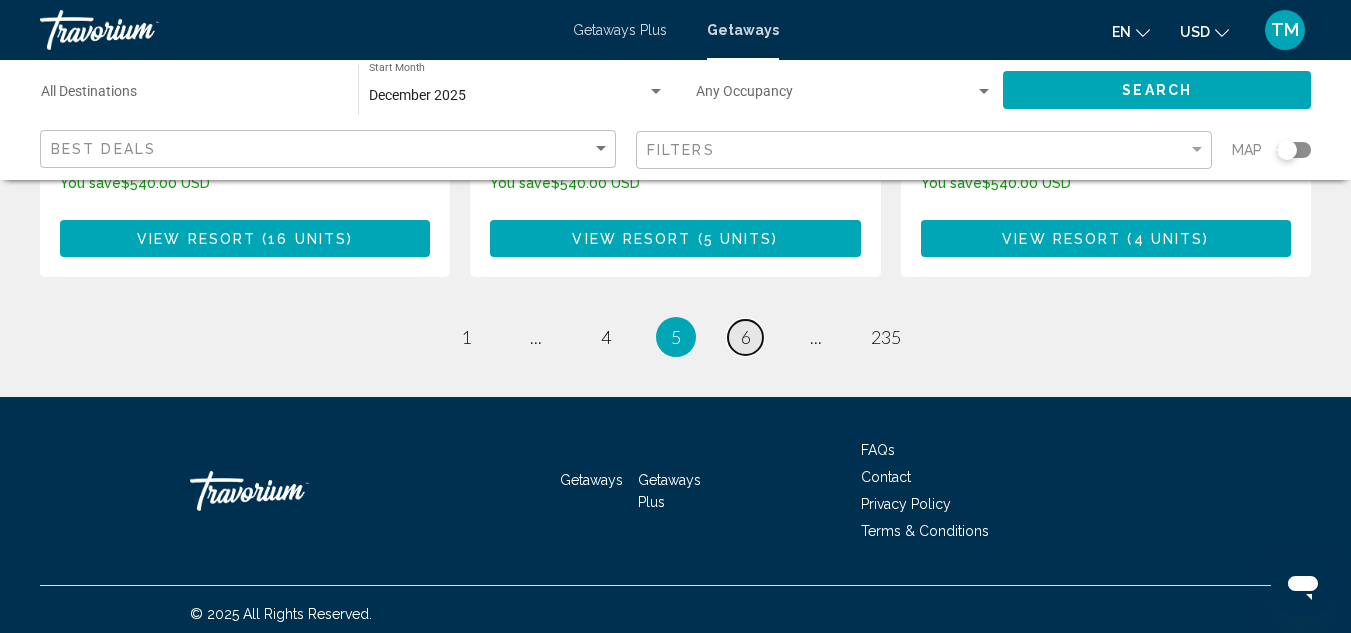 click on "6" at bounding box center (746, 337) 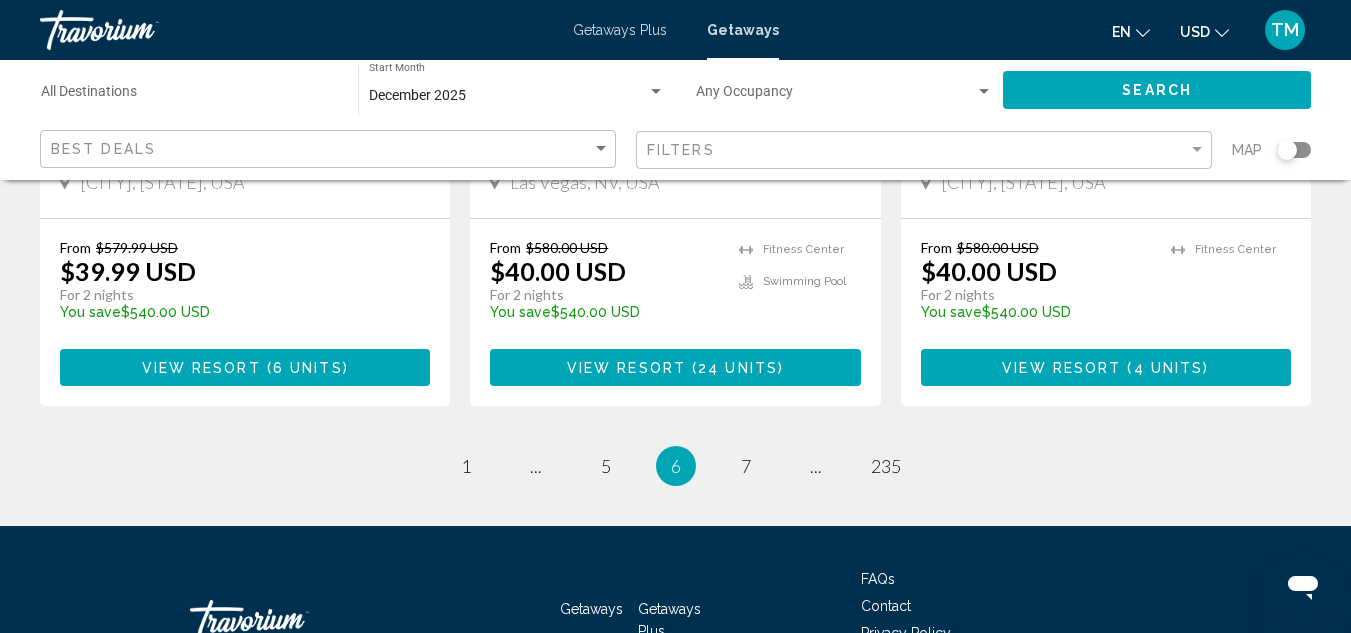scroll, scrollTop: 2700, scrollLeft: 0, axis: vertical 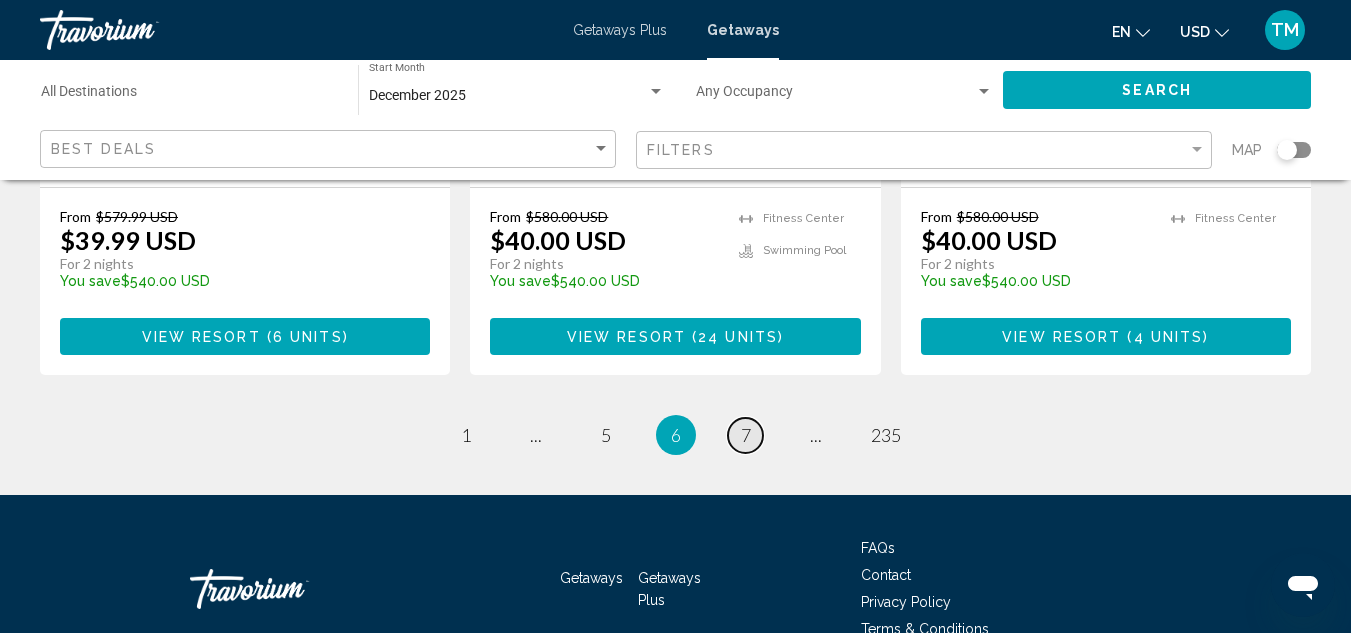 click on "7" at bounding box center [746, 435] 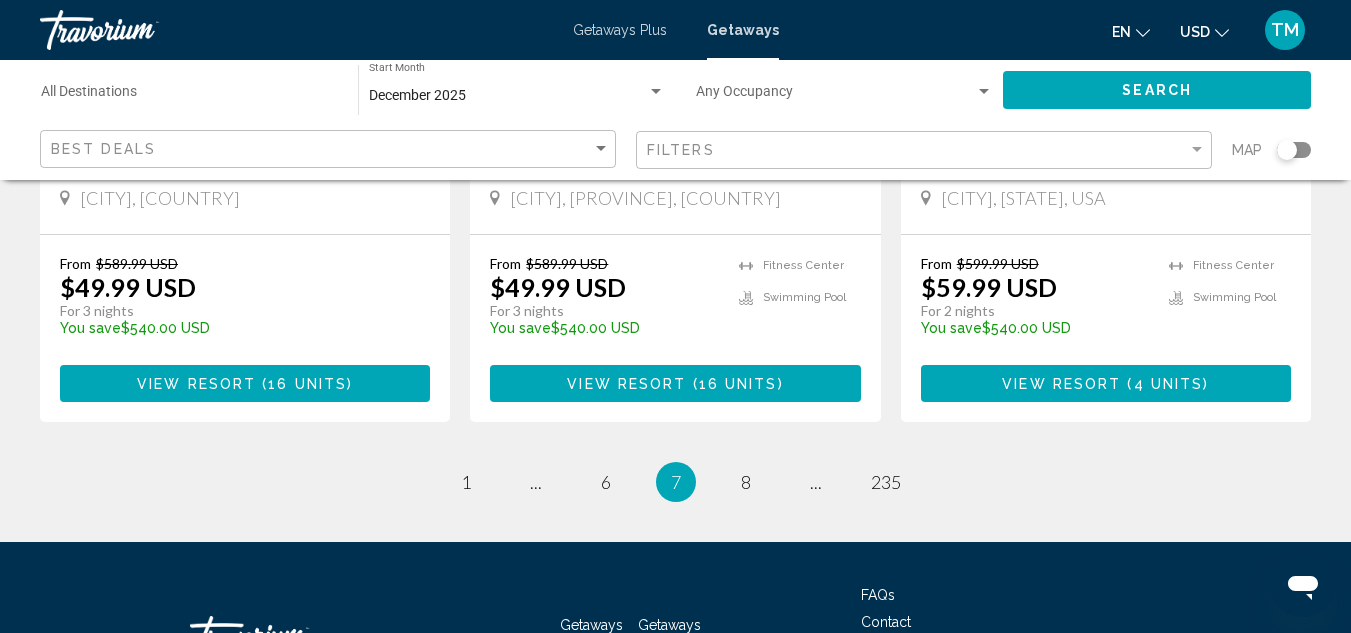 scroll, scrollTop: 2700, scrollLeft: 0, axis: vertical 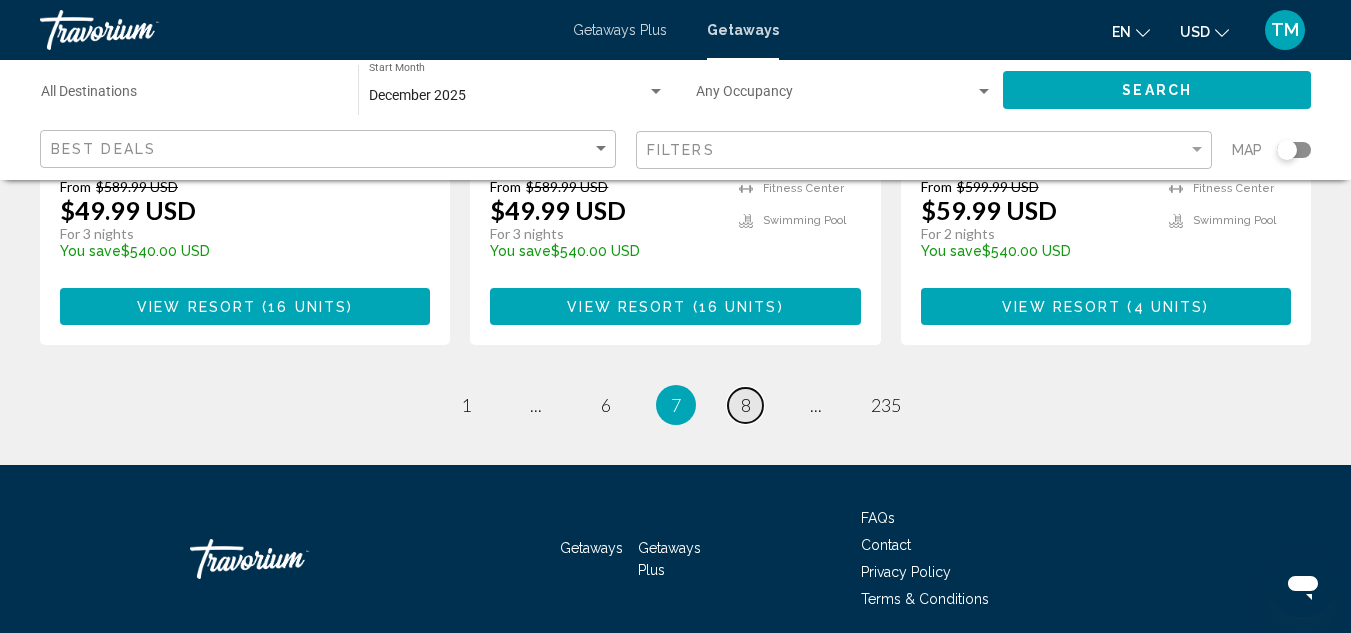 click on "8" at bounding box center (746, 405) 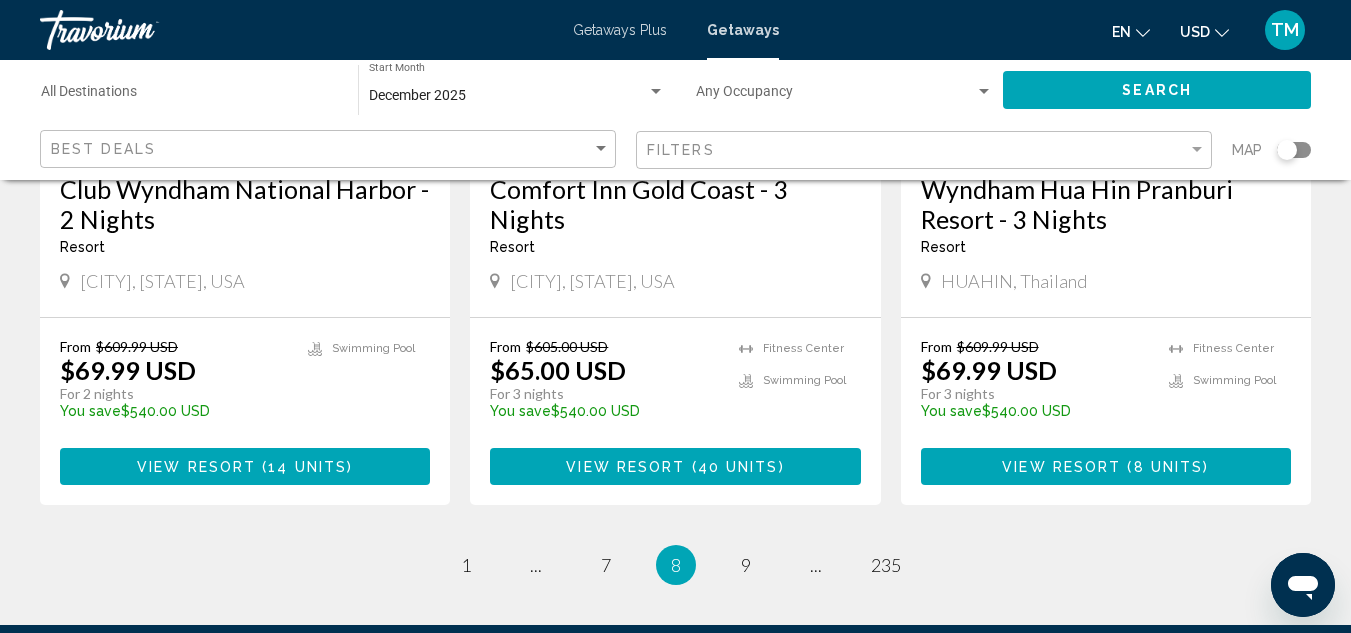 scroll, scrollTop: 2600, scrollLeft: 0, axis: vertical 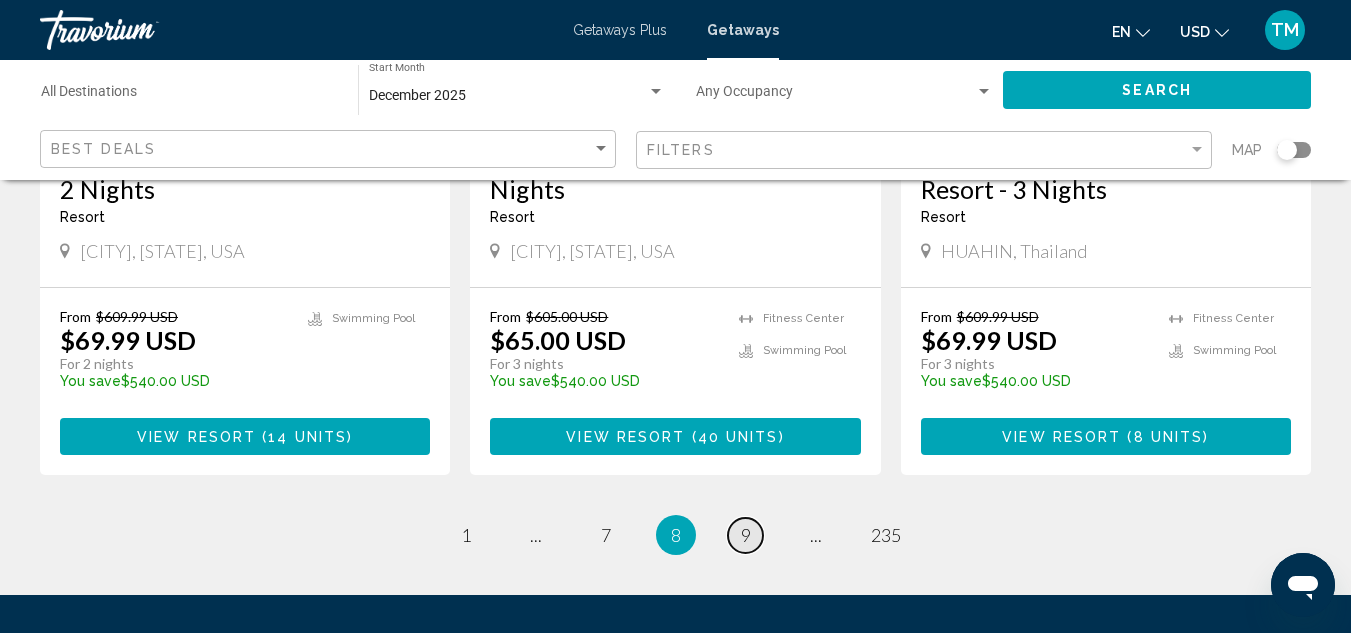 click on "9" at bounding box center [746, 535] 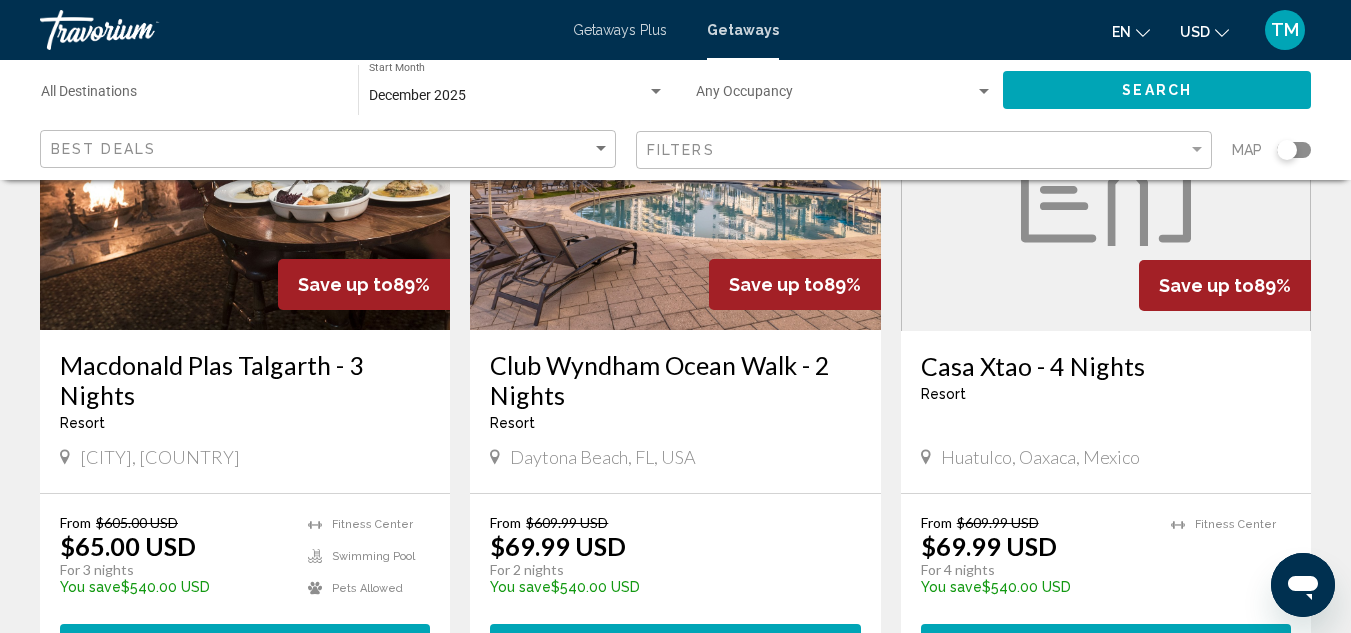 scroll, scrollTop: 300, scrollLeft: 0, axis: vertical 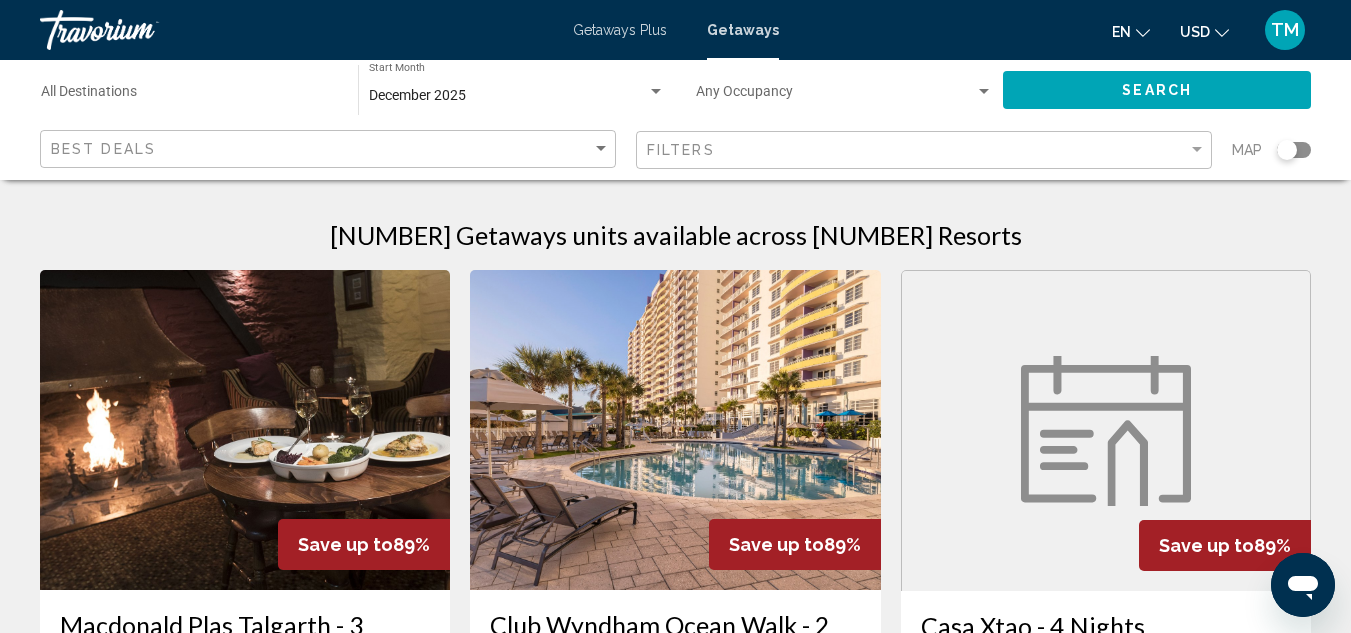 click on "December 2025" at bounding box center [417, 95] 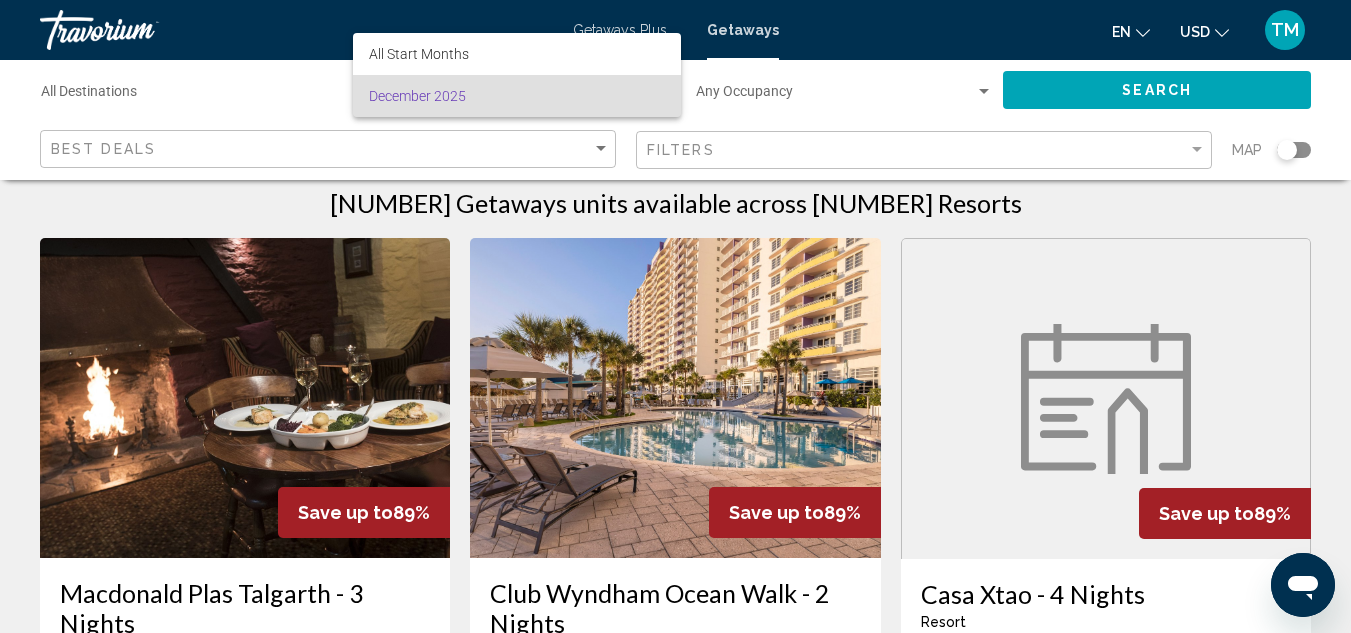 scroll, scrollTop: 0, scrollLeft: 0, axis: both 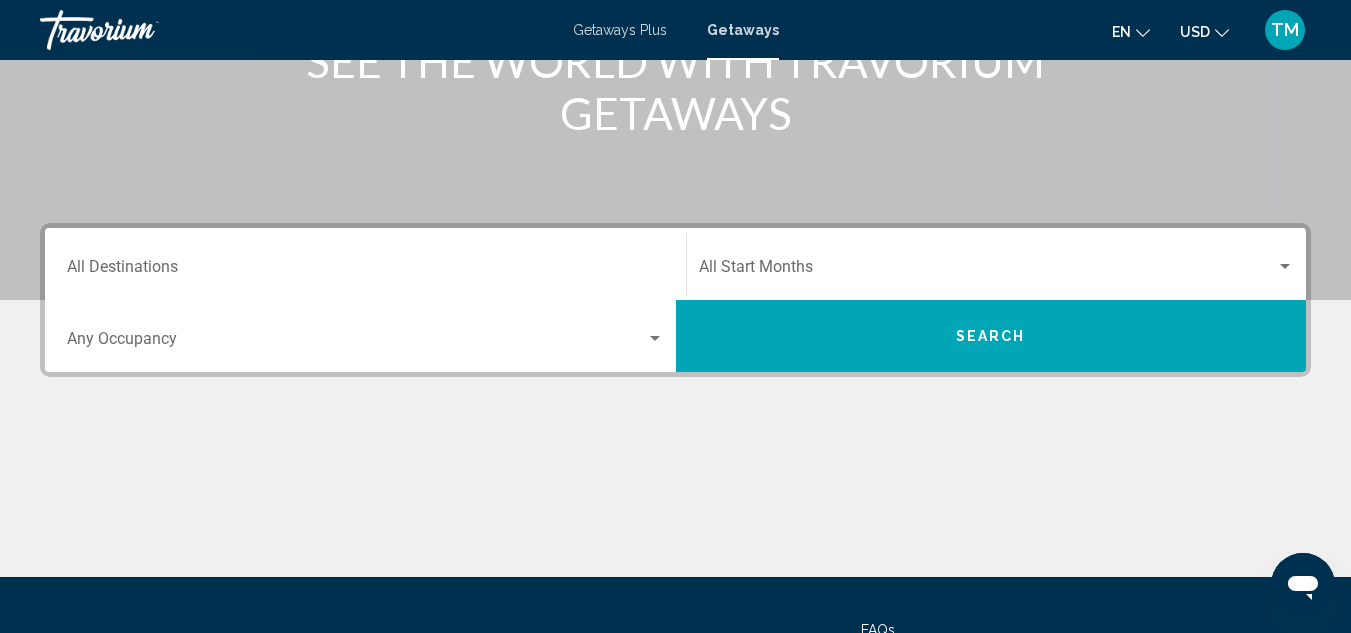 click at bounding box center (1285, 266) 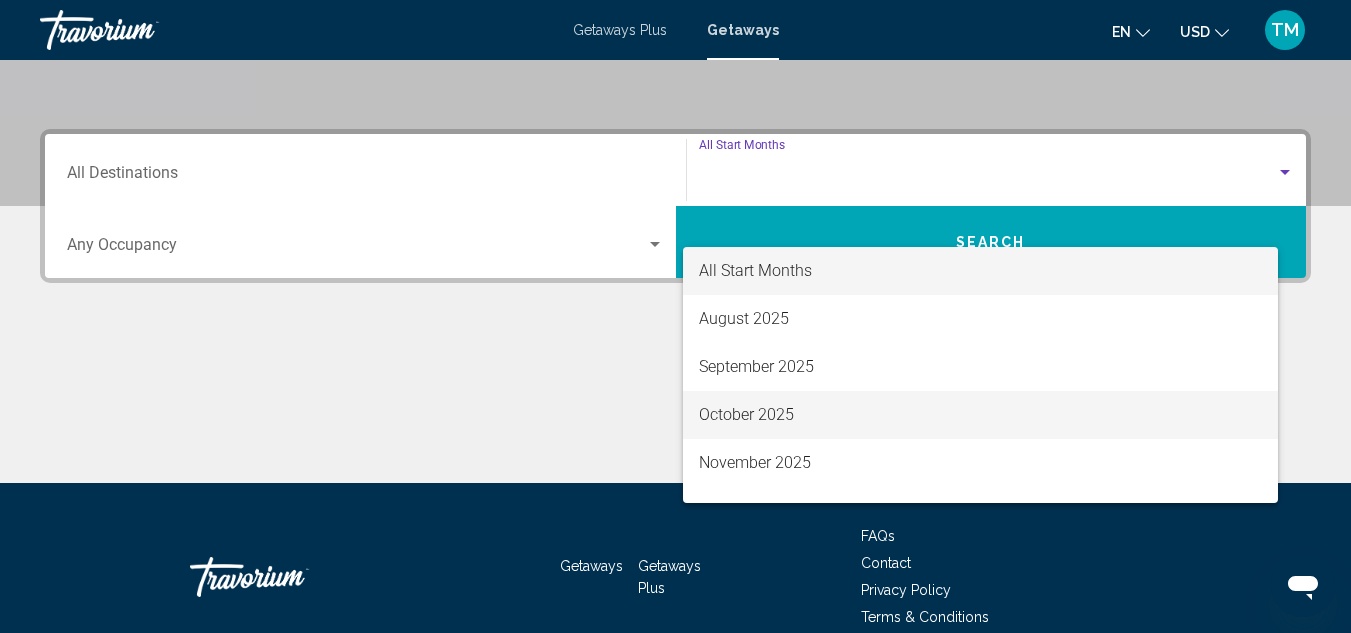 scroll, scrollTop: 458, scrollLeft: 0, axis: vertical 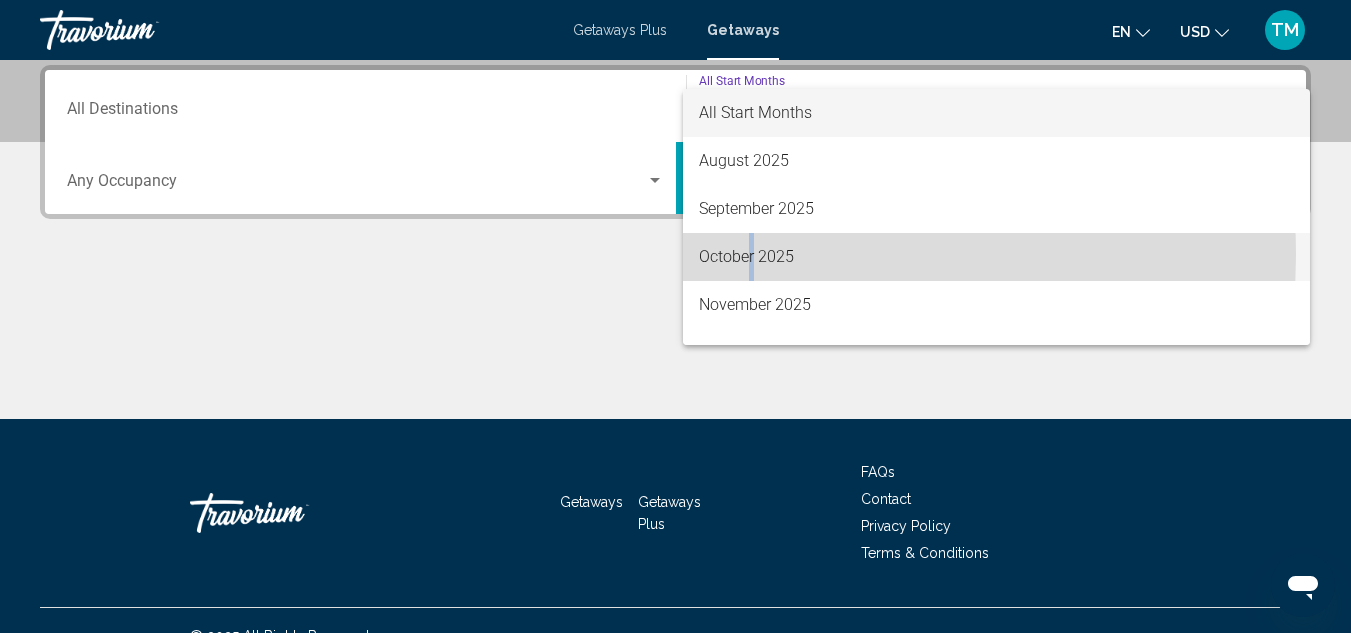click on "October 2025" at bounding box center (997, 257) 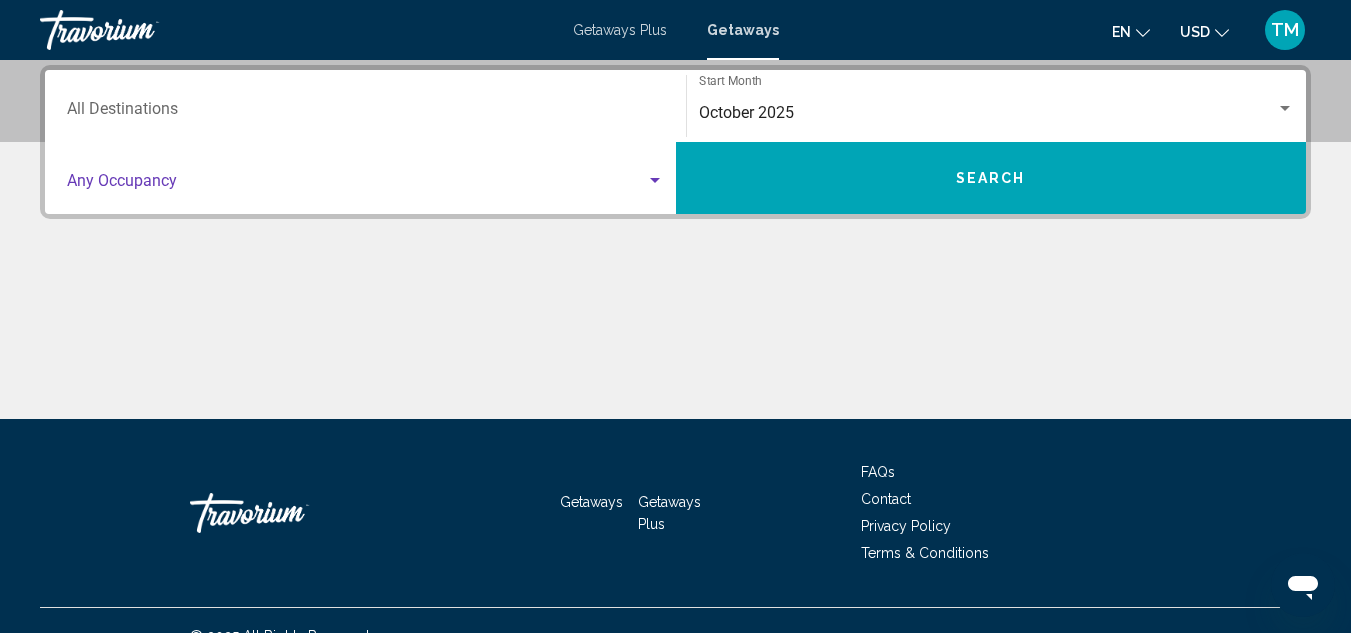 click at bounding box center [655, 180] 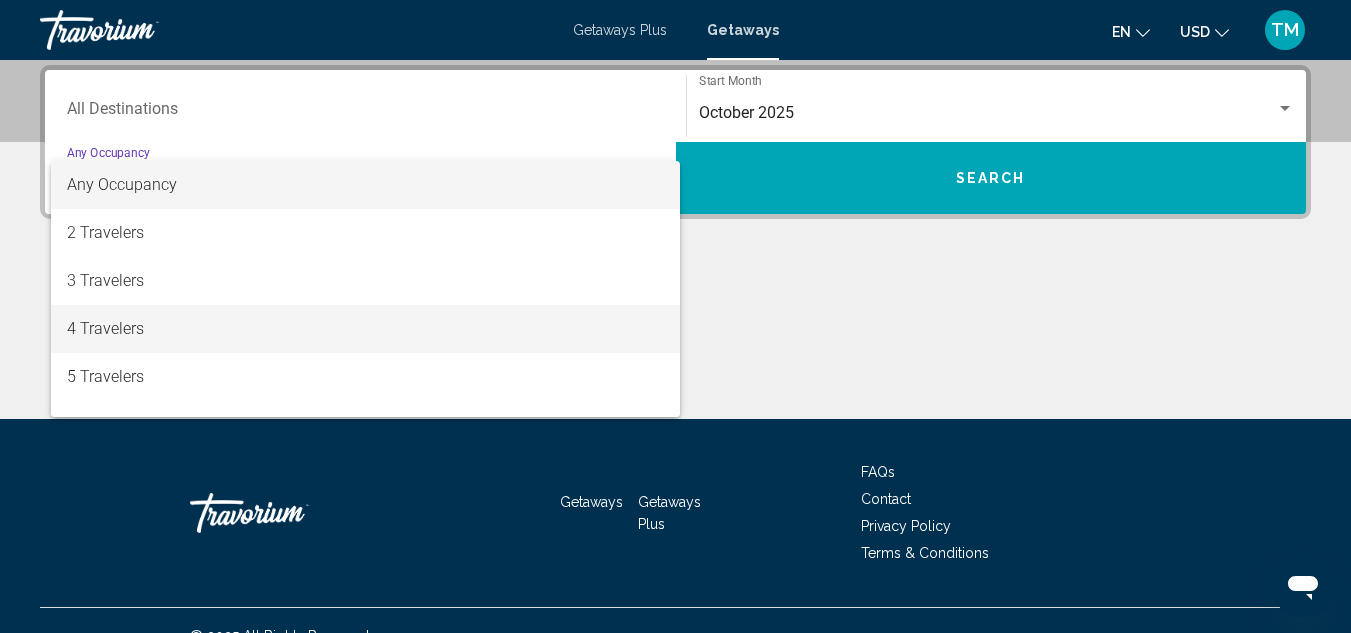 click on "4 Travelers" at bounding box center [365, 329] 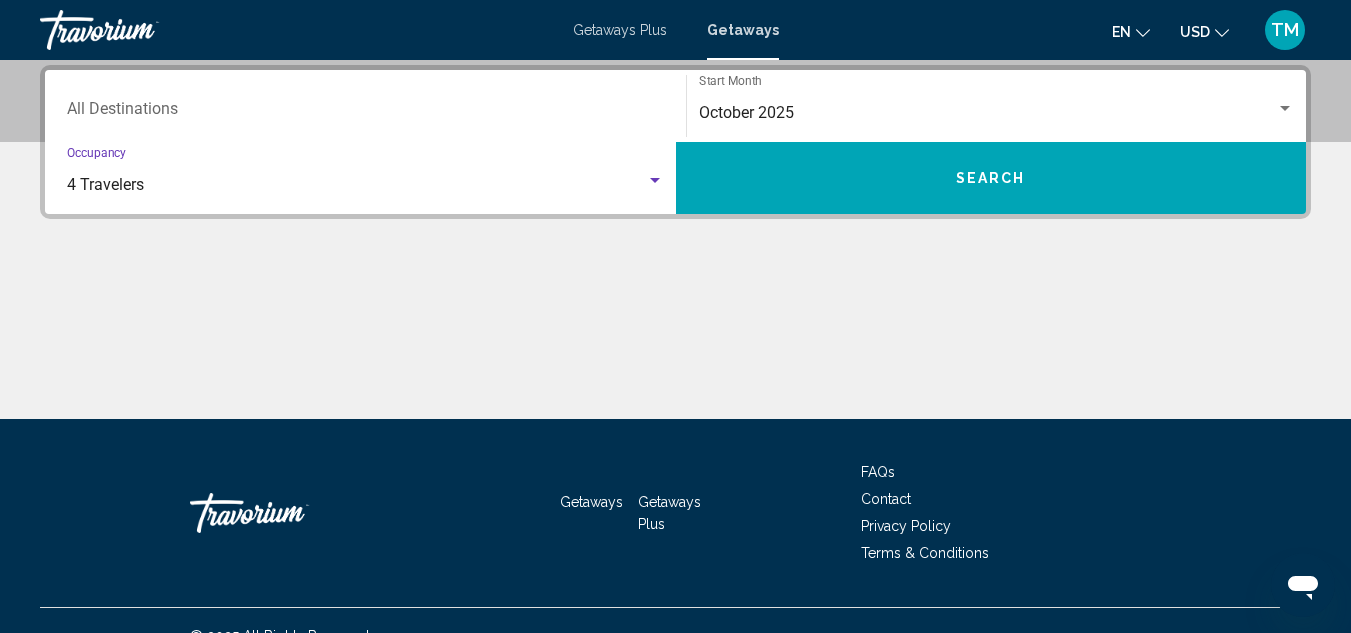 click on "Search" at bounding box center [991, 178] 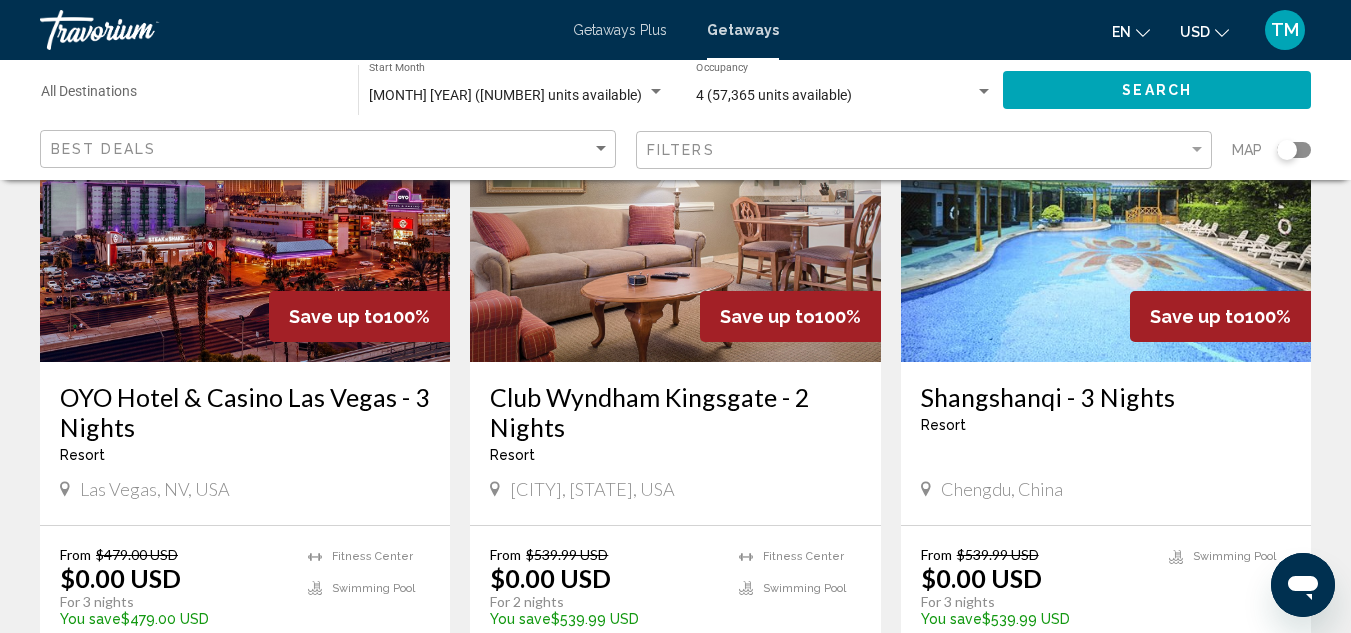 scroll, scrollTop: 0, scrollLeft: 0, axis: both 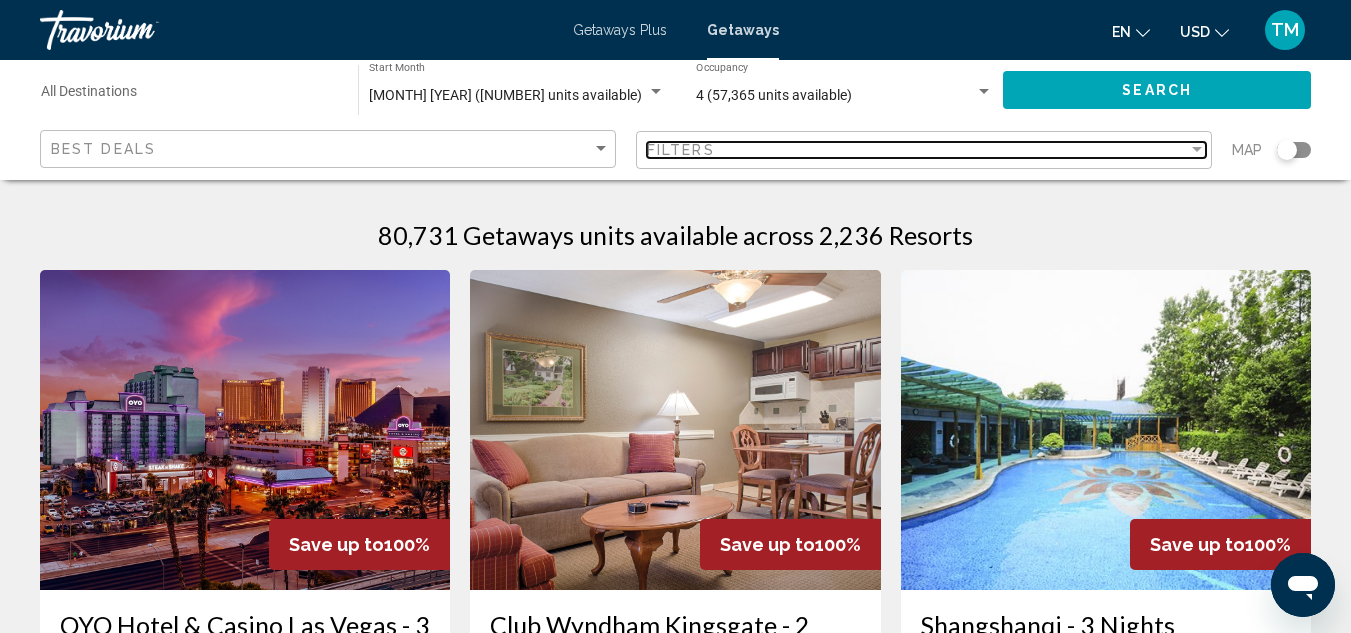 click on "Filters" at bounding box center (917, 150) 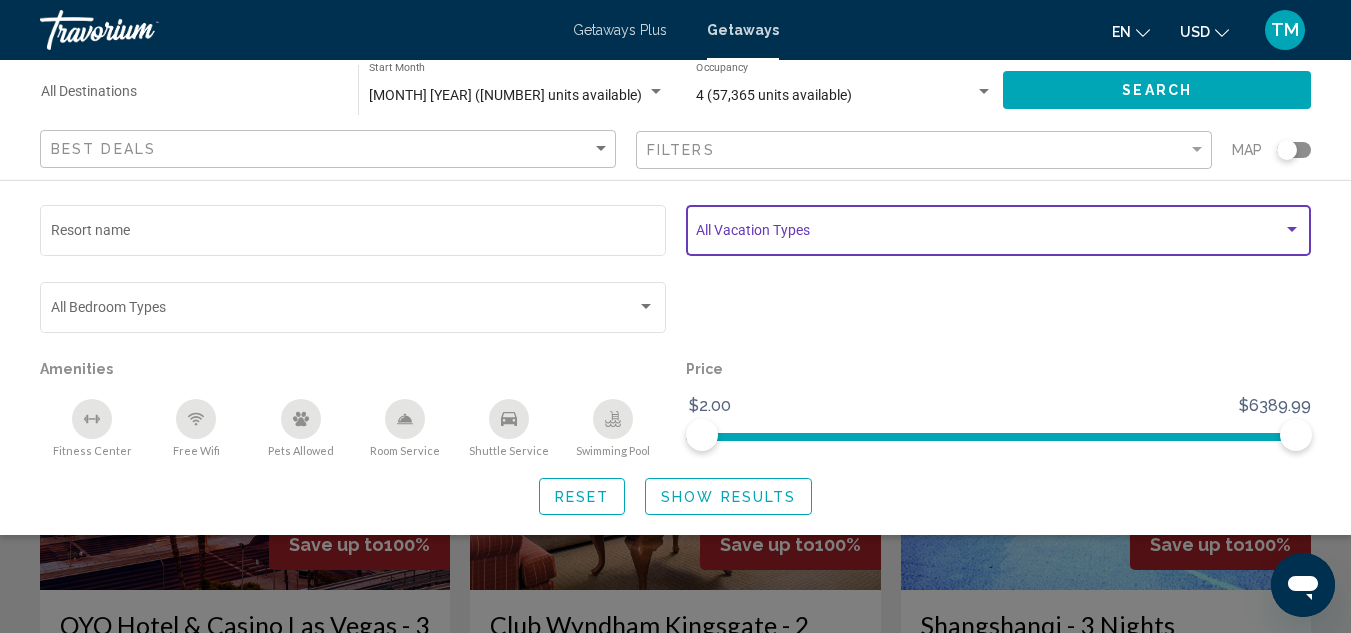 click at bounding box center (1292, 229) 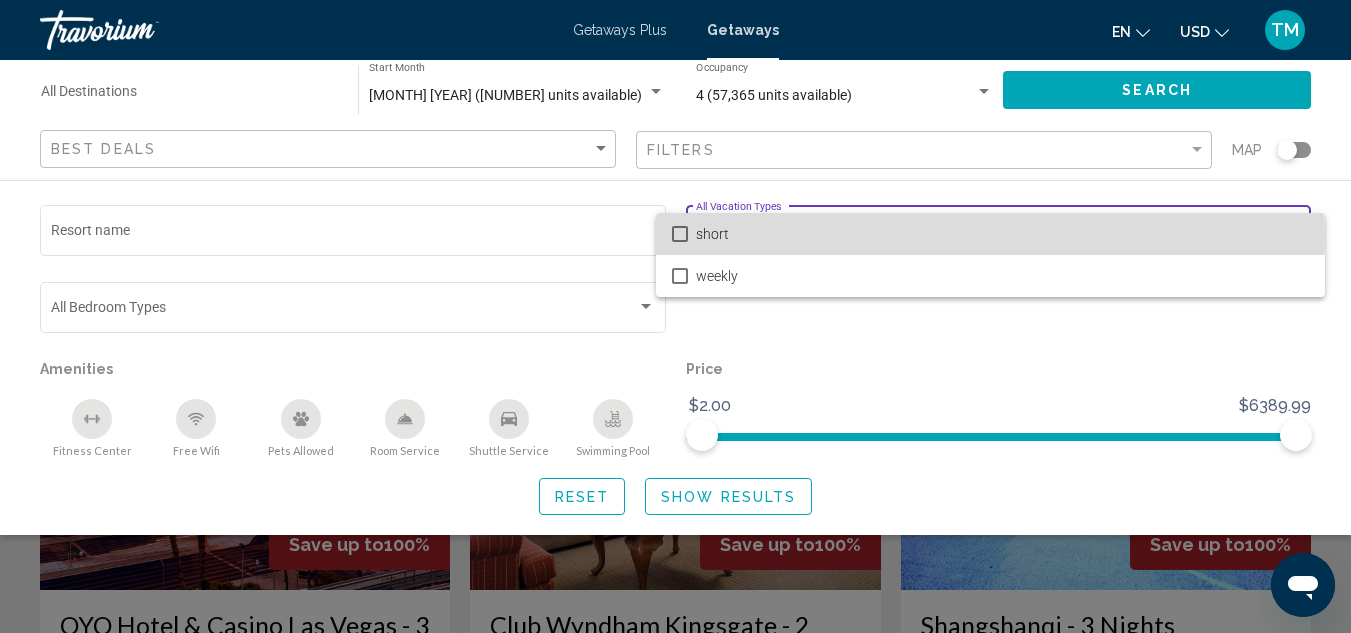 click at bounding box center [680, 234] 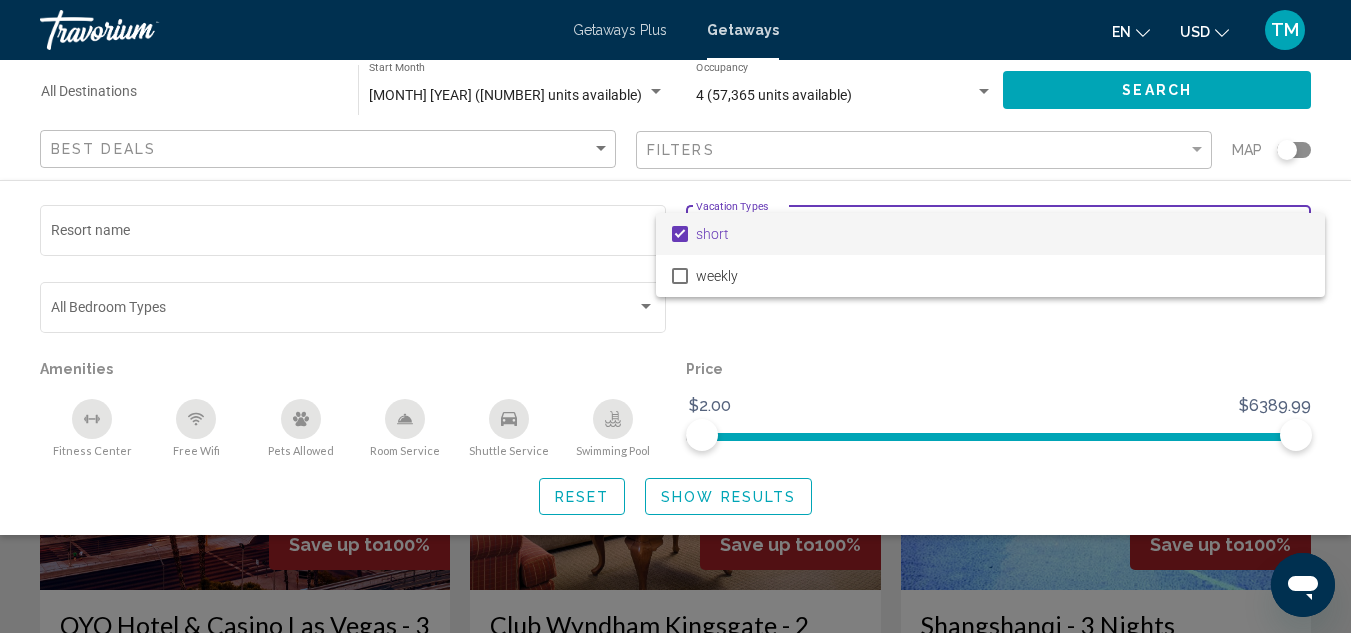 click at bounding box center [675, 316] 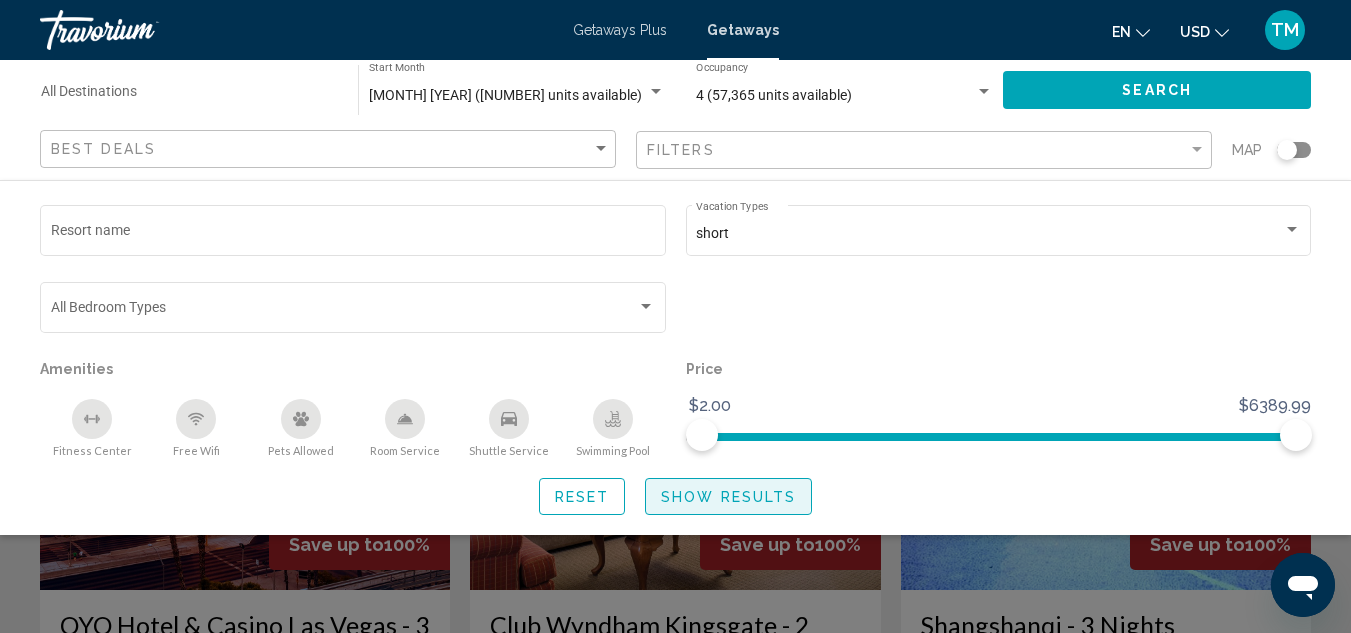 click on "Show Results" 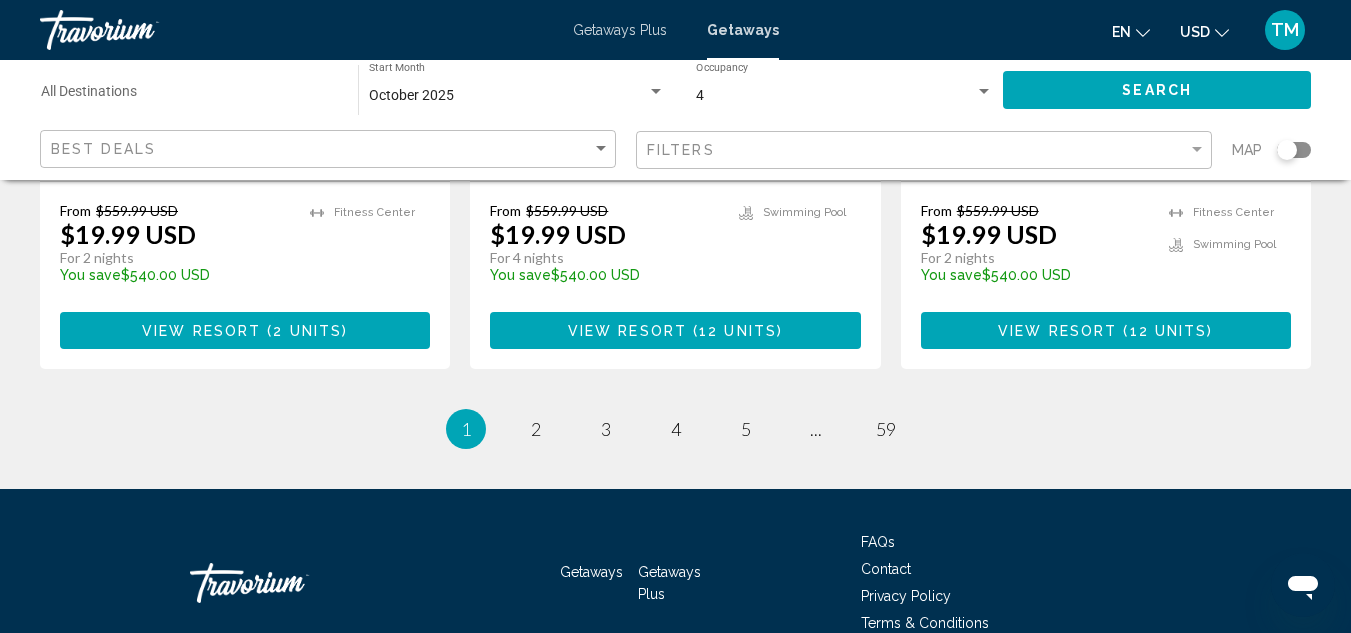 scroll, scrollTop: 2800, scrollLeft: 0, axis: vertical 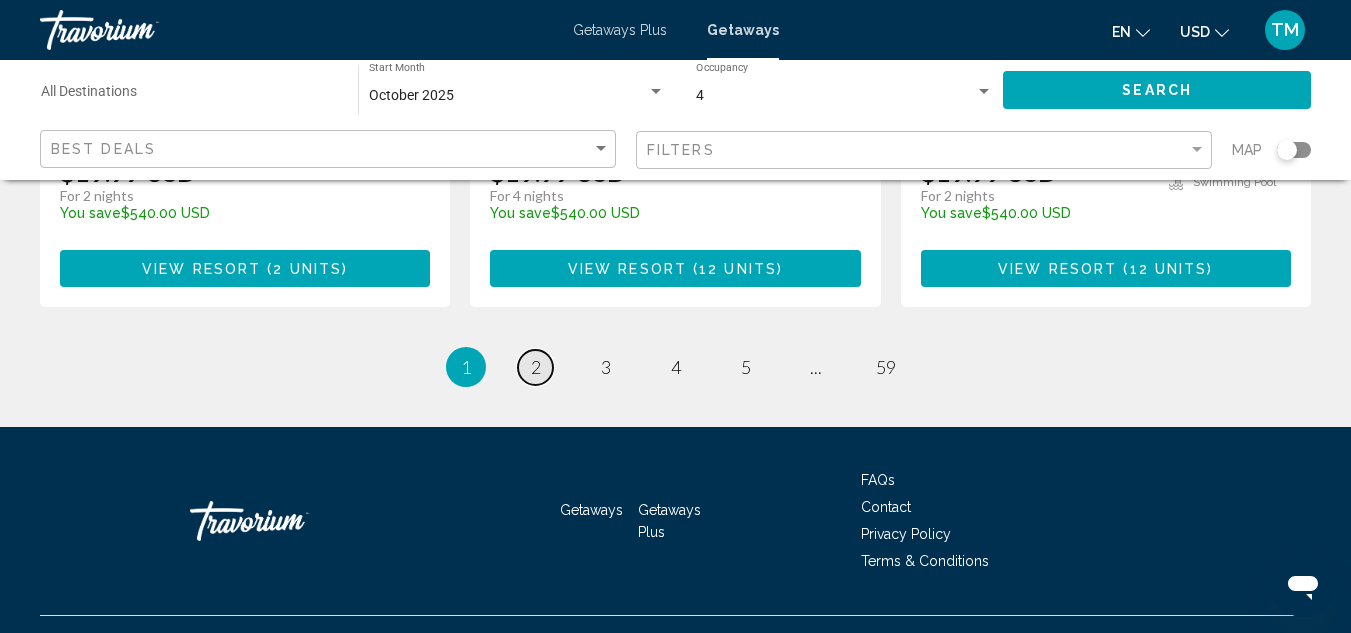 click on "page  2" at bounding box center (535, 367) 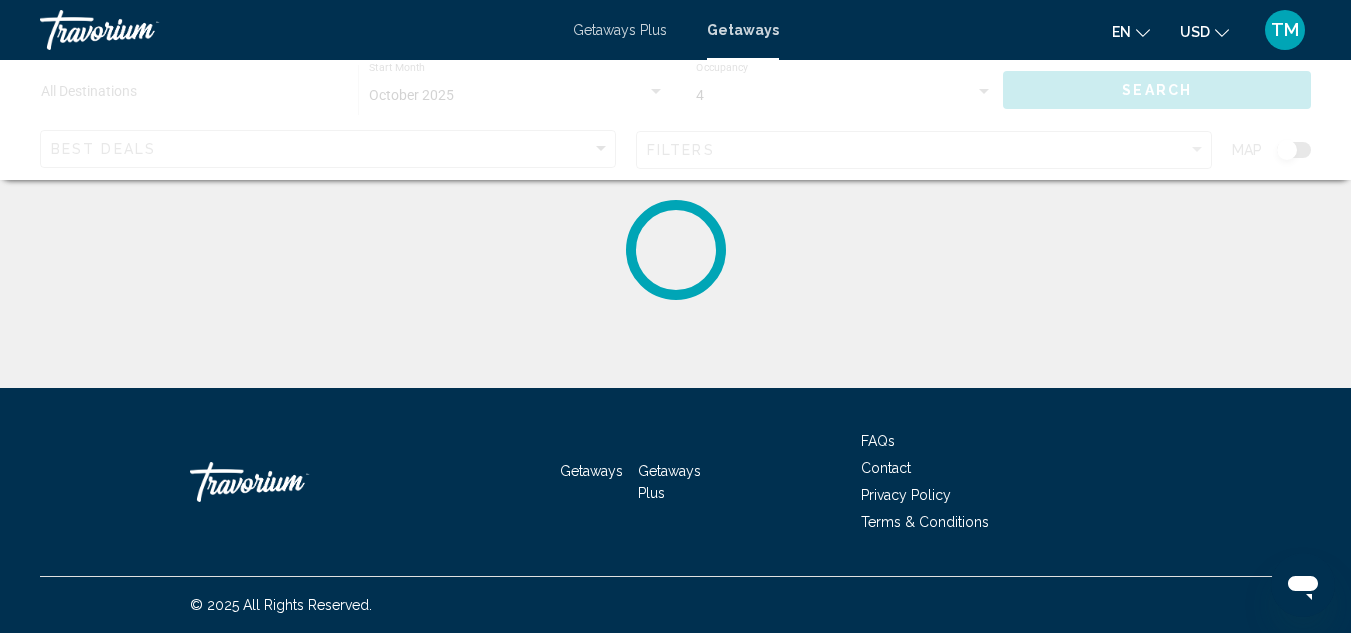 scroll, scrollTop: 0, scrollLeft: 0, axis: both 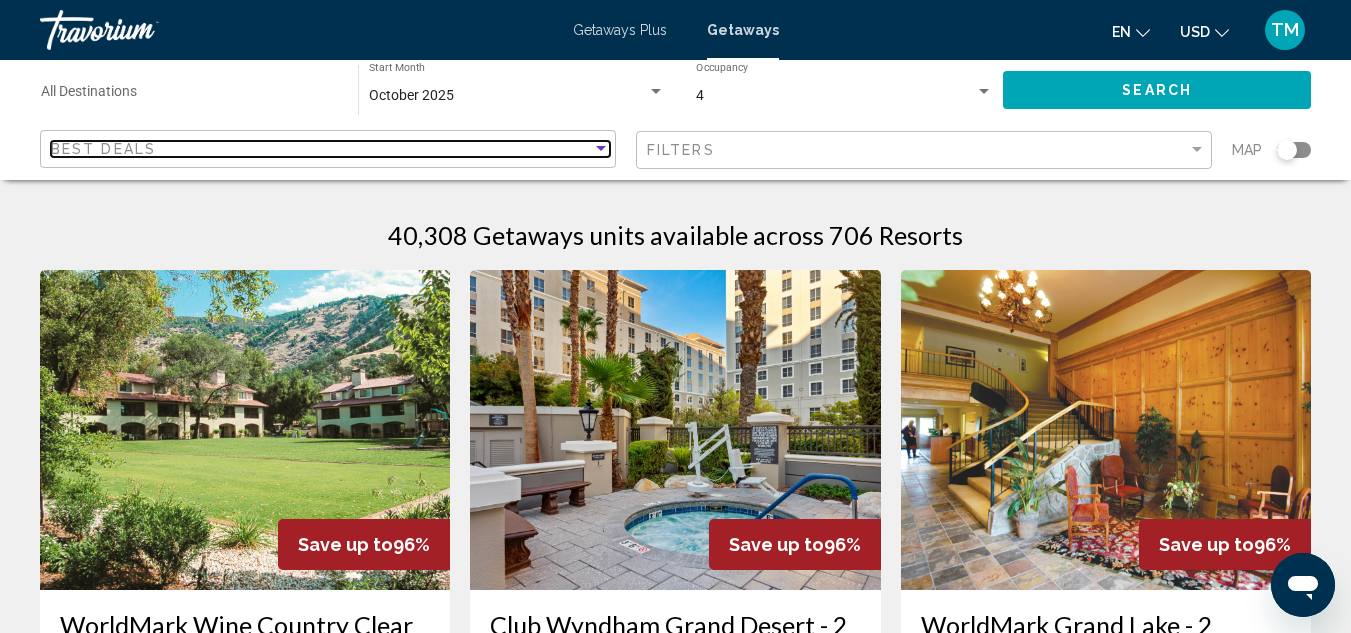 click on "Best Deals" at bounding box center (321, 149) 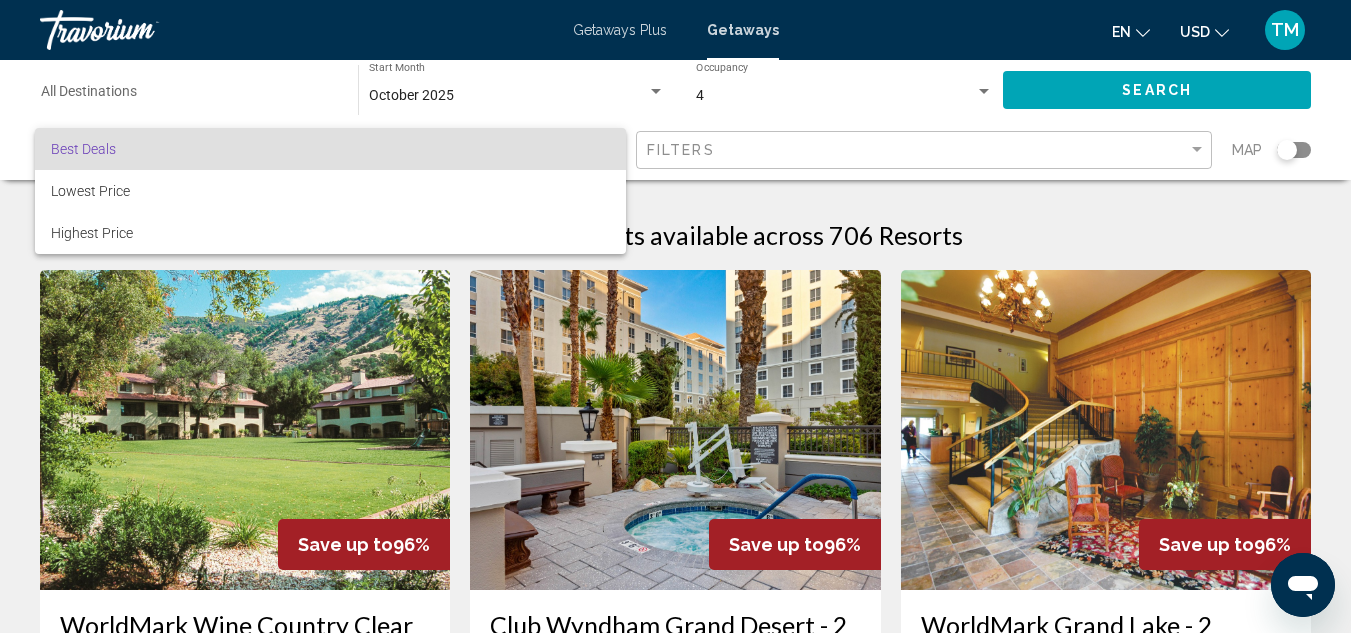 click at bounding box center (675, 316) 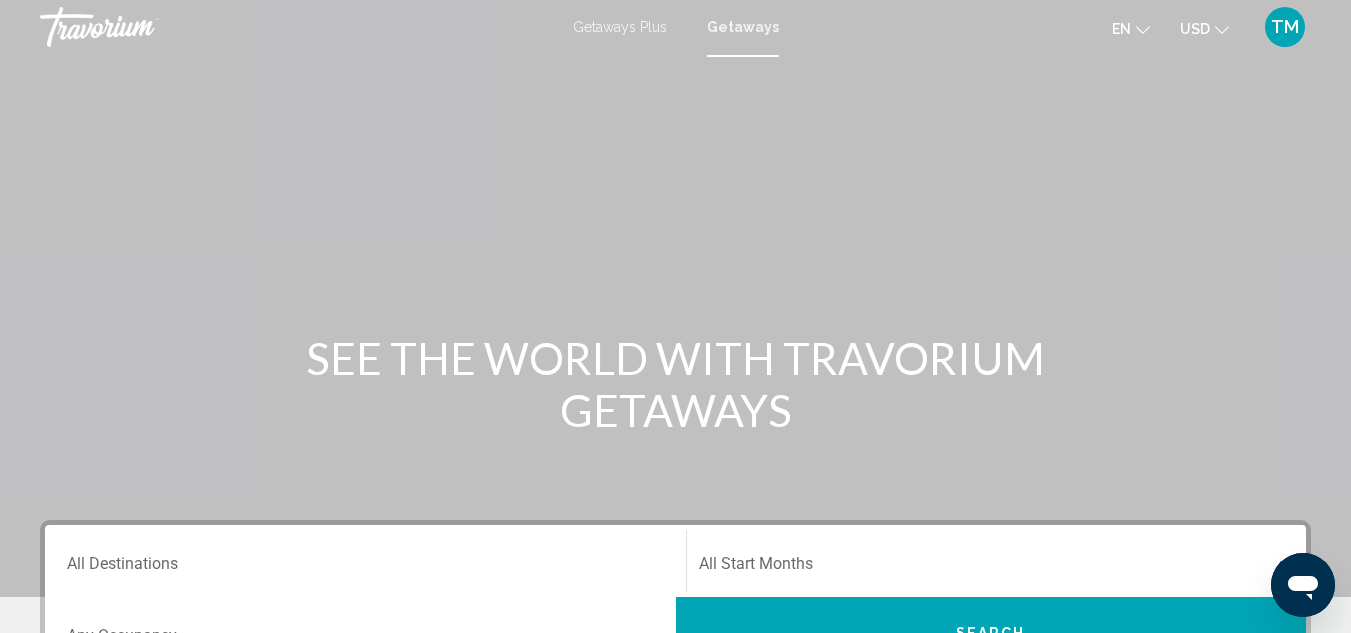 scroll, scrollTop: 0, scrollLeft: 0, axis: both 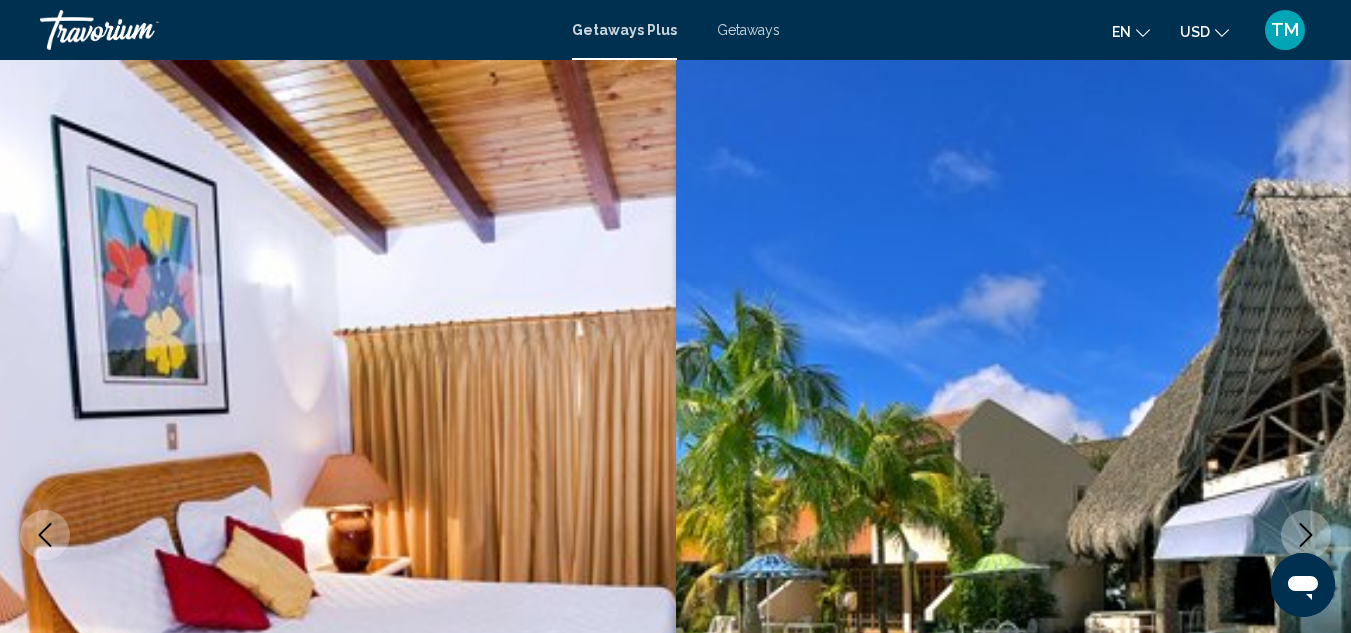click on "Getaways" at bounding box center (748, 30) 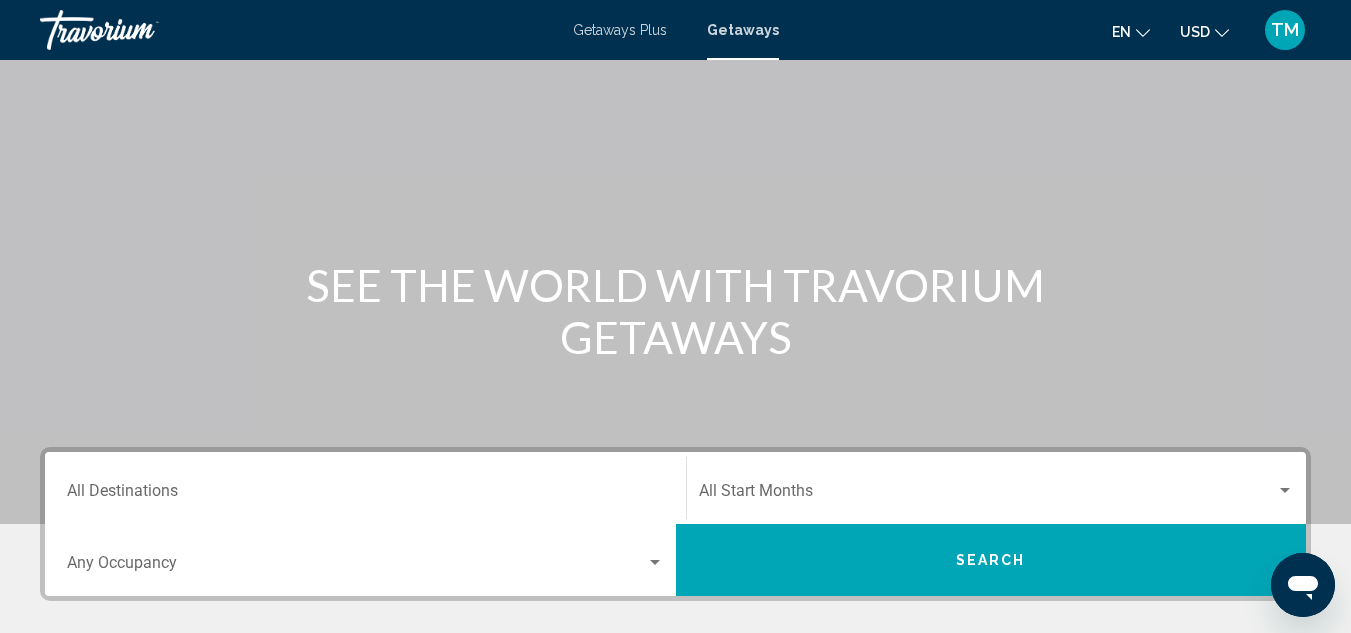 scroll, scrollTop: 300, scrollLeft: 0, axis: vertical 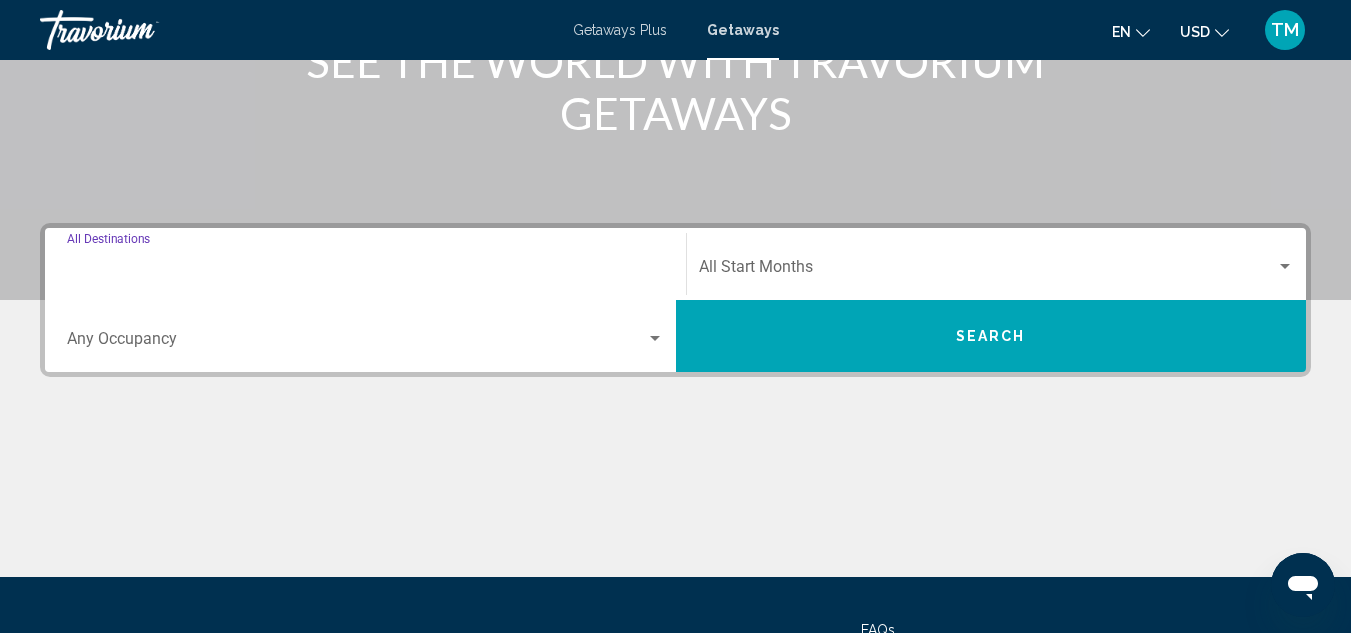 click on "Destination All Destinations" at bounding box center [365, 271] 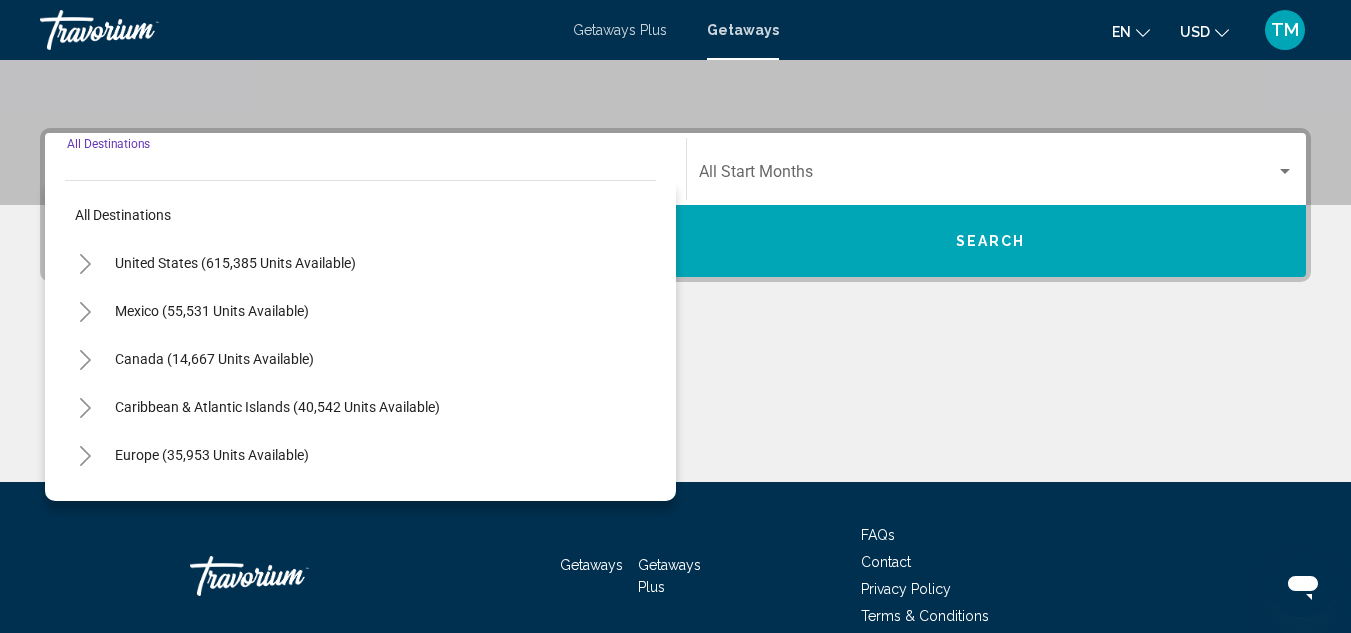 scroll, scrollTop: 458, scrollLeft: 0, axis: vertical 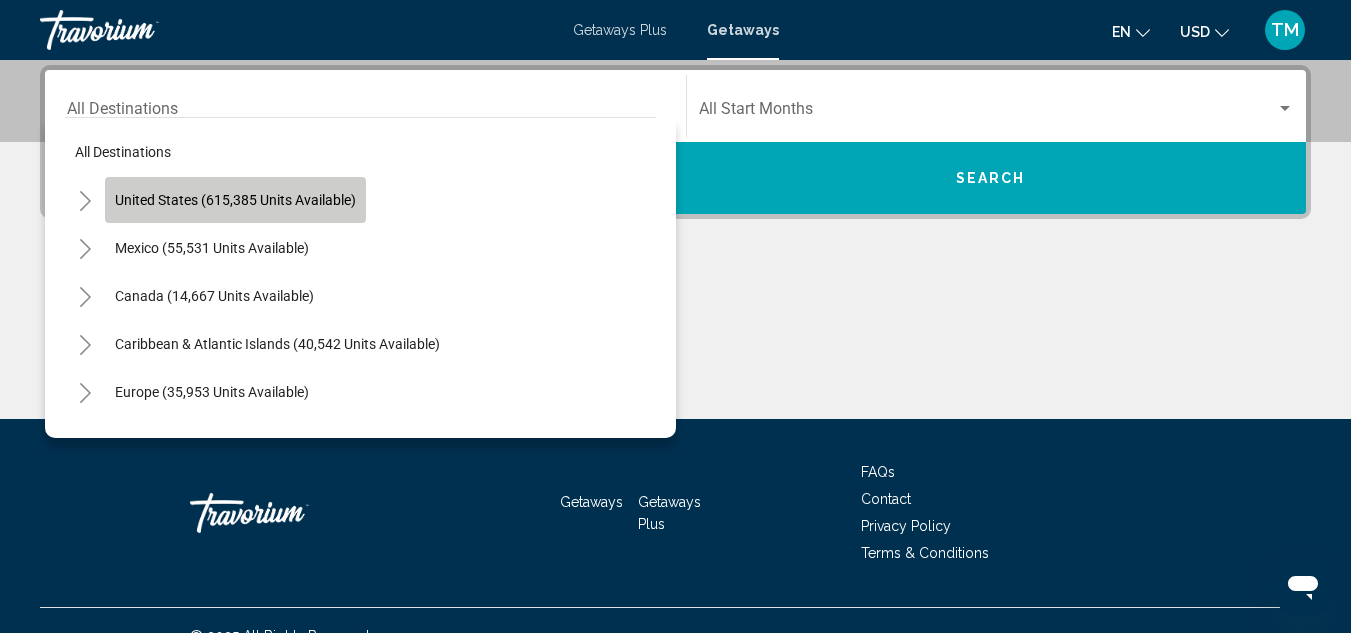 click on "United States (615,385 units available)" 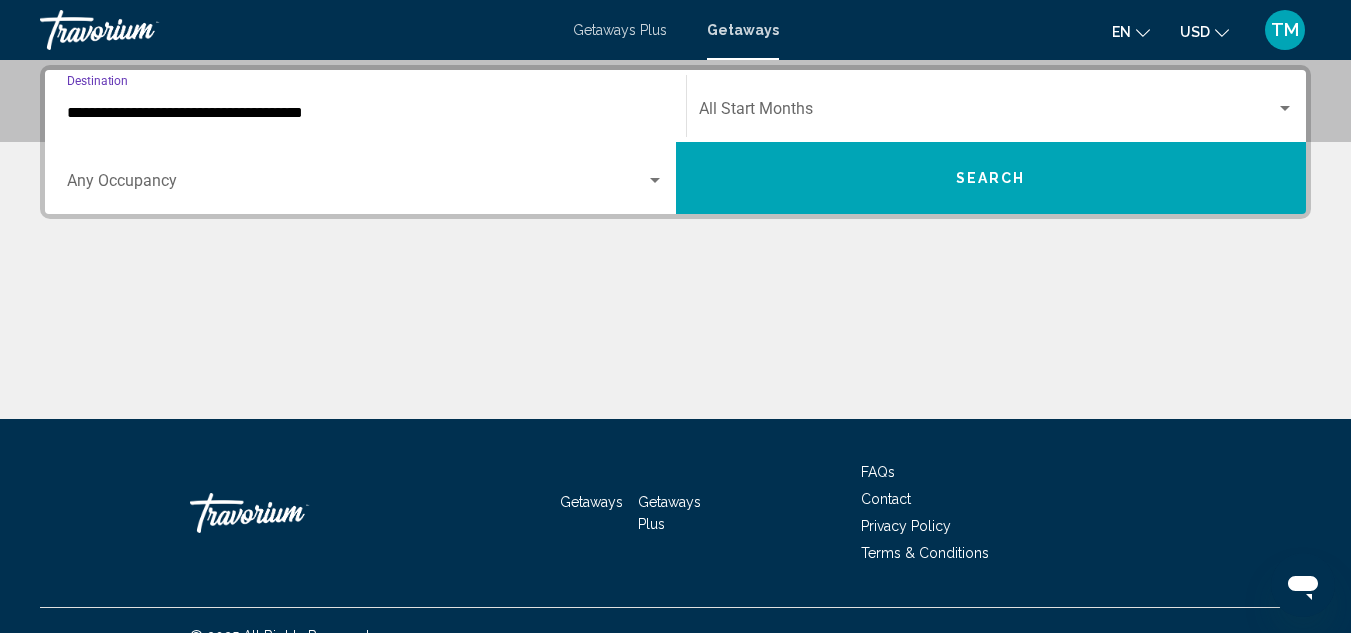 click on "**********" at bounding box center [365, 113] 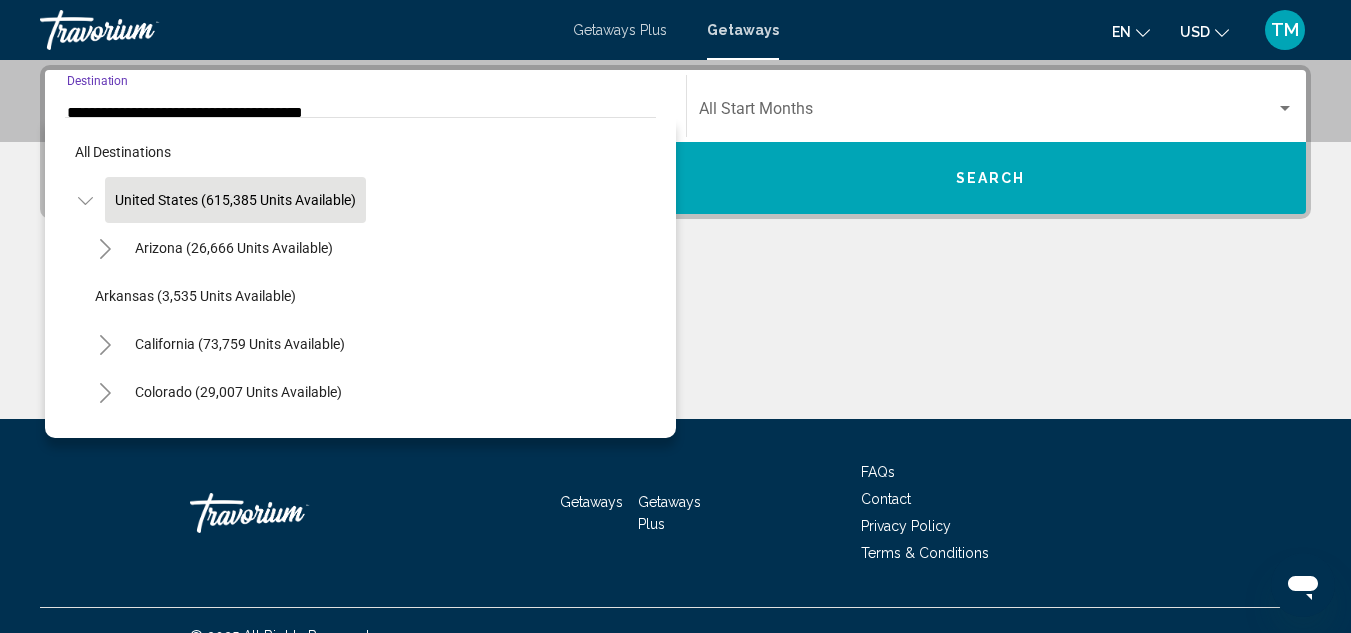 scroll, scrollTop: 342, scrollLeft: 0, axis: vertical 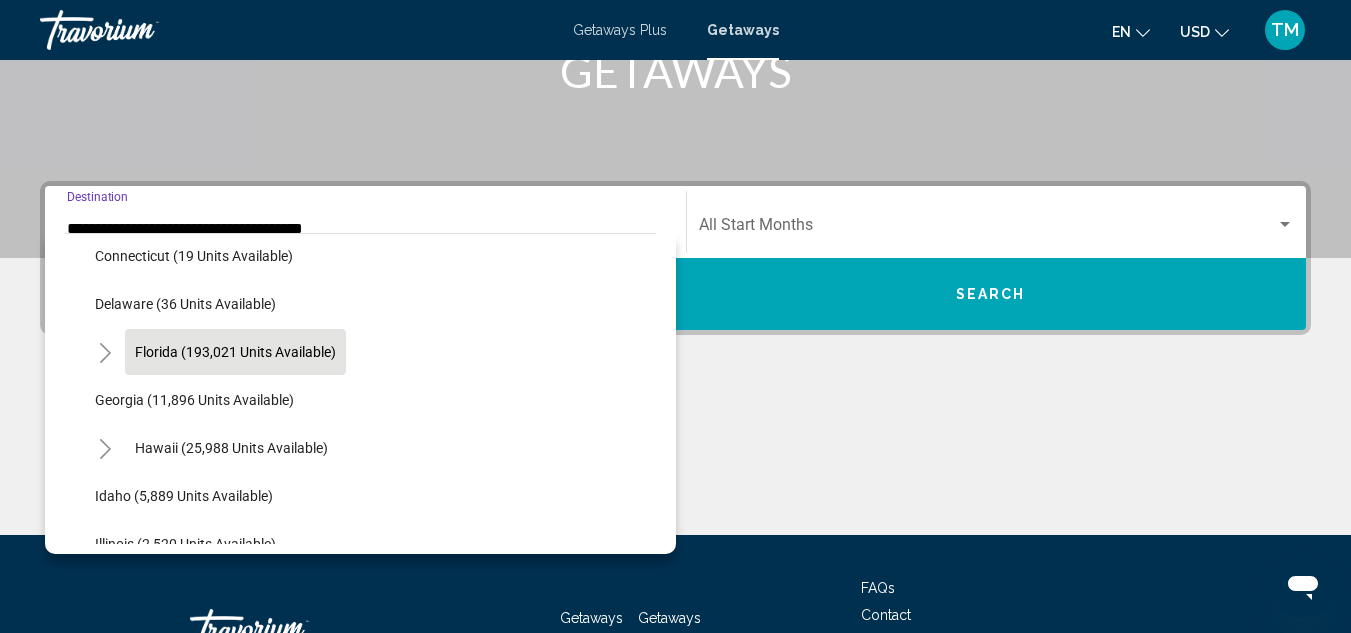 click on "Florida (193,021 units available)" 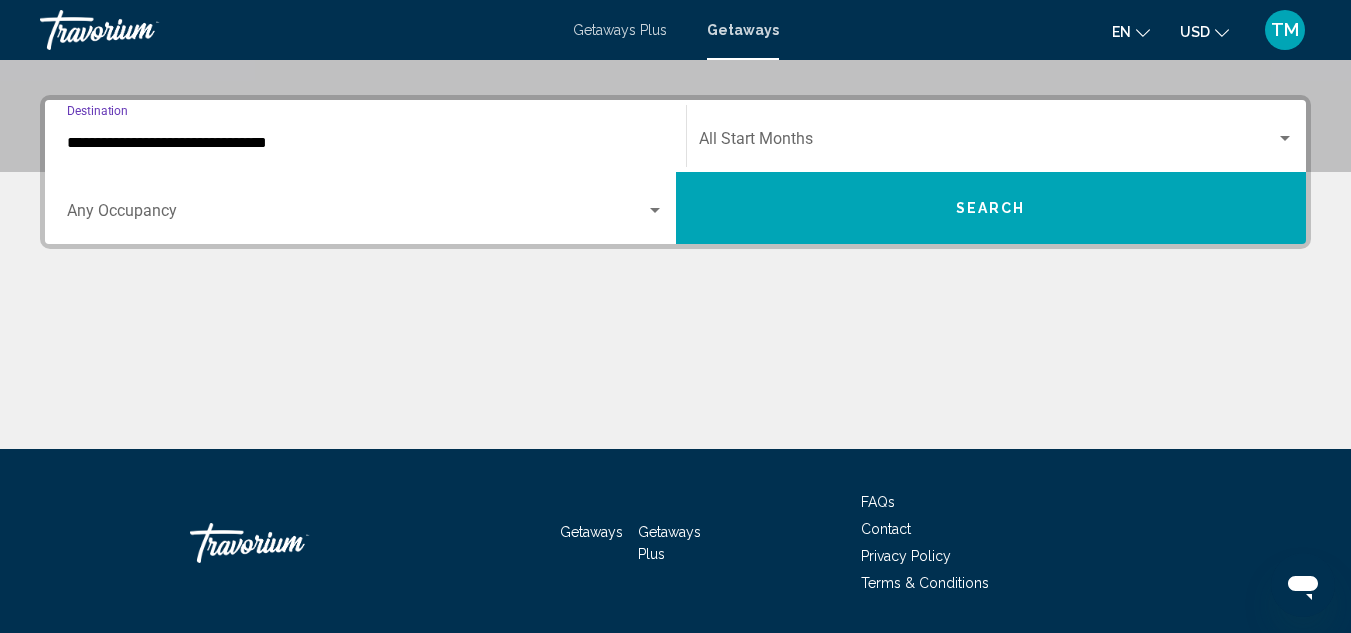 scroll, scrollTop: 458, scrollLeft: 0, axis: vertical 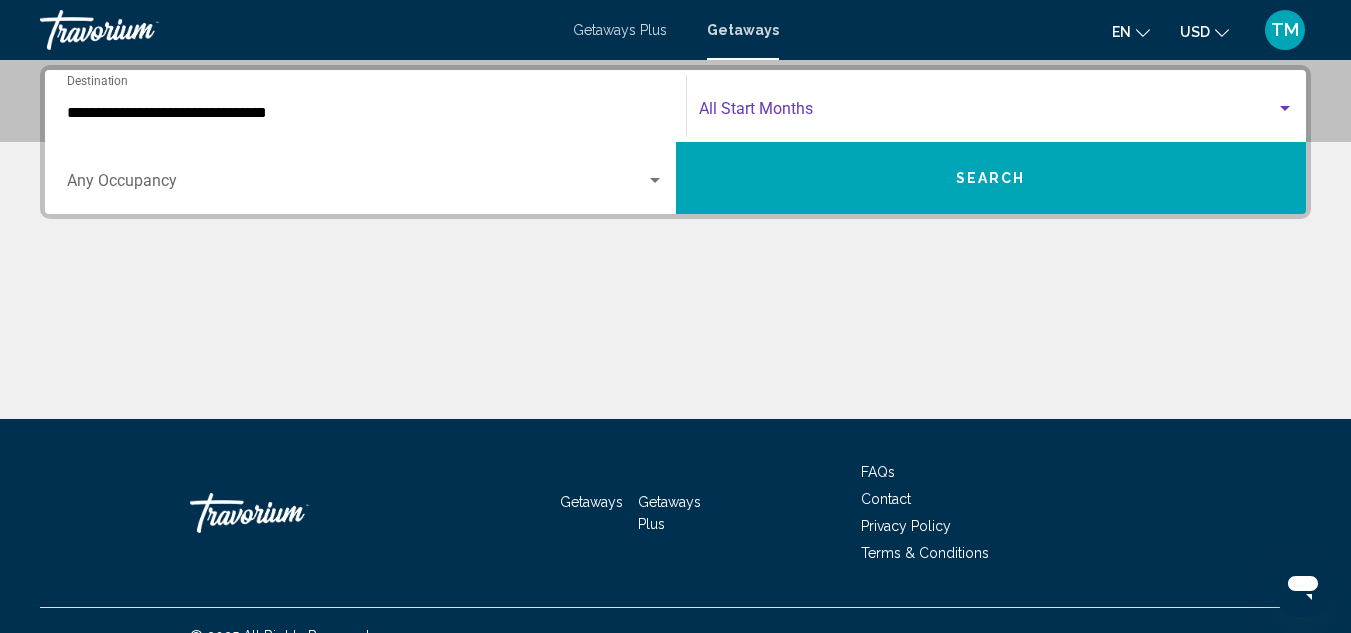 click at bounding box center [1285, 108] 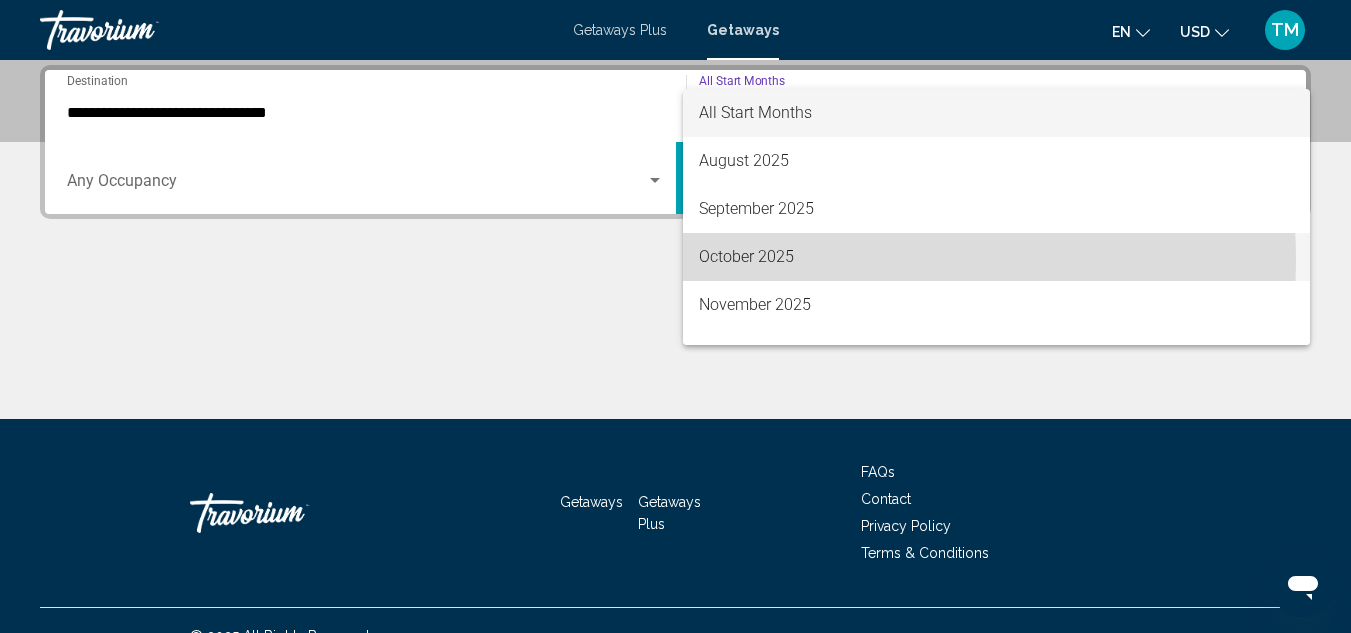 drag, startPoint x: 756, startPoint y: 261, endPoint x: 740, endPoint y: 257, distance: 16.492422 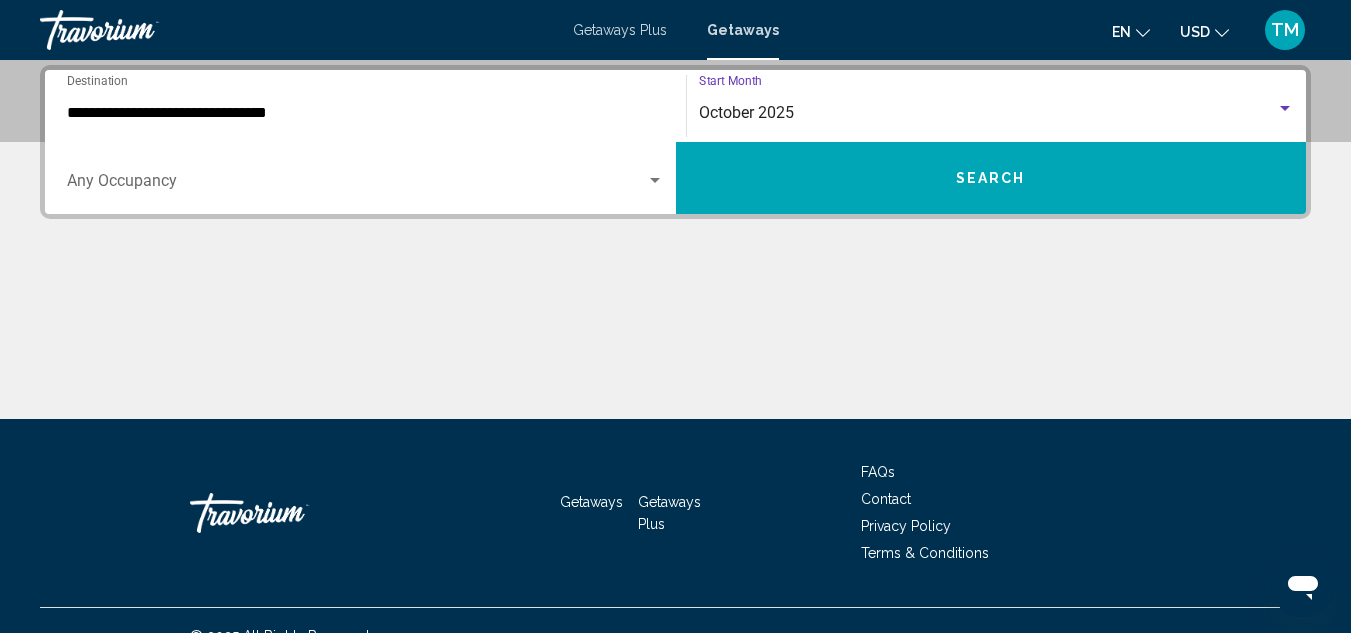 click on "**********" at bounding box center (365, 113) 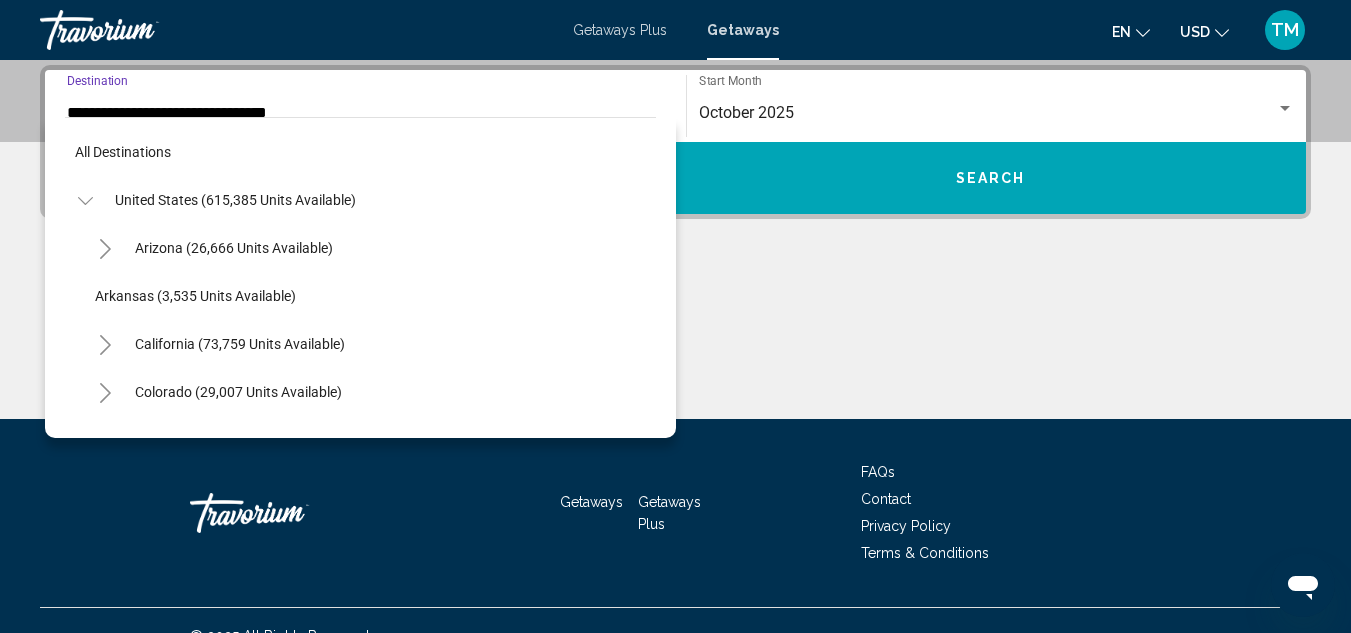 scroll, scrollTop: 415, scrollLeft: 0, axis: vertical 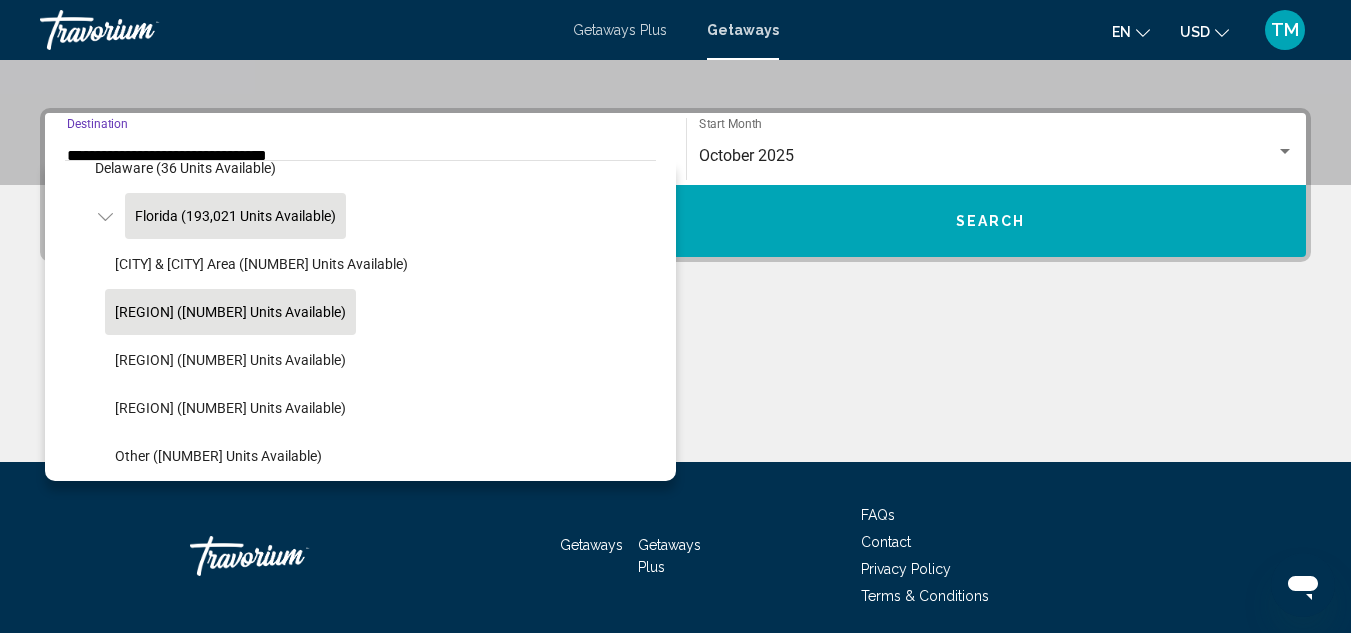 click on "[REGION] ([NUMBER] units available)" 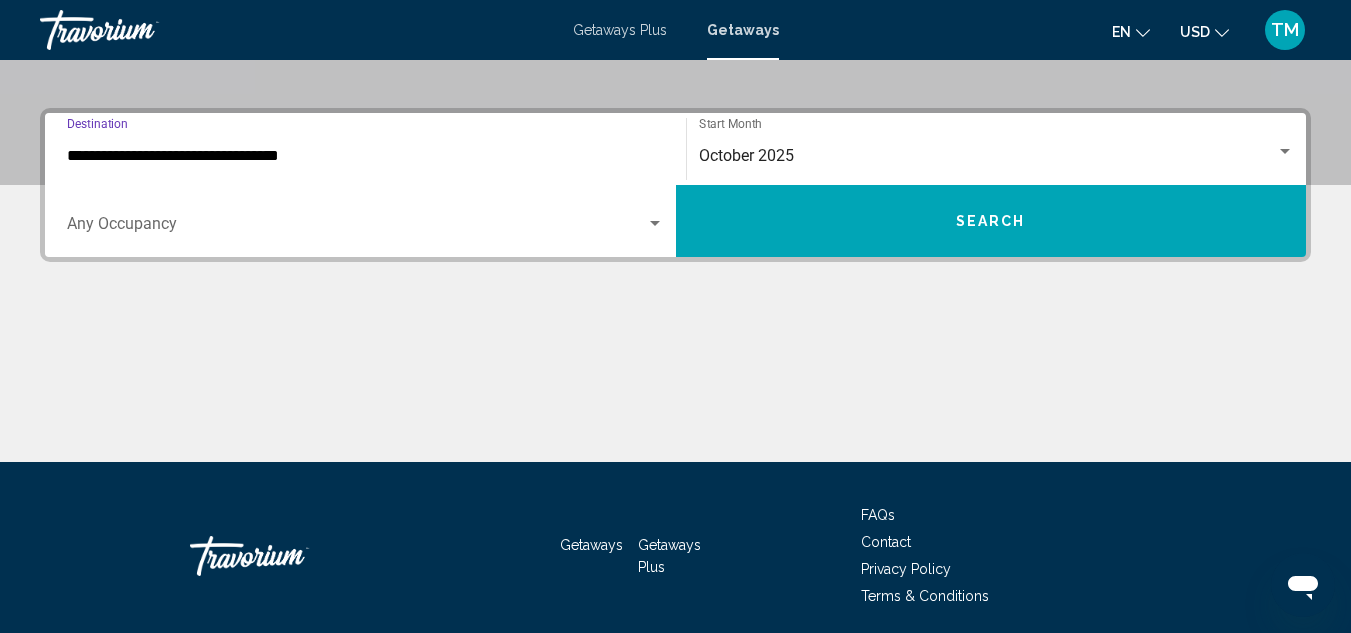 scroll, scrollTop: 458, scrollLeft: 0, axis: vertical 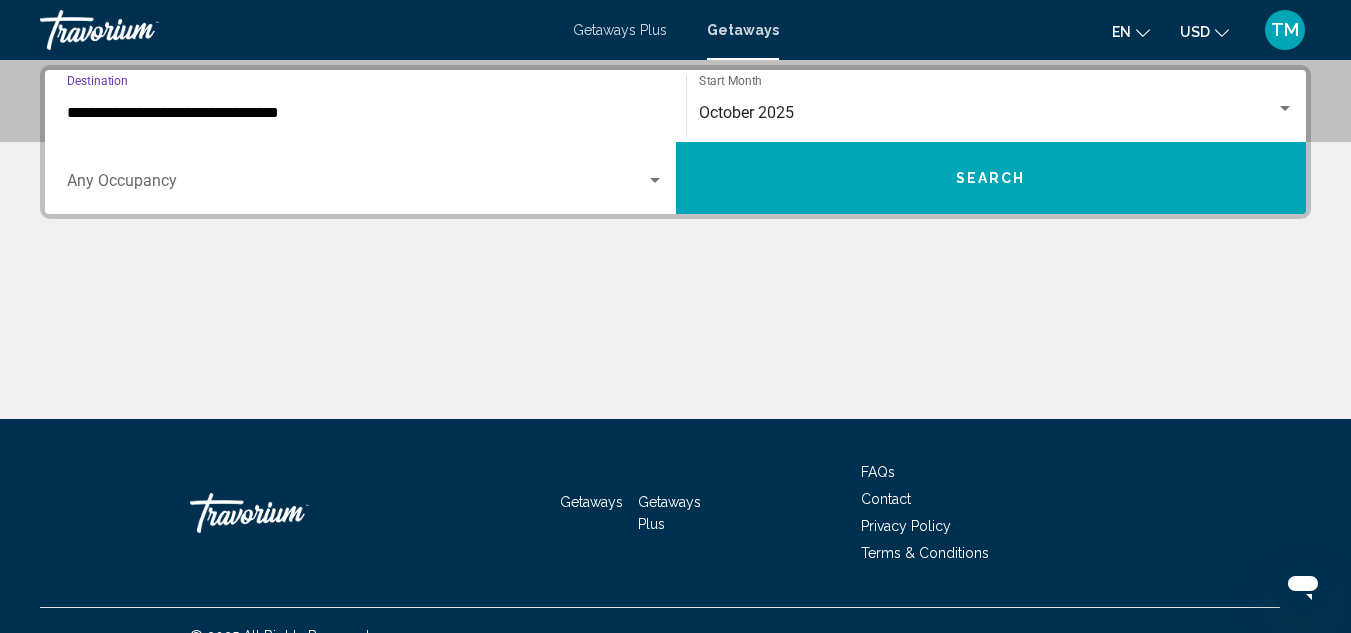 click on "**********" at bounding box center (365, 113) 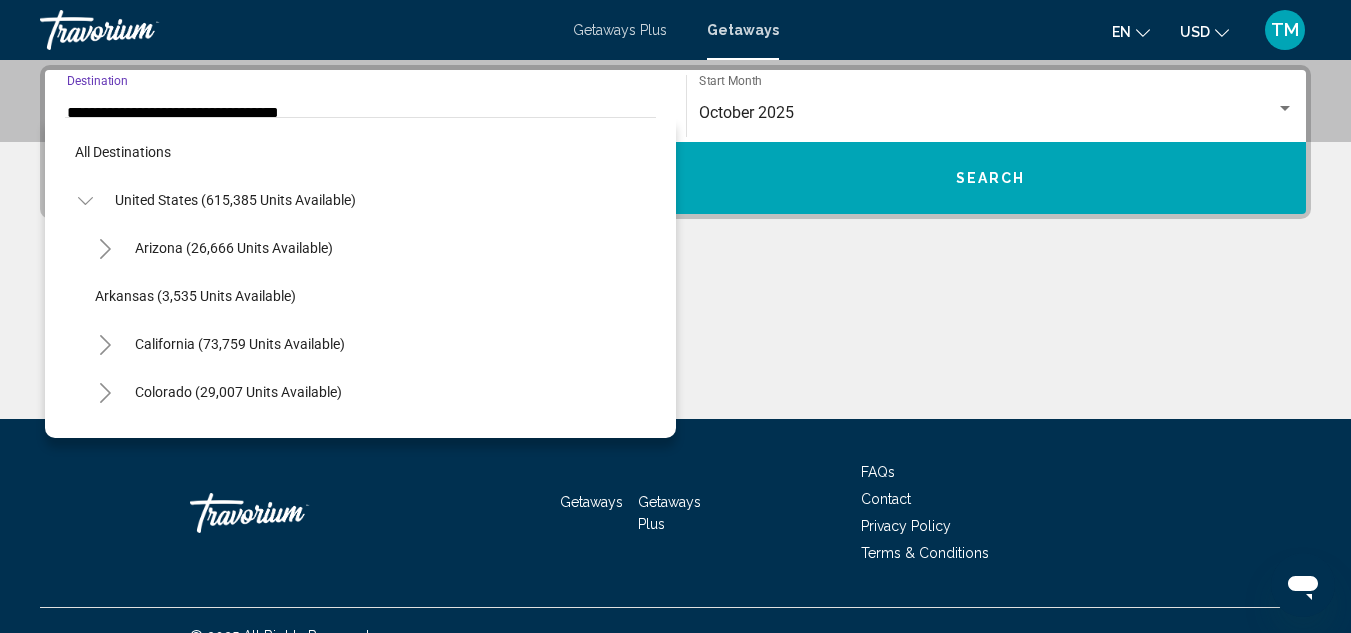 scroll, scrollTop: 415, scrollLeft: 0, axis: vertical 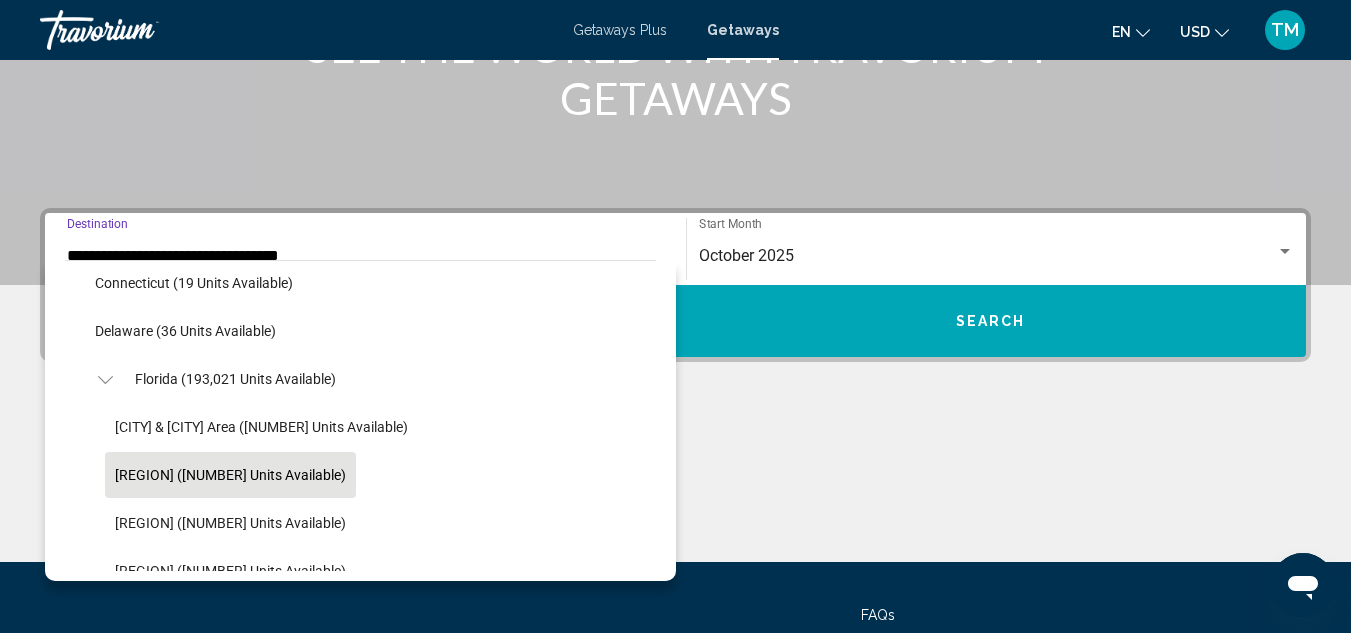 click on "Search" at bounding box center (991, 321) 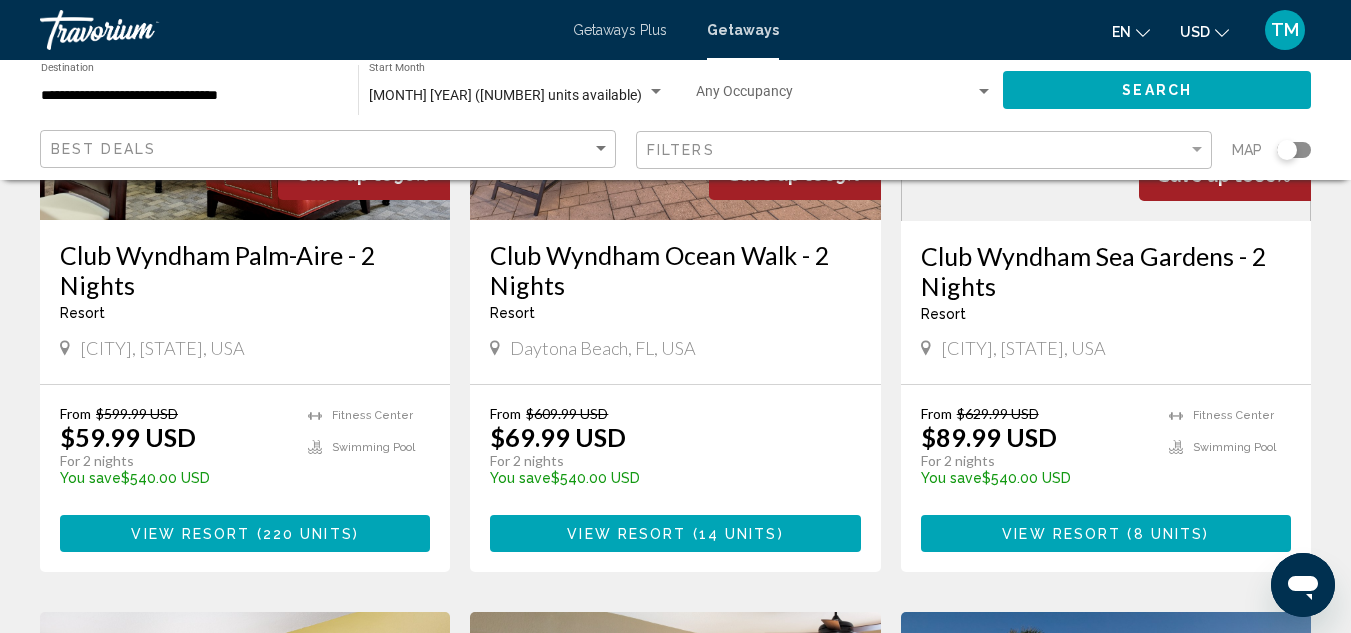 scroll, scrollTop: 400, scrollLeft: 0, axis: vertical 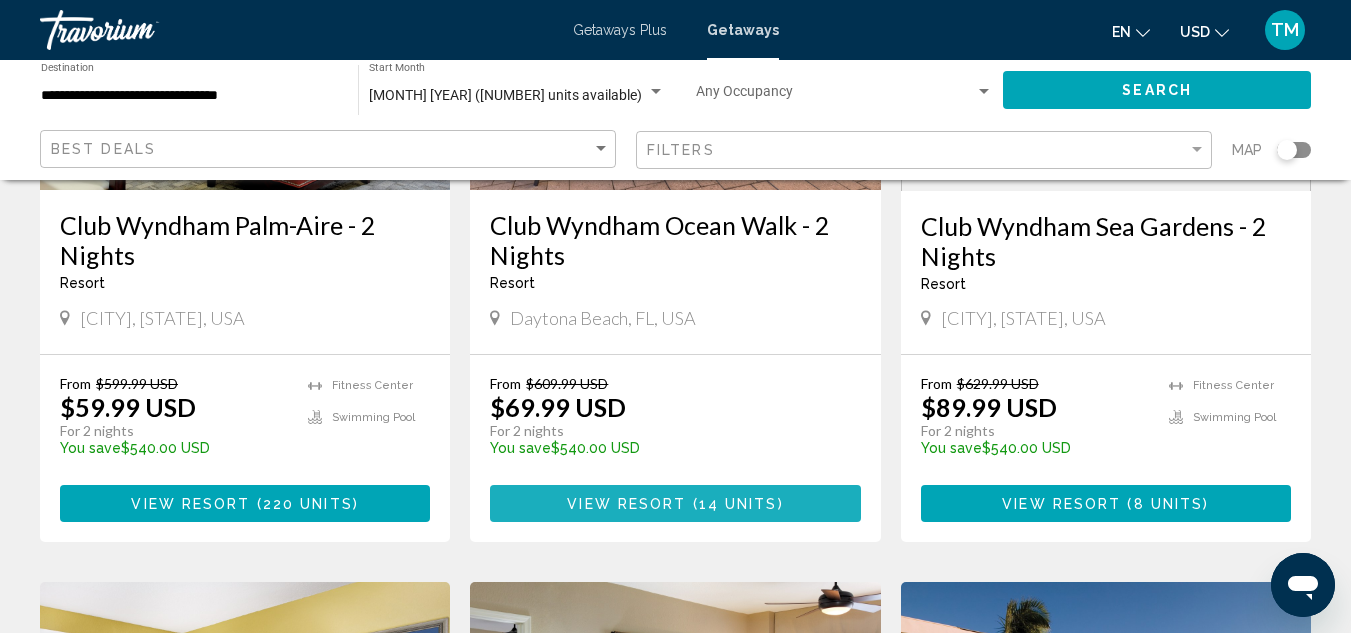 click on "View Resort" at bounding box center [626, 504] 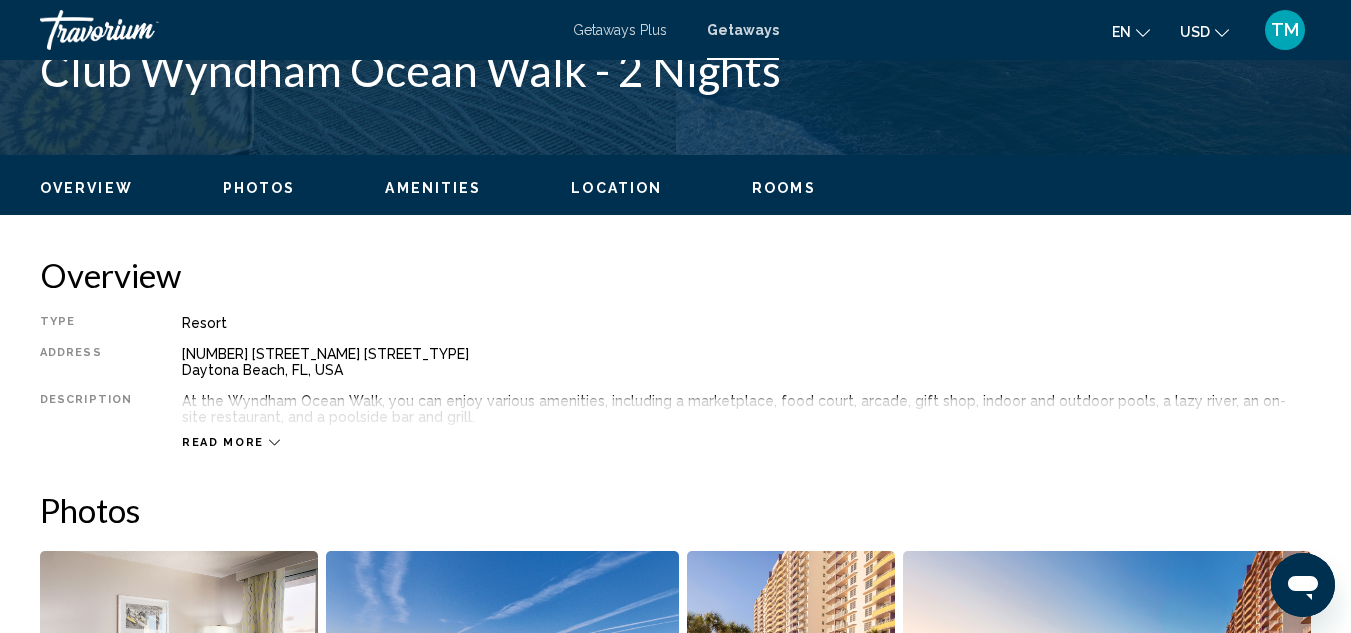 scroll, scrollTop: 819, scrollLeft: 0, axis: vertical 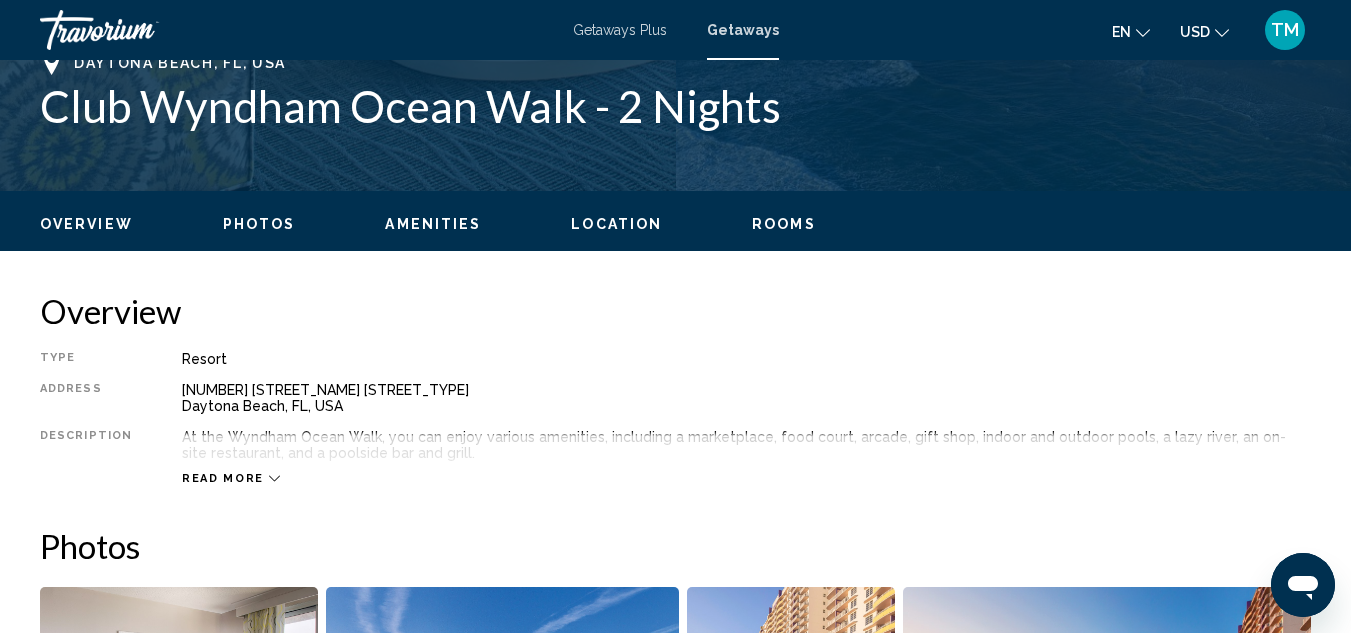 click on "Read more" at bounding box center (231, 478) 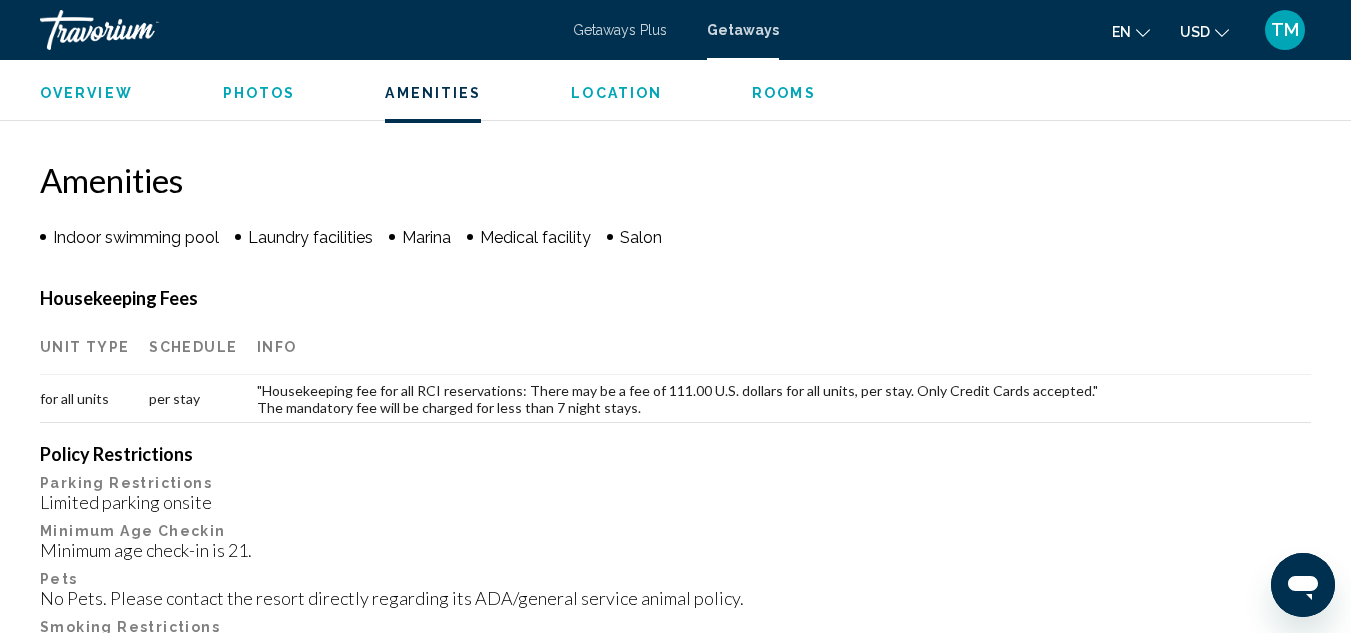 scroll, scrollTop: 1819, scrollLeft: 0, axis: vertical 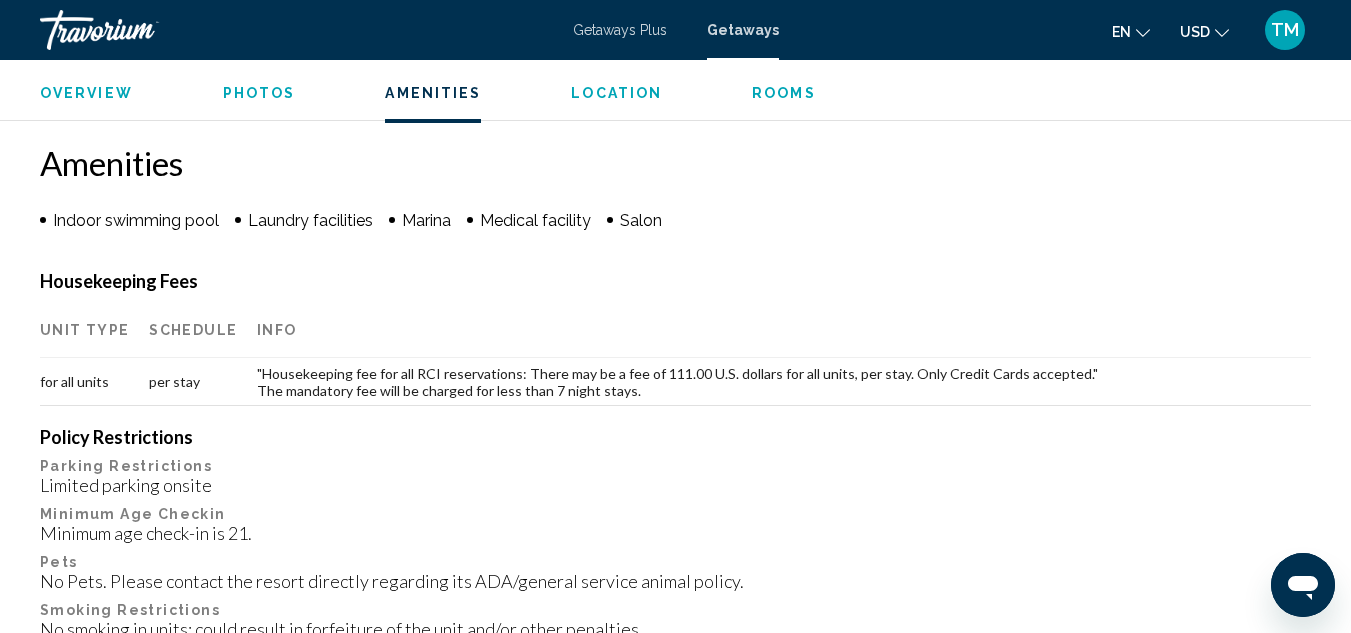 click on "Rooms" at bounding box center (784, 93) 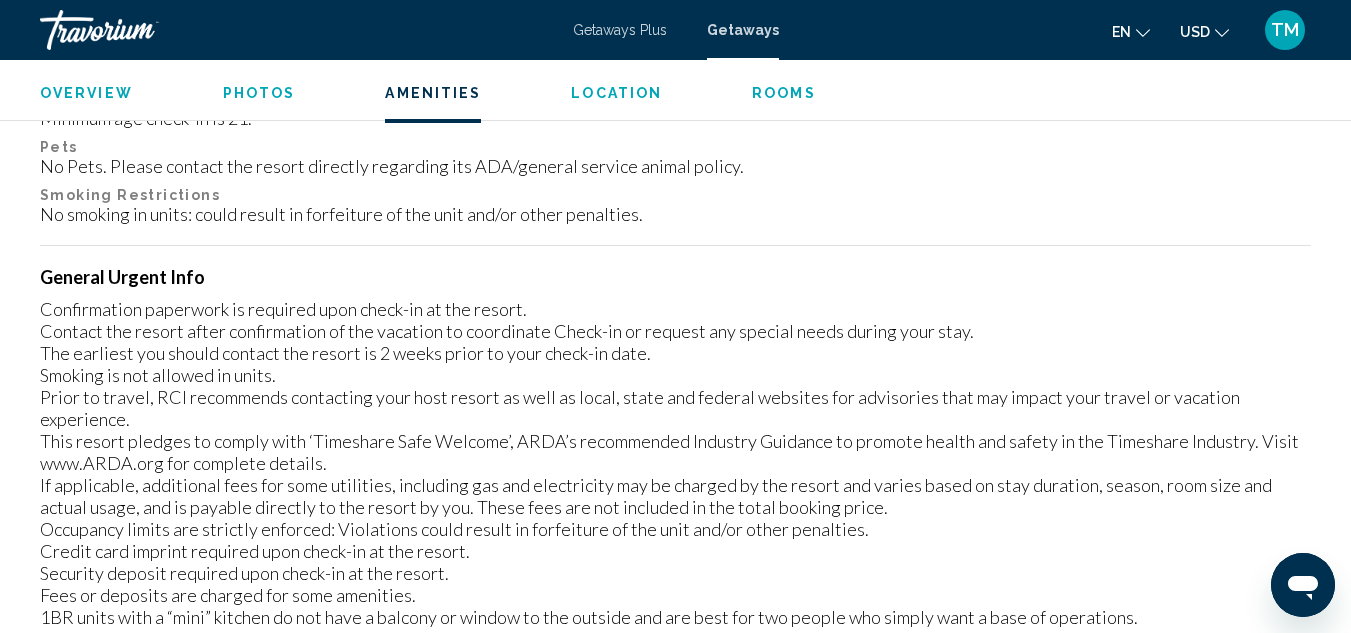scroll, scrollTop: 2225, scrollLeft: 0, axis: vertical 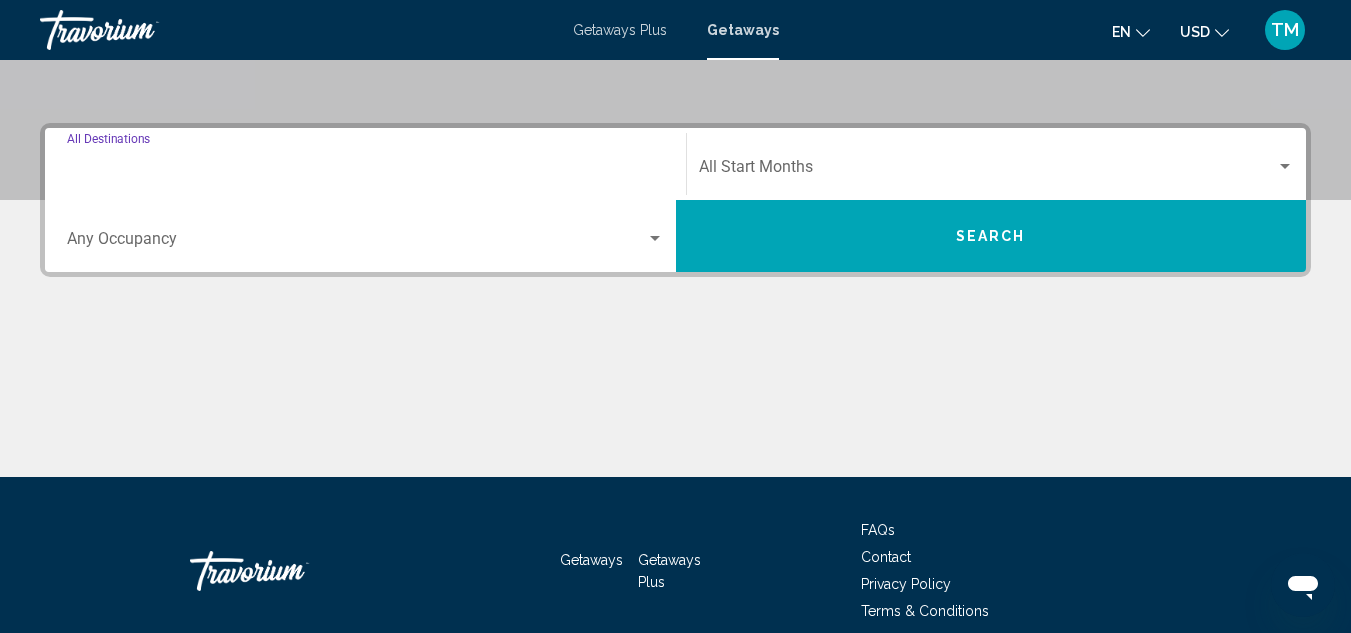 click on "Destination All Destinations" at bounding box center [365, 171] 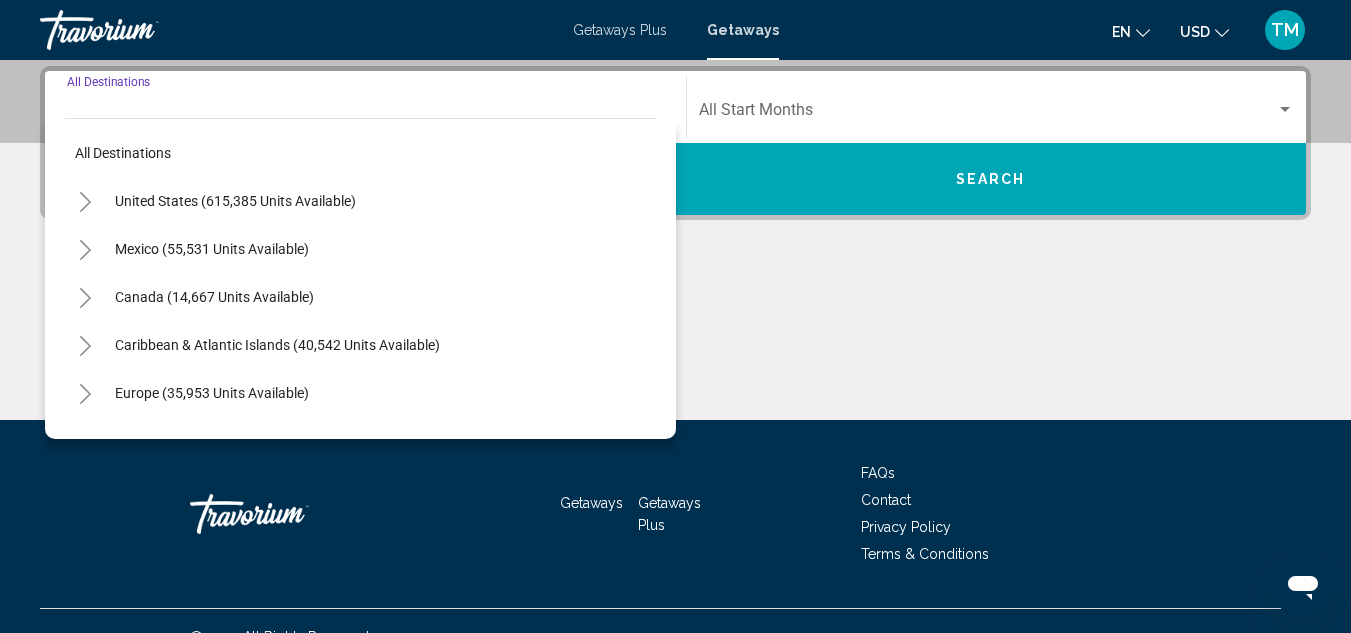 scroll, scrollTop: 458, scrollLeft: 0, axis: vertical 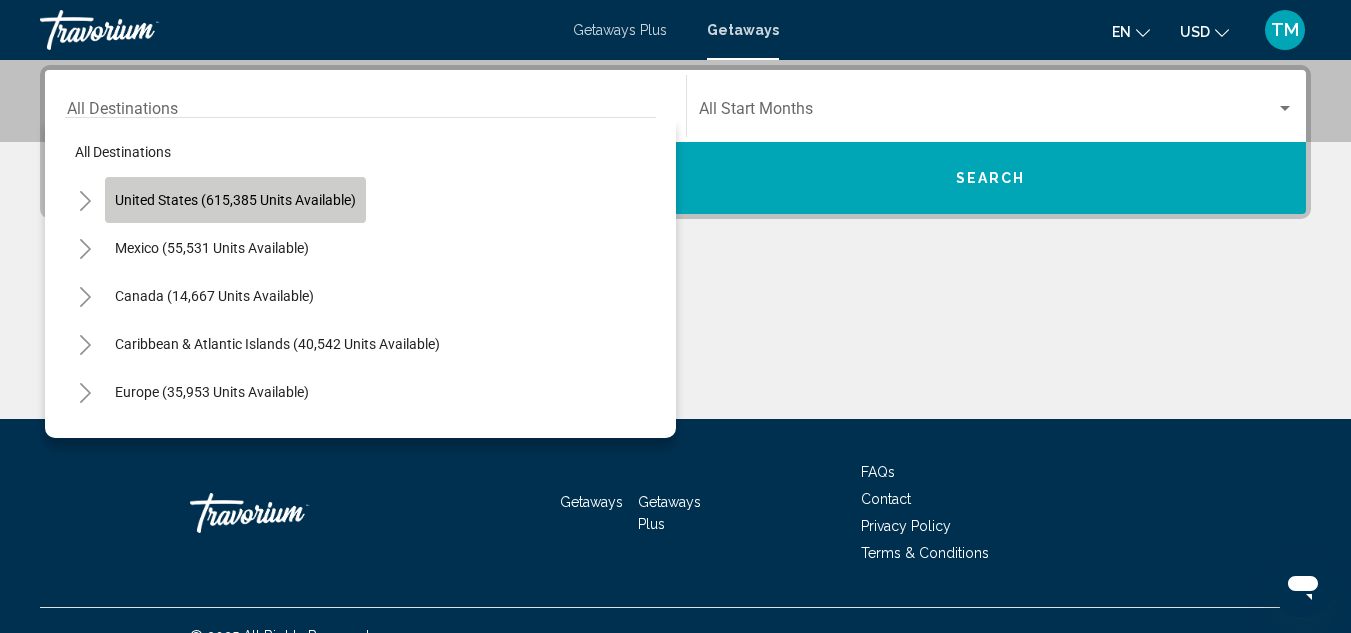 click on "United States (615,385 units available)" 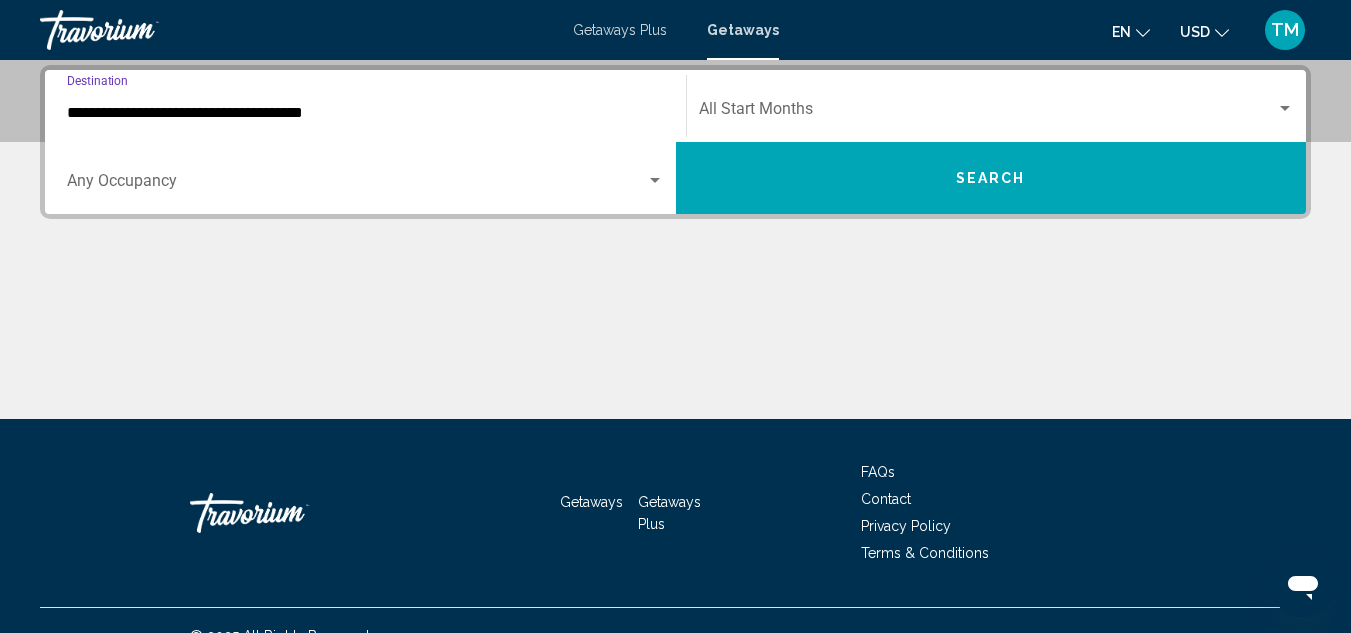 click on "**********" at bounding box center [365, 113] 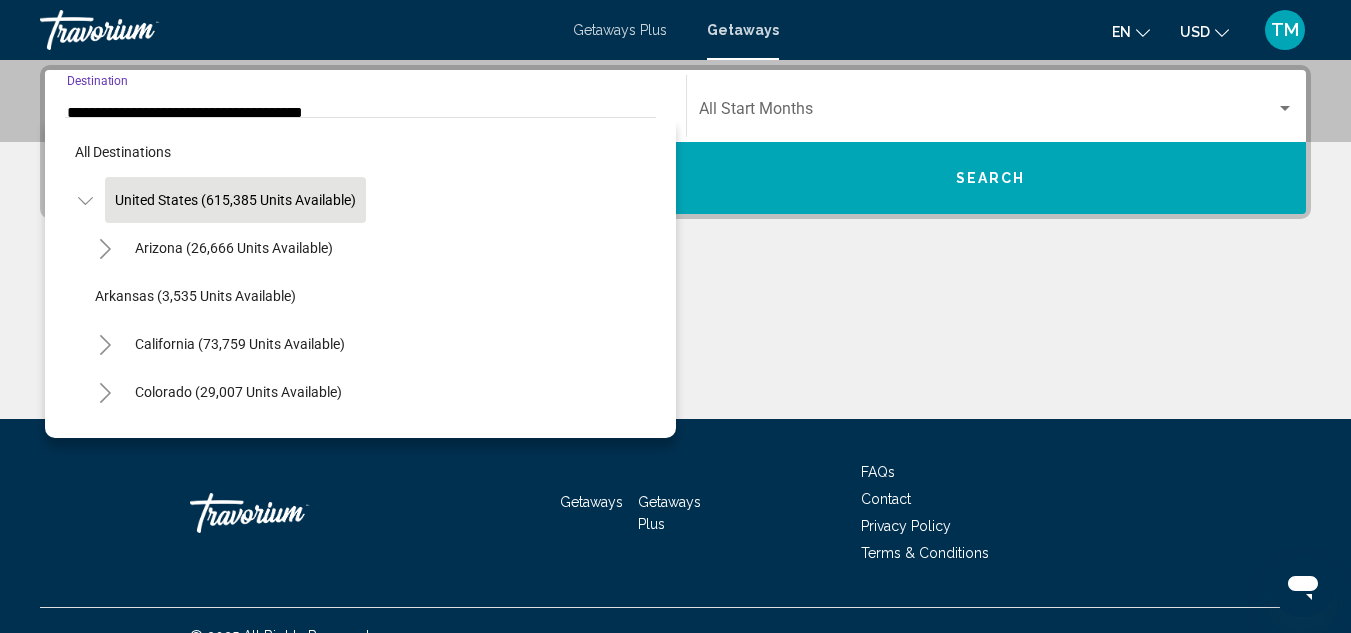 scroll, scrollTop: 342, scrollLeft: 0, axis: vertical 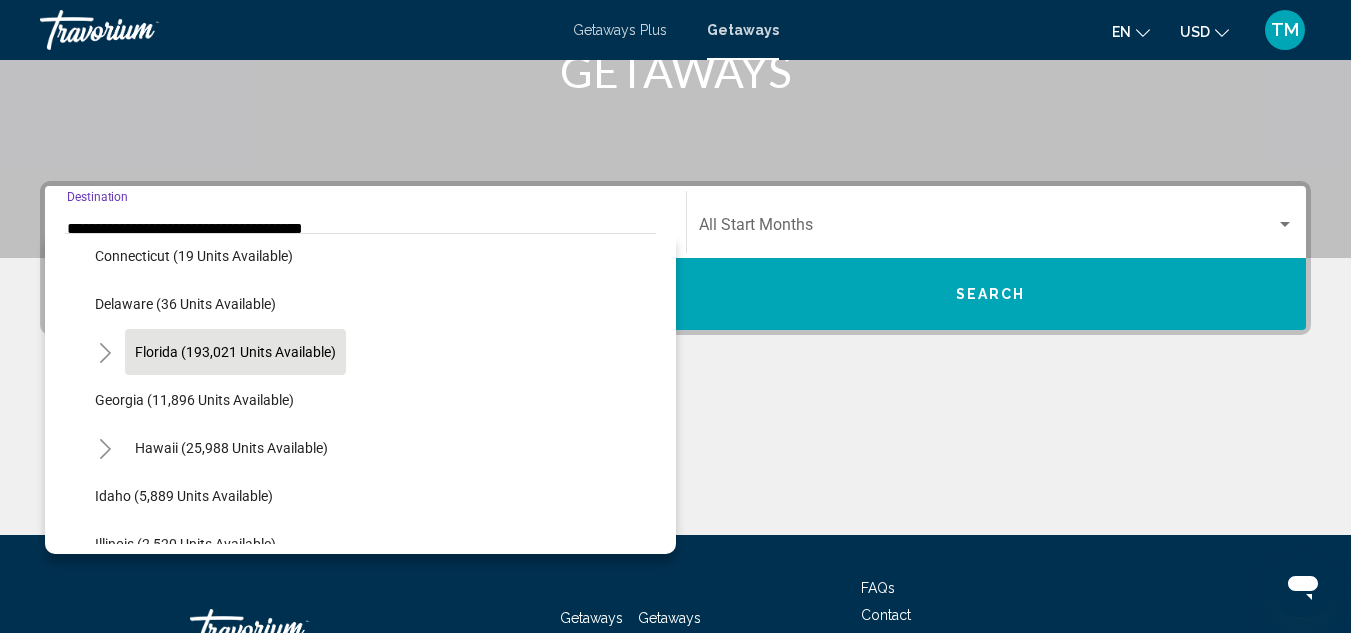 click on "Florida (193,021 units available)" 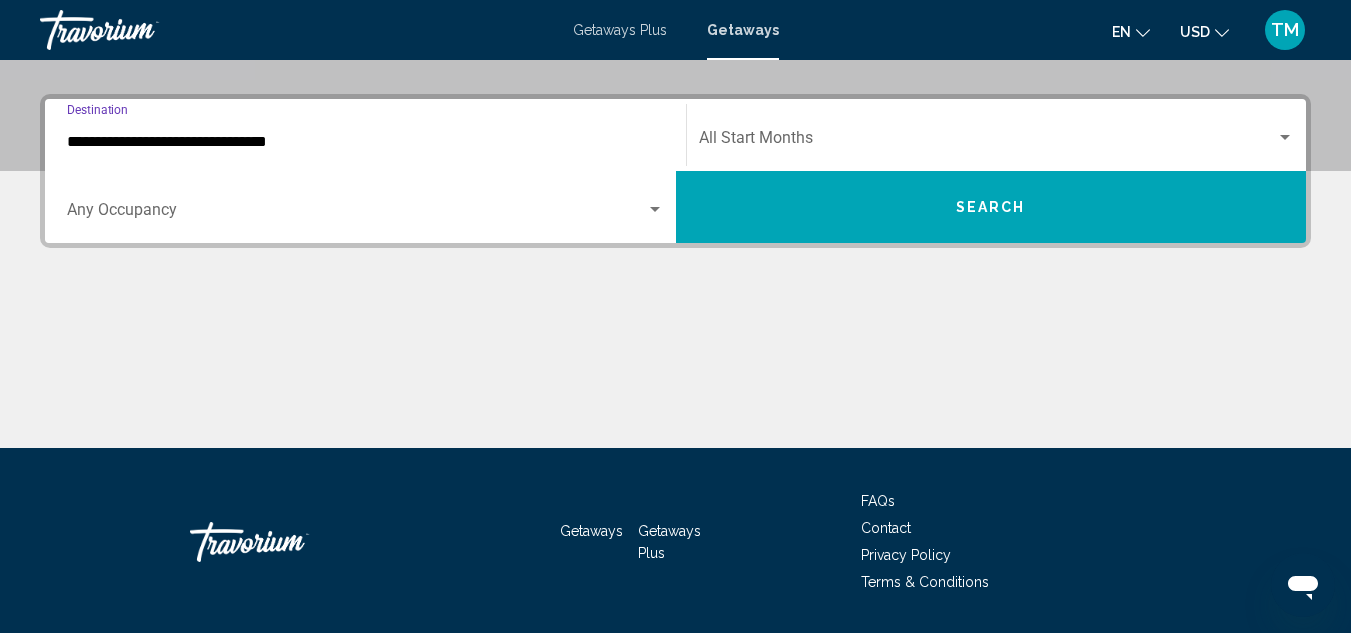 scroll, scrollTop: 458, scrollLeft: 0, axis: vertical 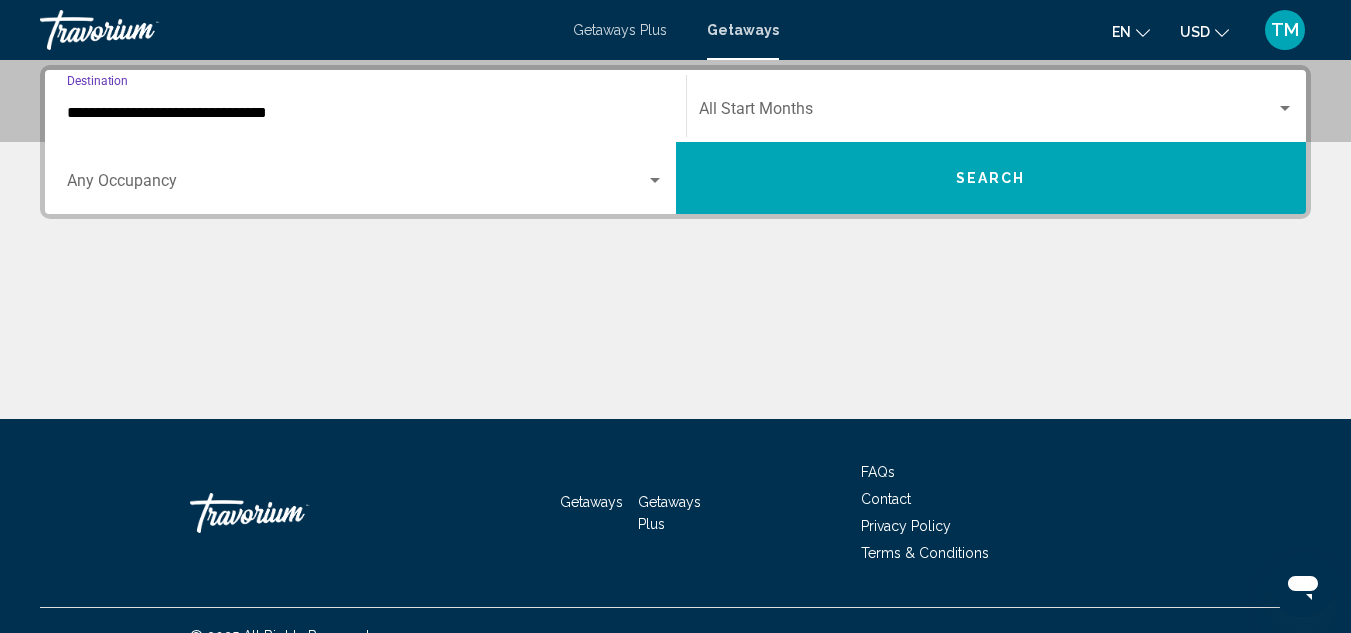 click on "**********" at bounding box center [365, 113] 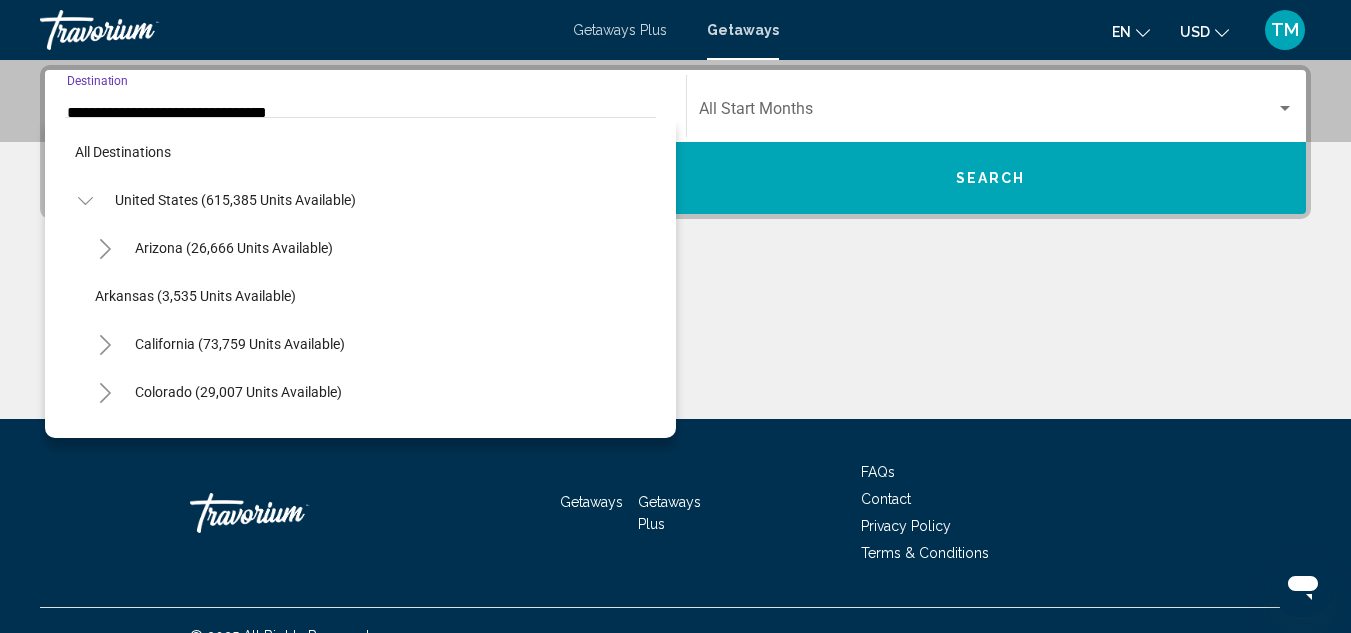 scroll, scrollTop: 415, scrollLeft: 0, axis: vertical 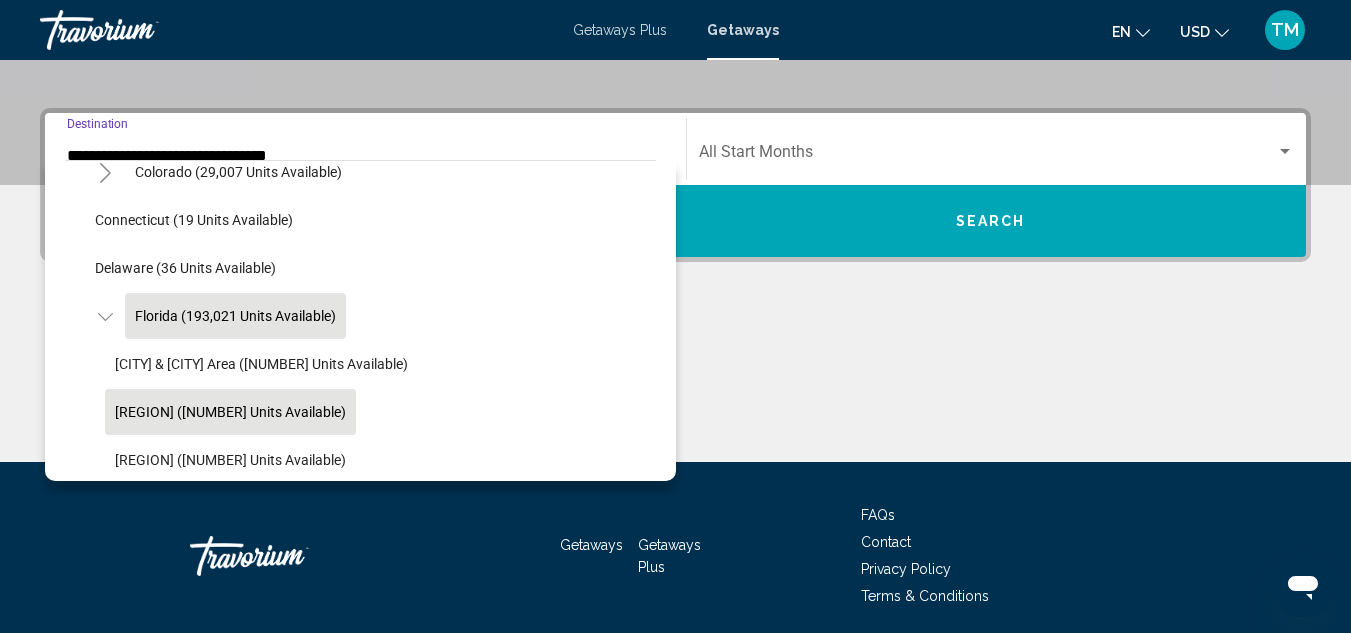 click on "[REGION] ([NUMBER] units available)" 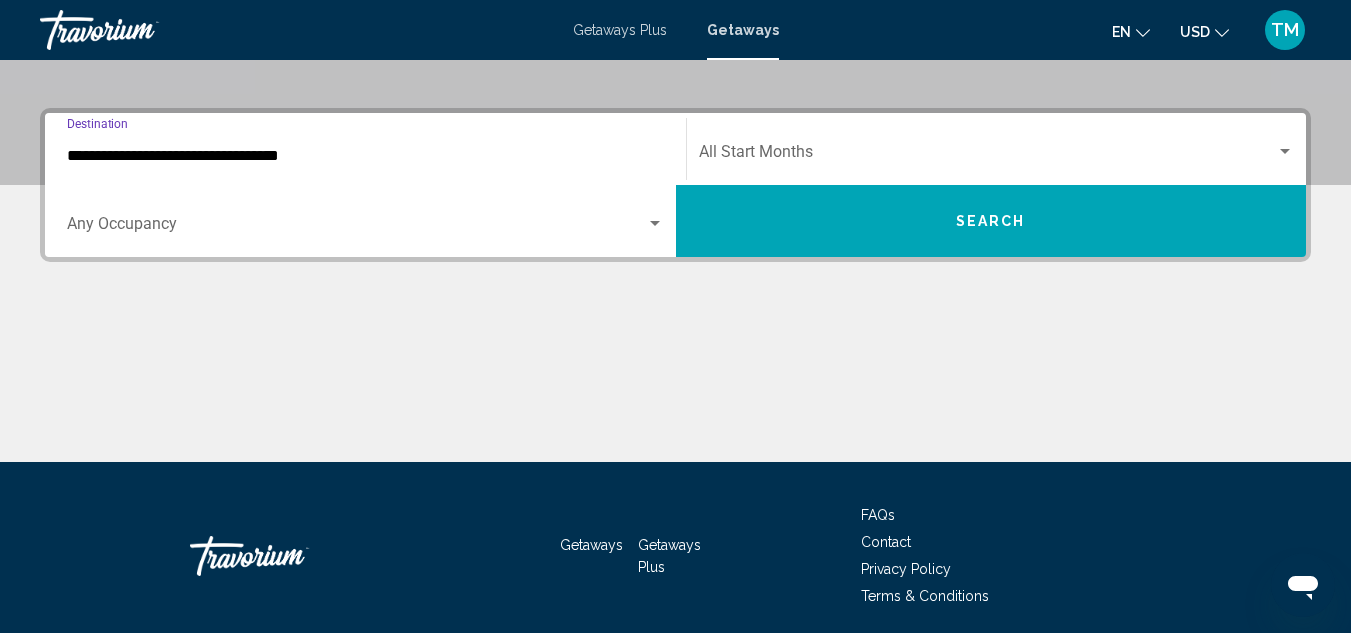 scroll, scrollTop: 458, scrollLeft: 0, axis: vertical 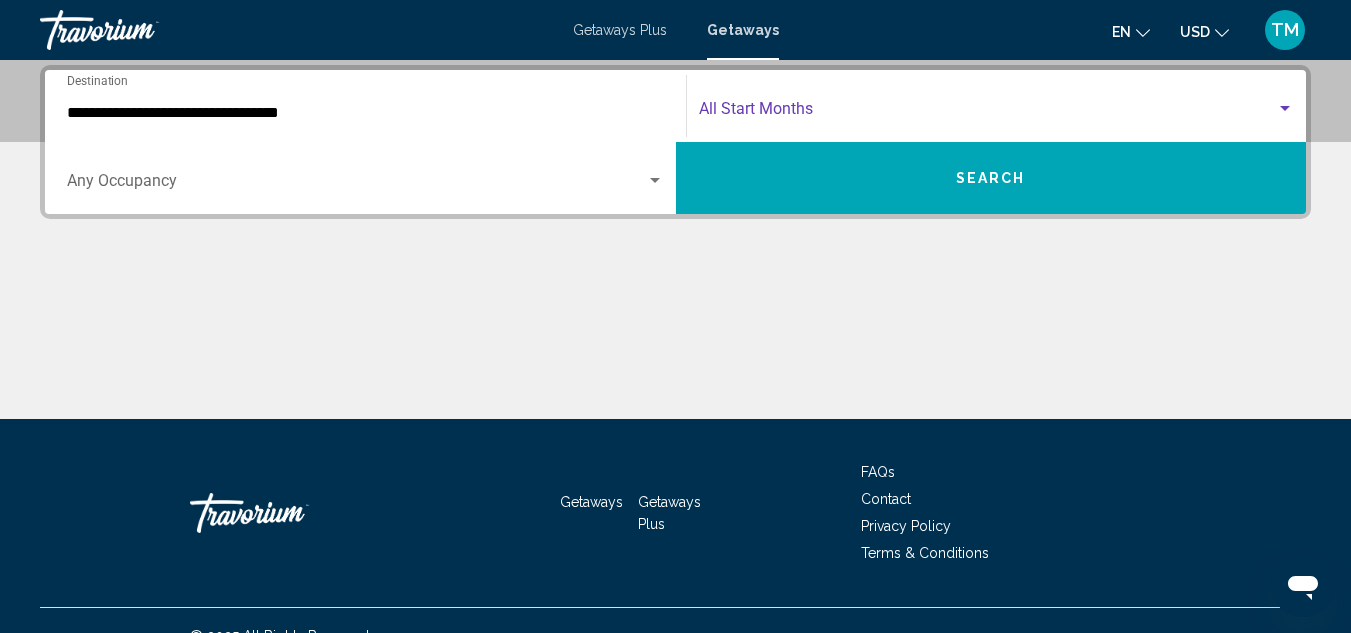 click at bounding box center (1285, 108) 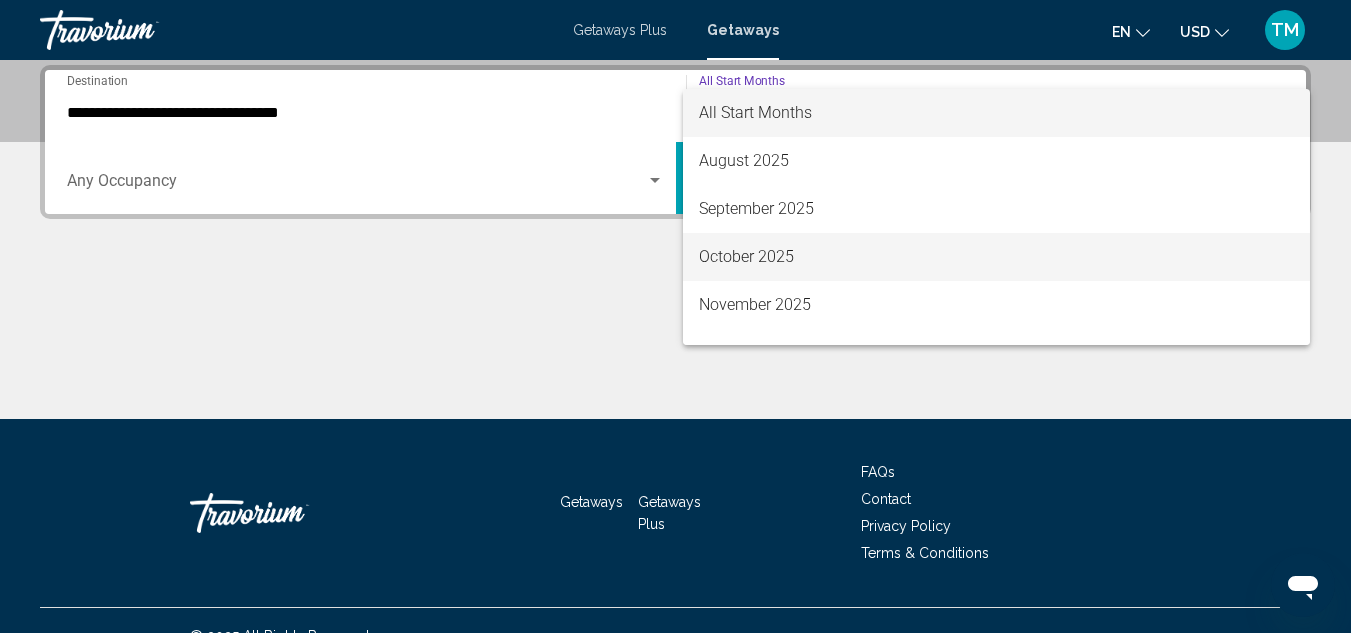 click on "October 2025" at bounding box center [997, 257] 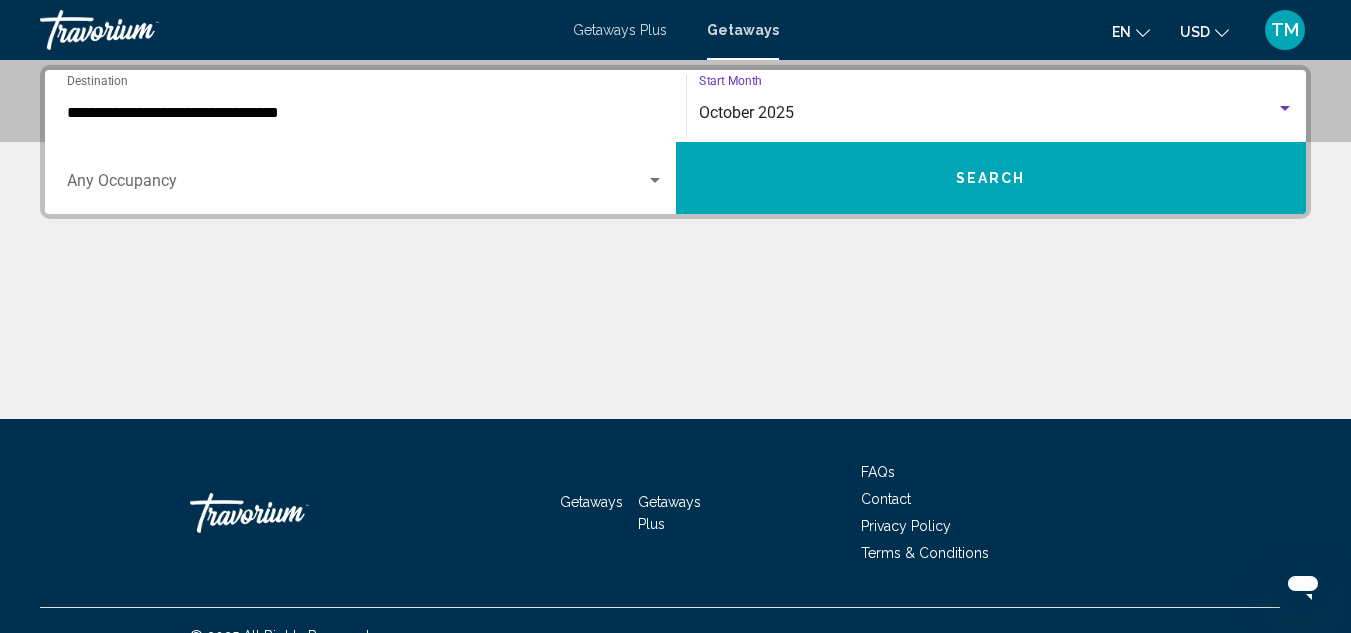 click on "Search" at bounding box center [991, 178] 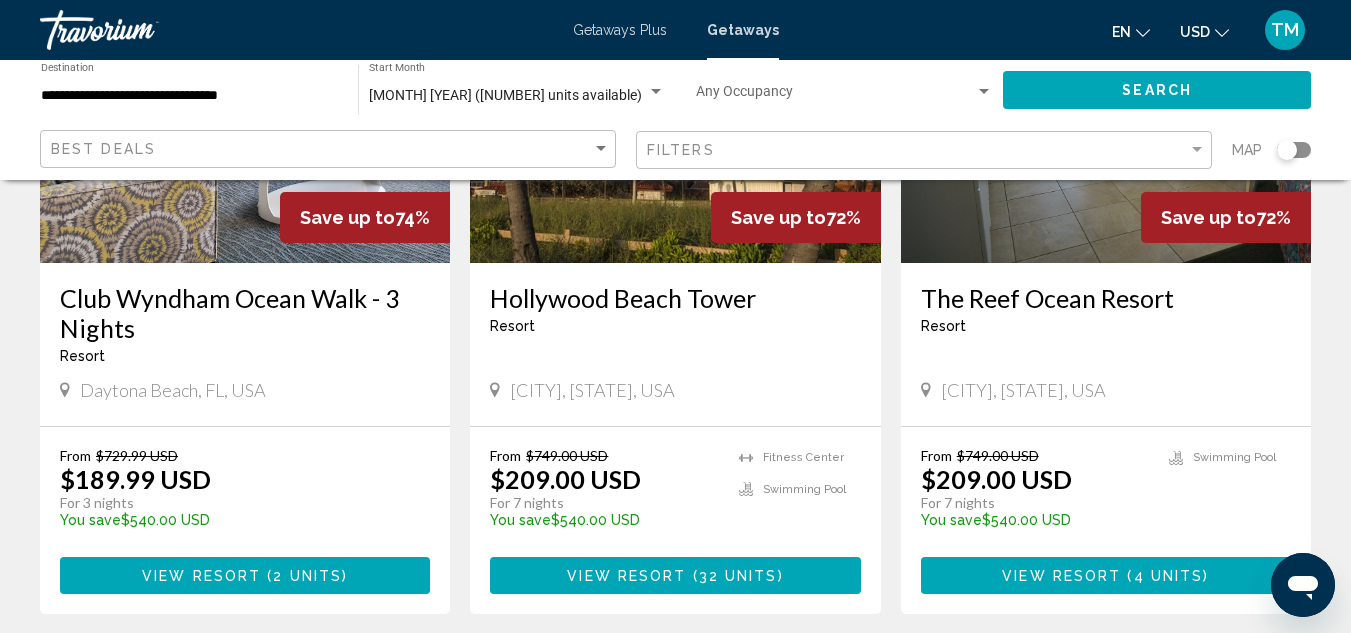 scroll, scrollTop: 1800, scrollLeft: 0, axis: vertical 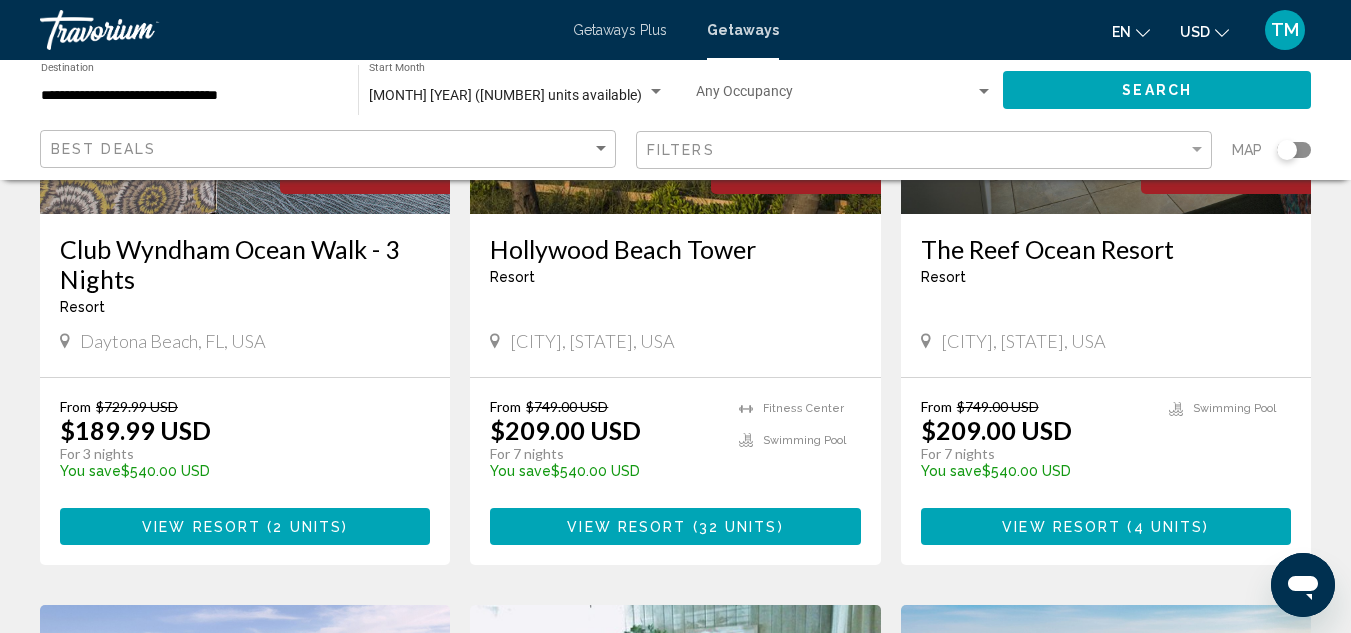 click on "View Resort" at bounding box center [201, 527] 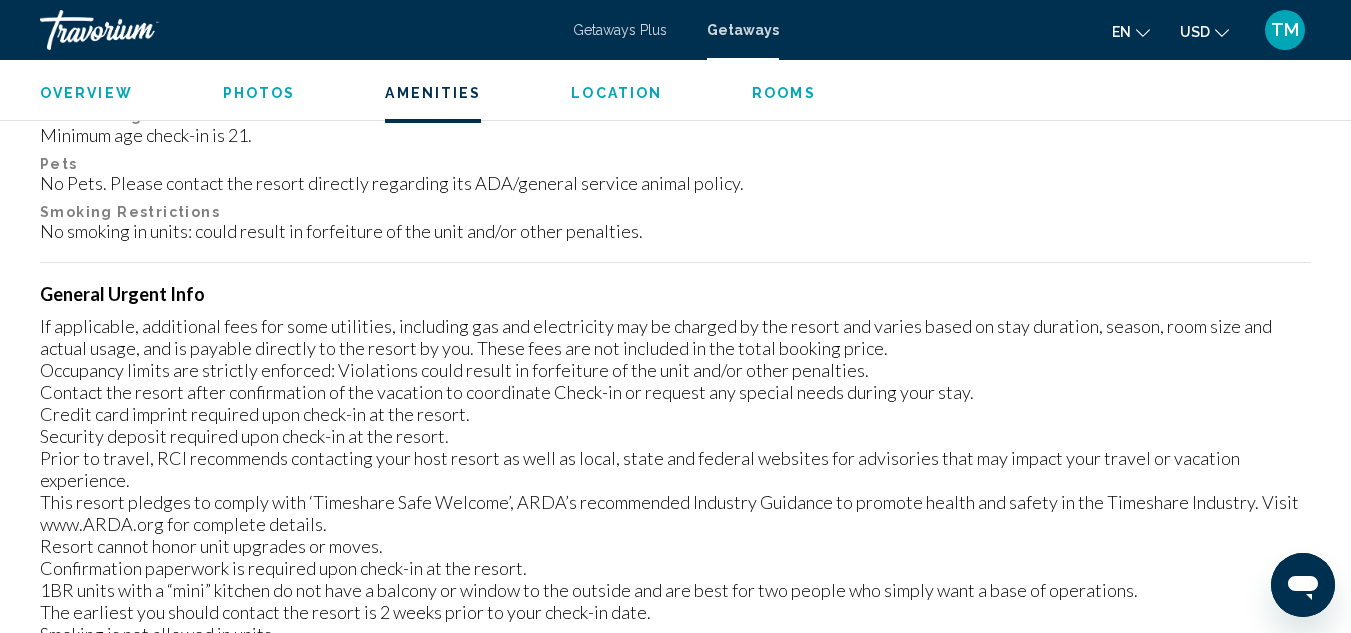 scroll, scrollTop: 2119, scrollLeft: 0, axis: vertical 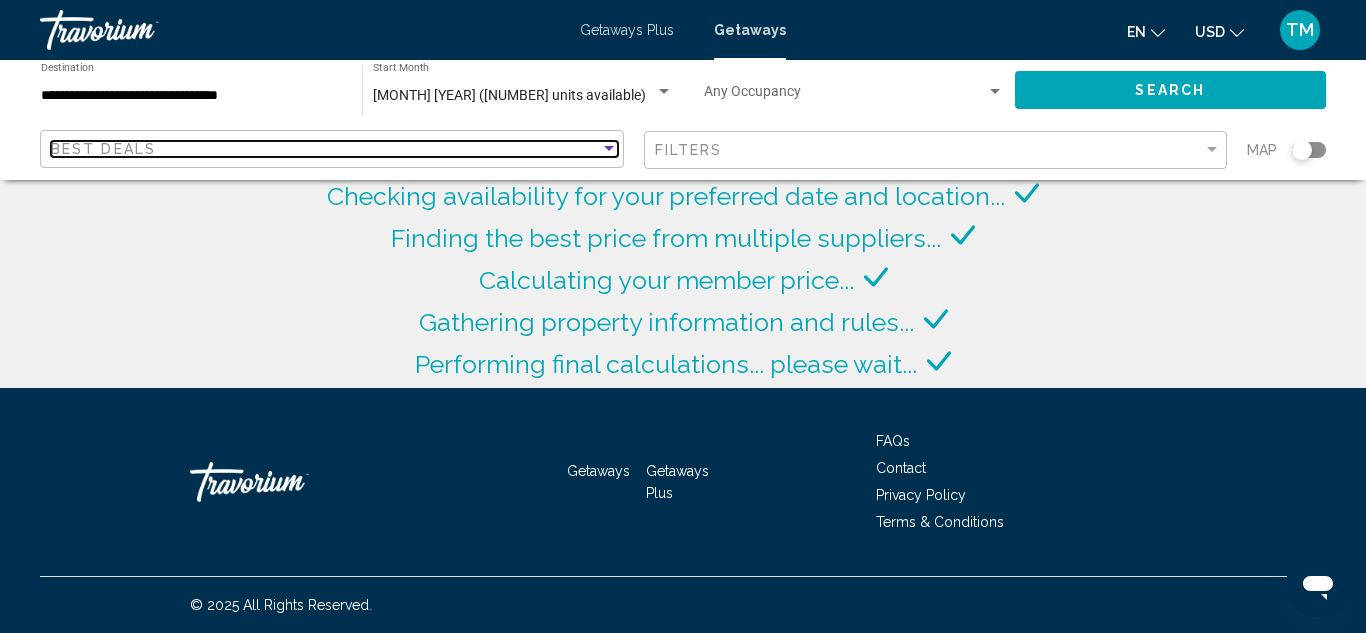 click at bounding box center [609, 149] 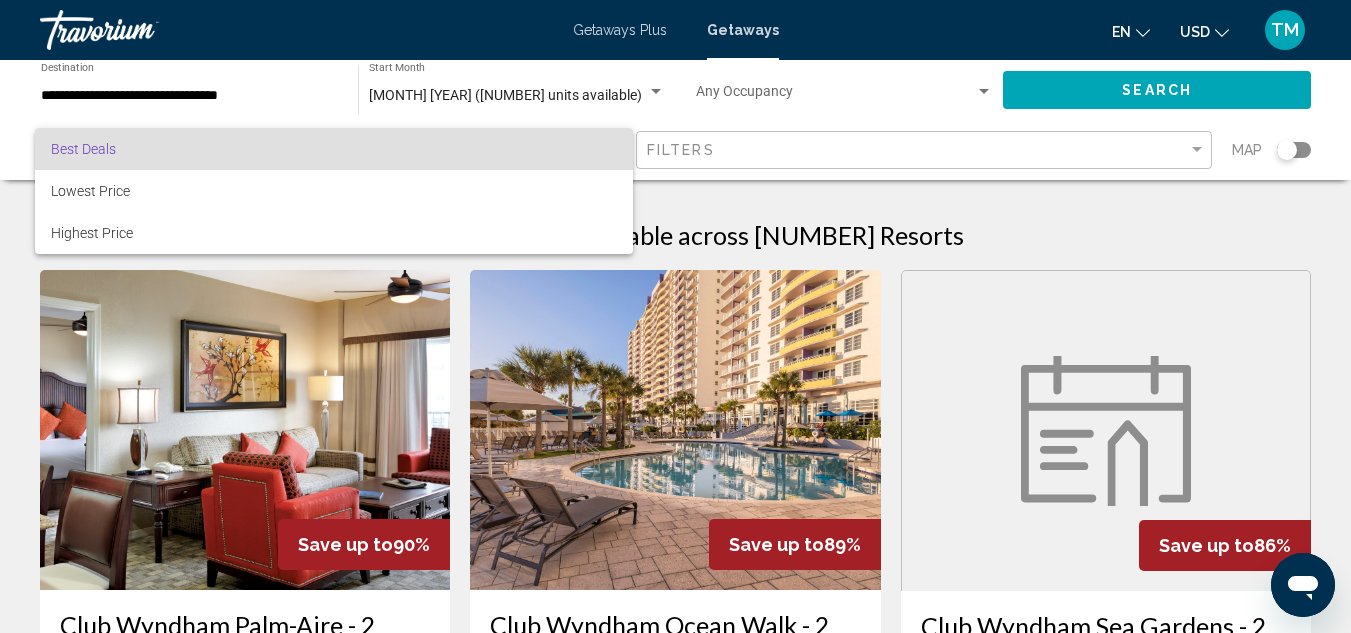 click at bounding box center (675, 316) 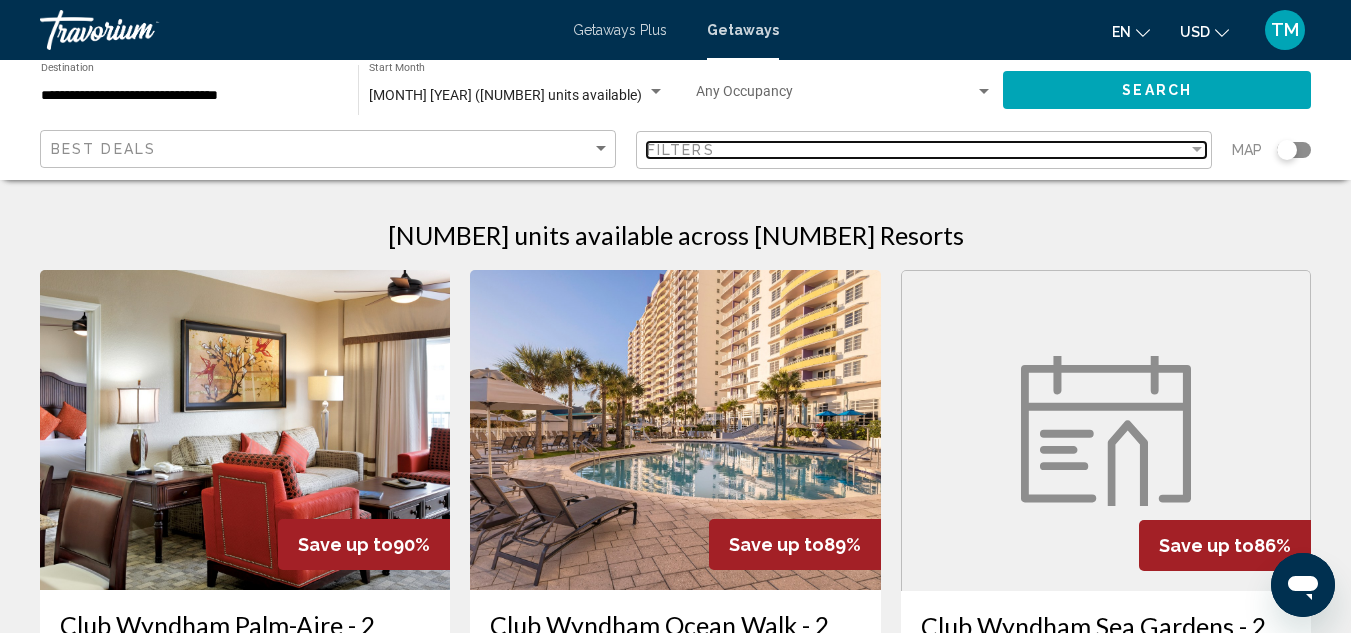 click at bounding box center (1197, 150) 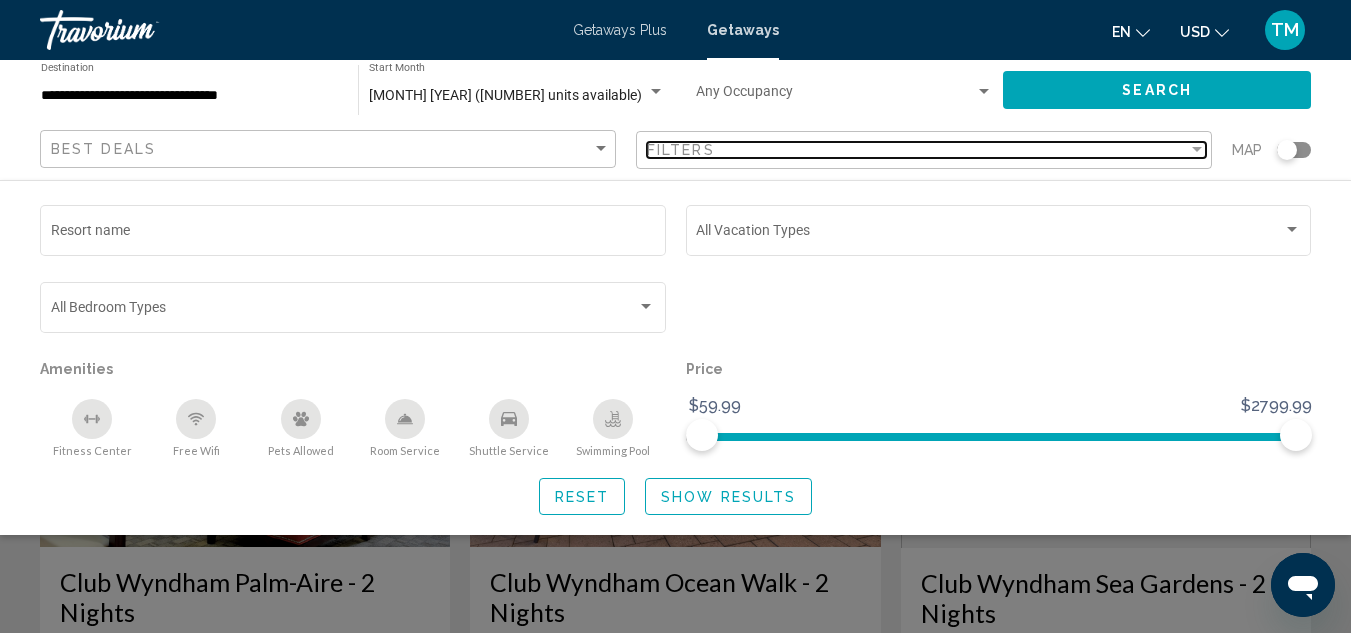 scroll, scrollTop: 0, scrollLeft: 0, axis: both 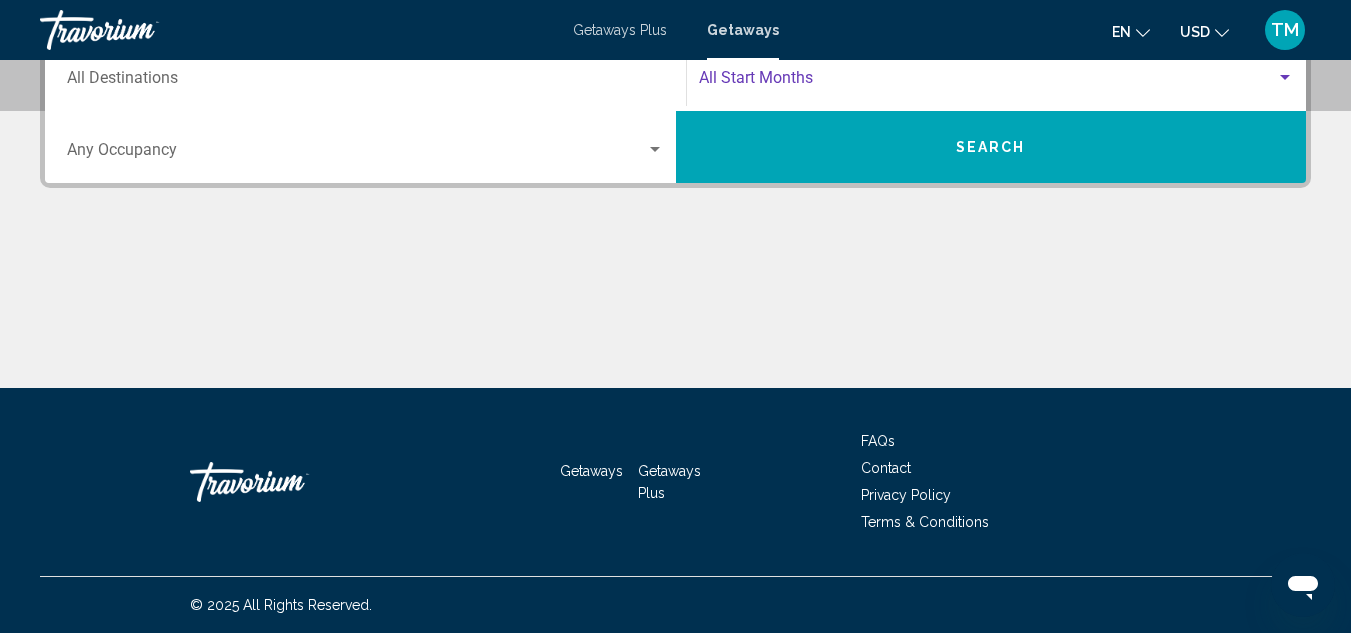 click at bounding box center (1285, 77) 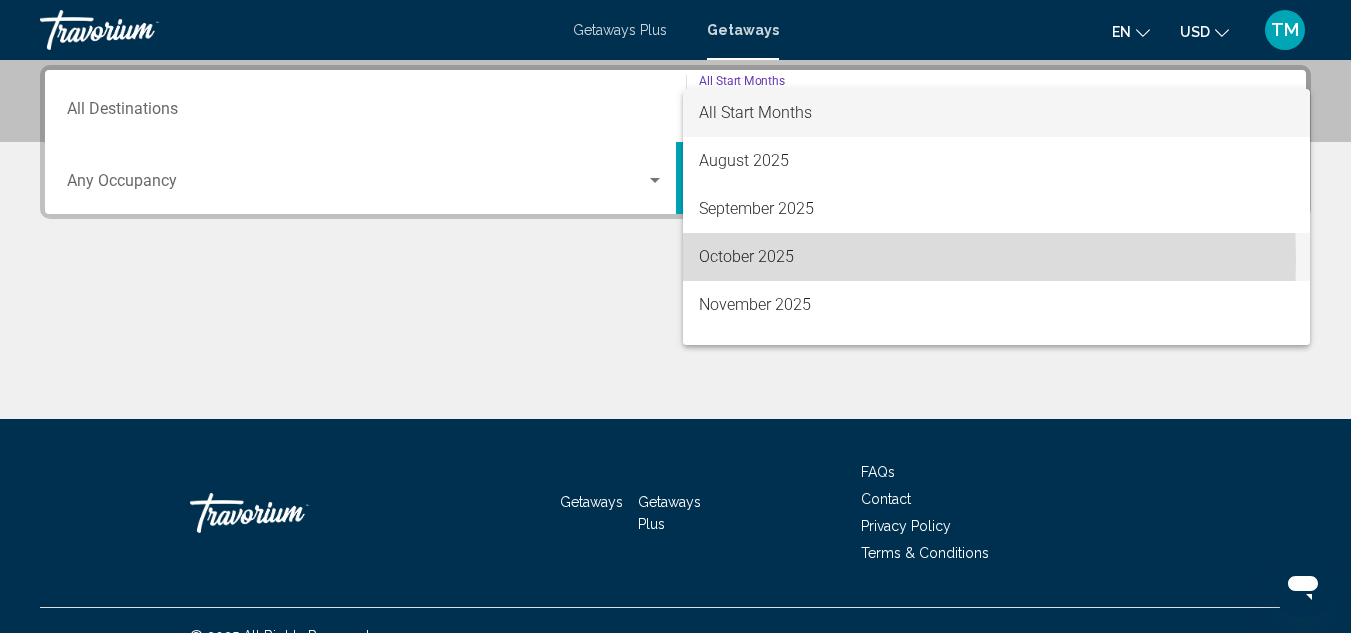 click on "October 2025" at bounding box center (997, 257) 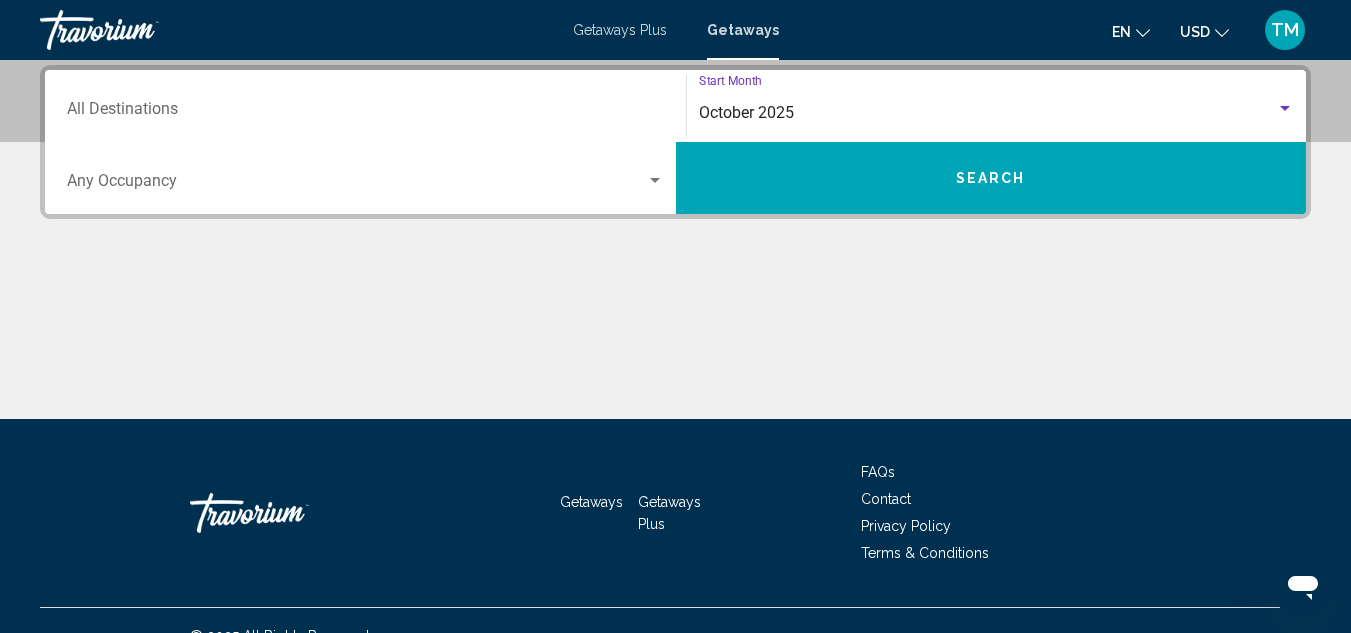 click on "Destination All Destinations" at bounding box center (365, 113) 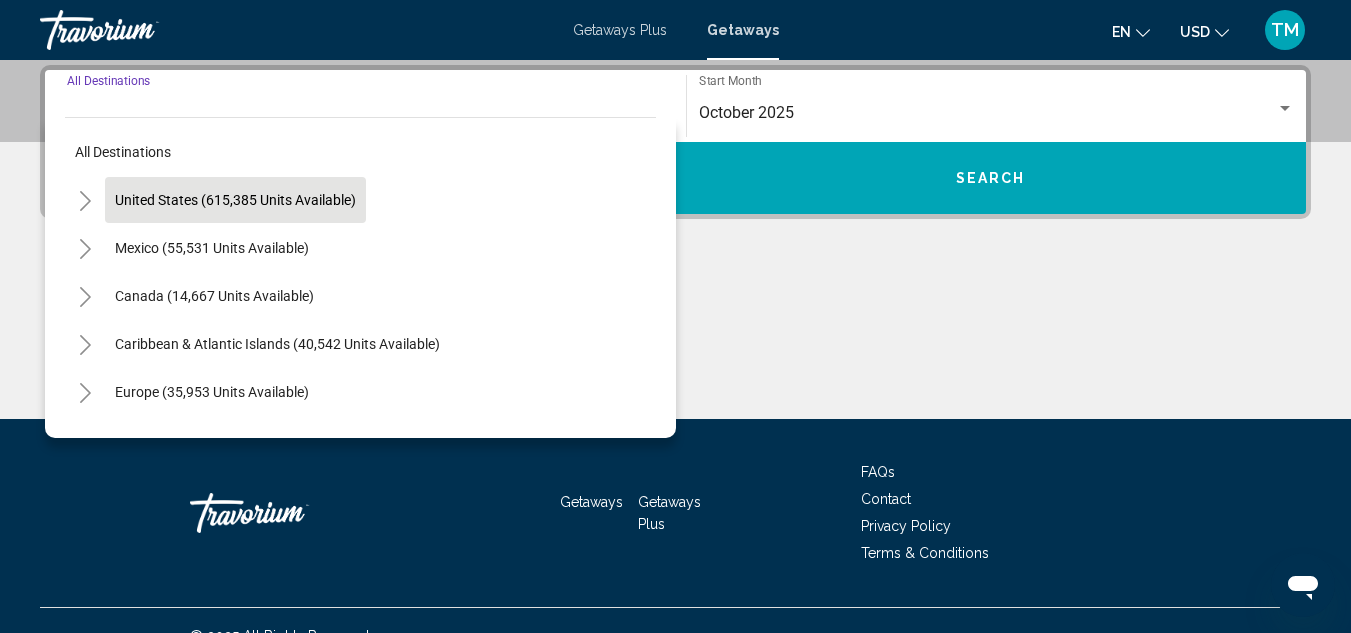 click on "United States (615,385 units available)" at bounding box center [212, 248] 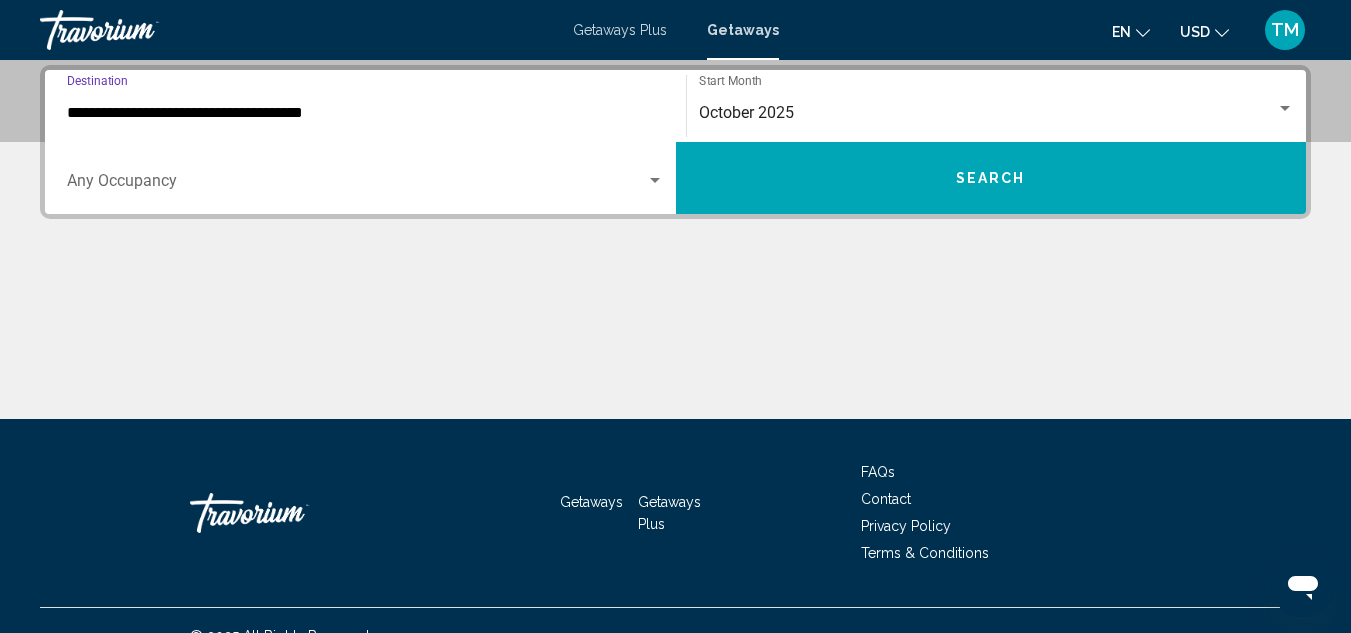 click on "**********" at bounding box center [365, 113] 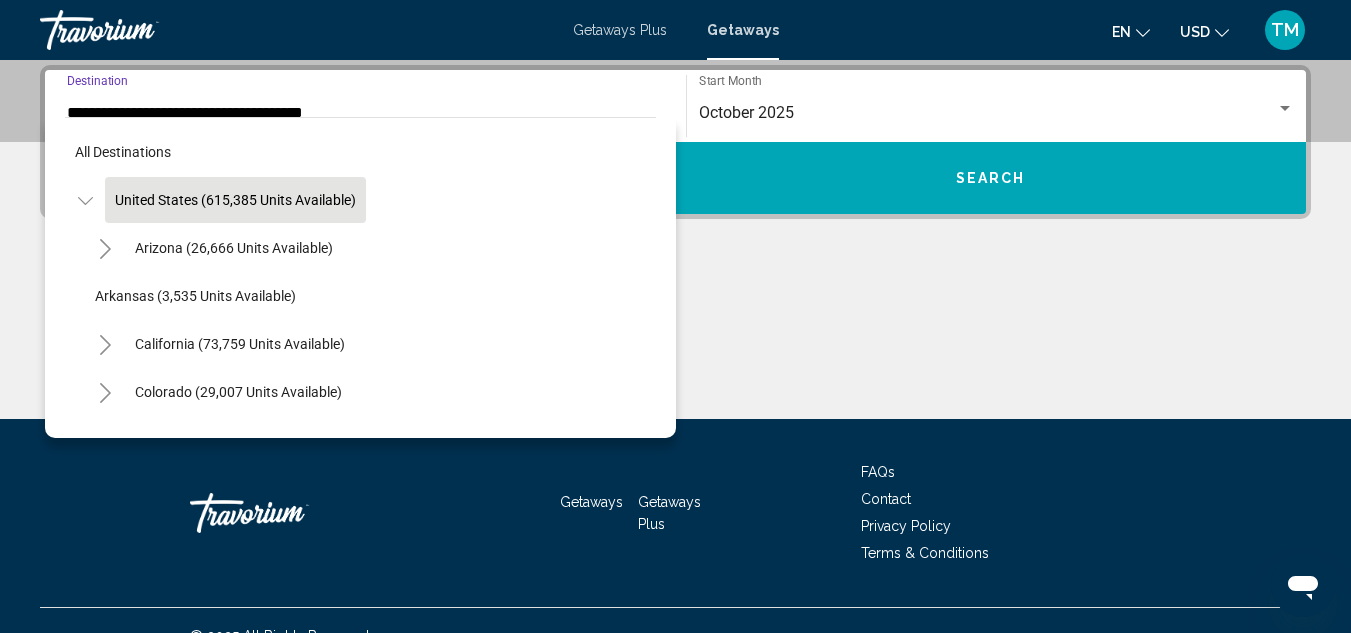 scroll, scrollTop: 342, scrollLeft: 0, axis: vertical 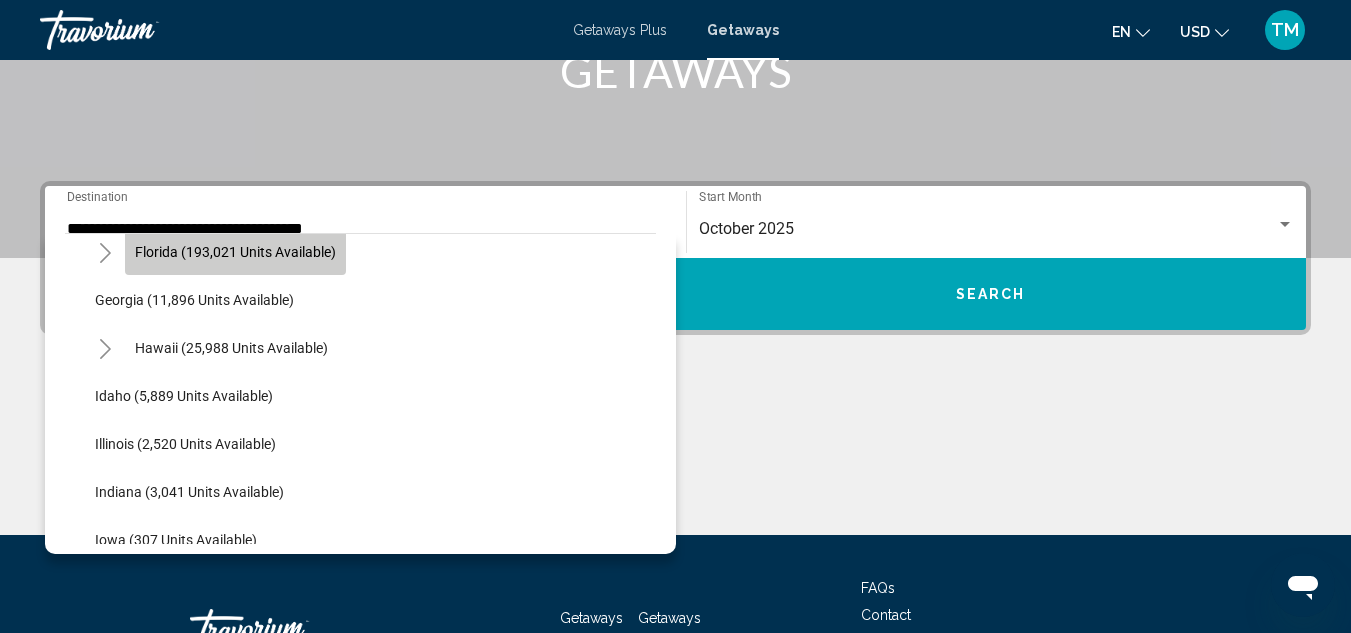 click on "Florida (193,021 units available)" 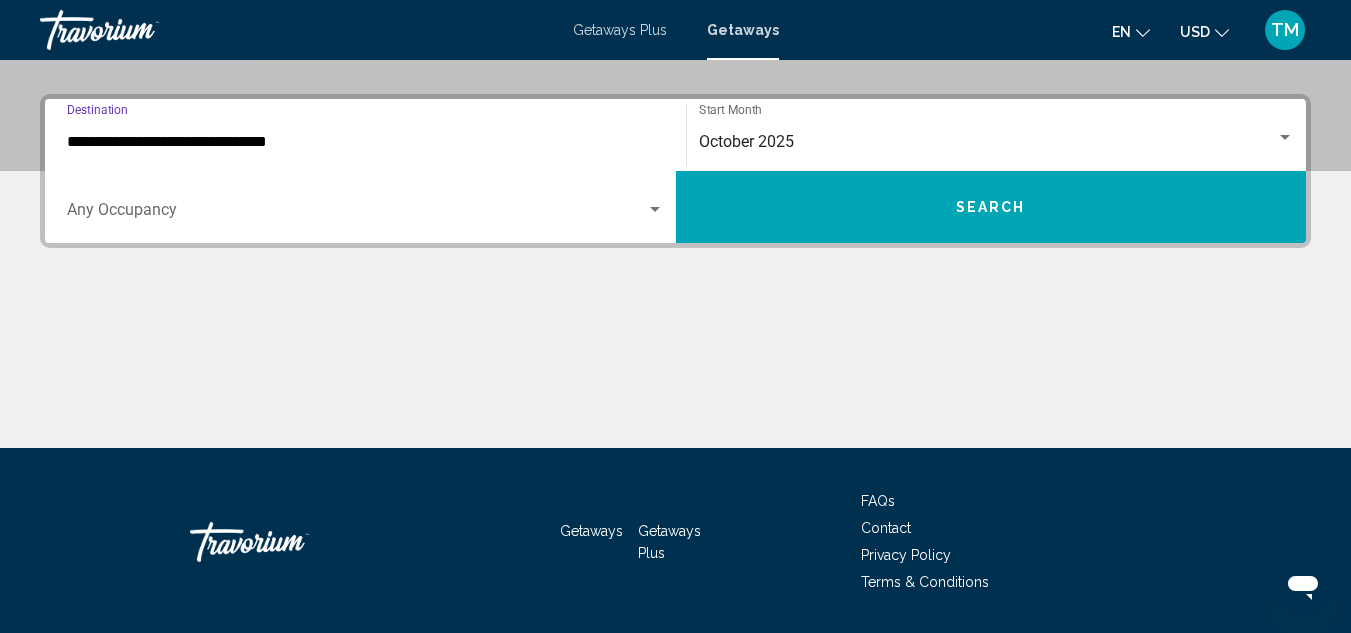 scroll, scrollTop: 458, scrollLeft: 0, axis: vertical 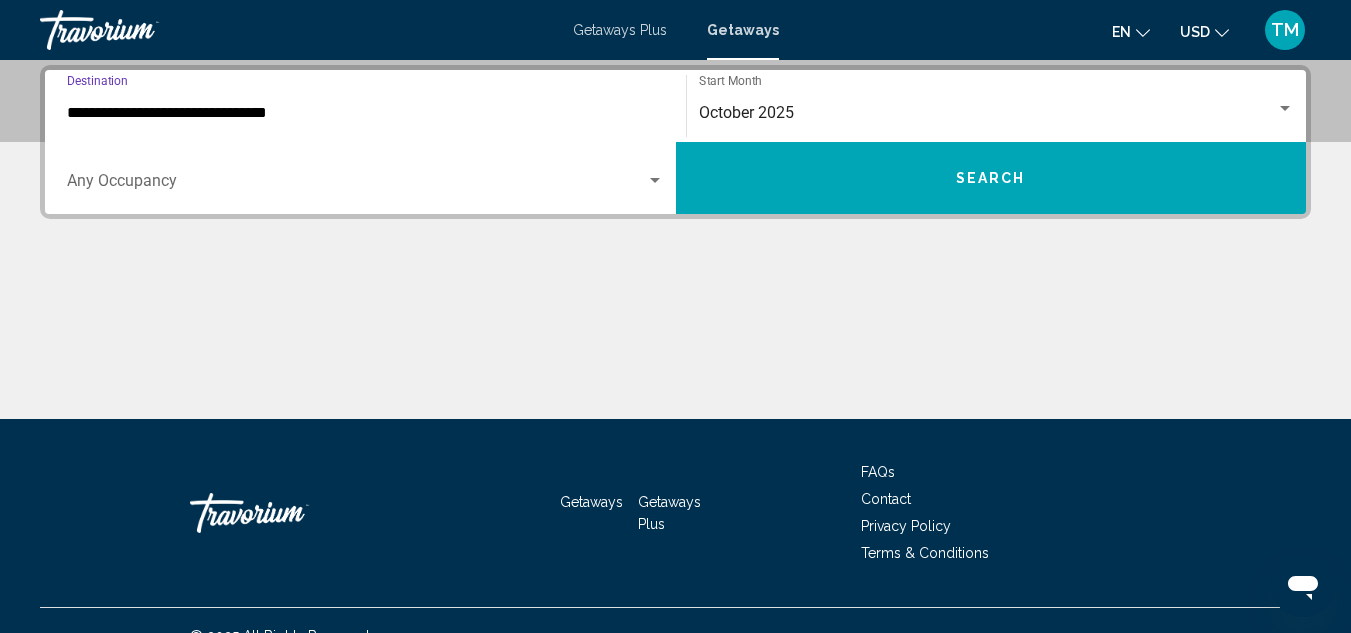 click on "**********" at bounding box center (365, 113) 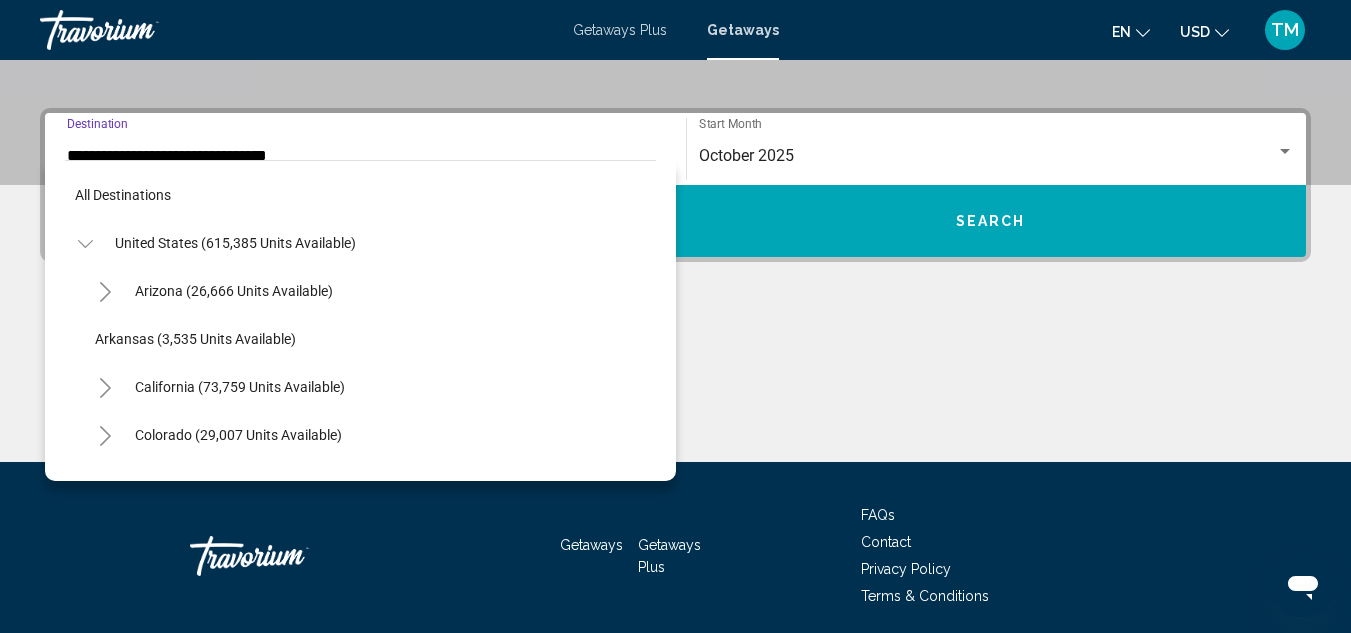 scroll, scrollTop: 263, scrollLeft: 0, axis: vertical 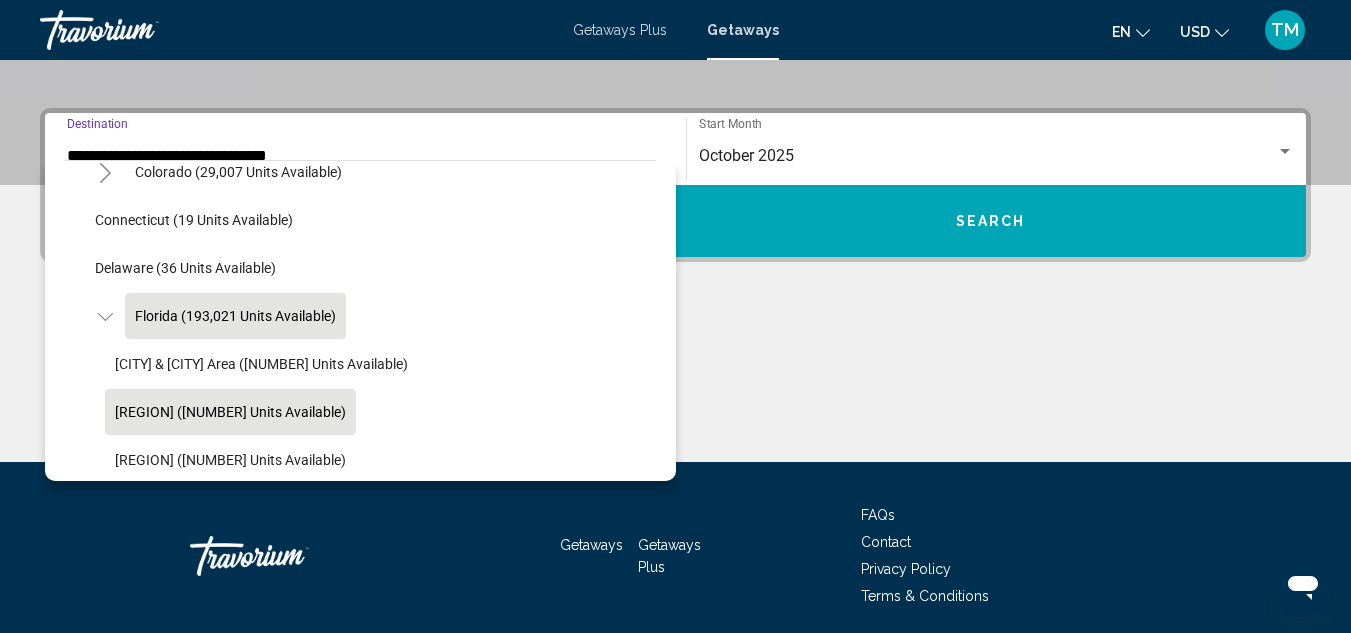 click on "[REGION] ([NUMBER] units available)" 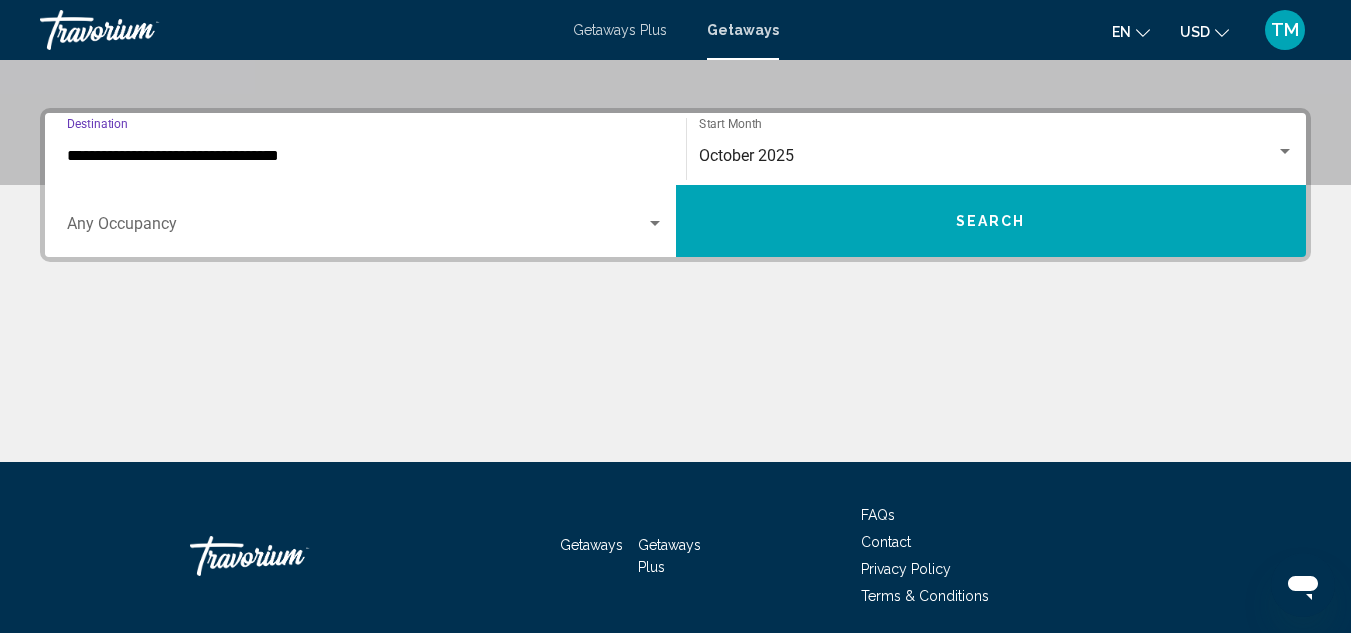 scroll, scrollTop: 458, scrollLeft: 0, axis: vertical 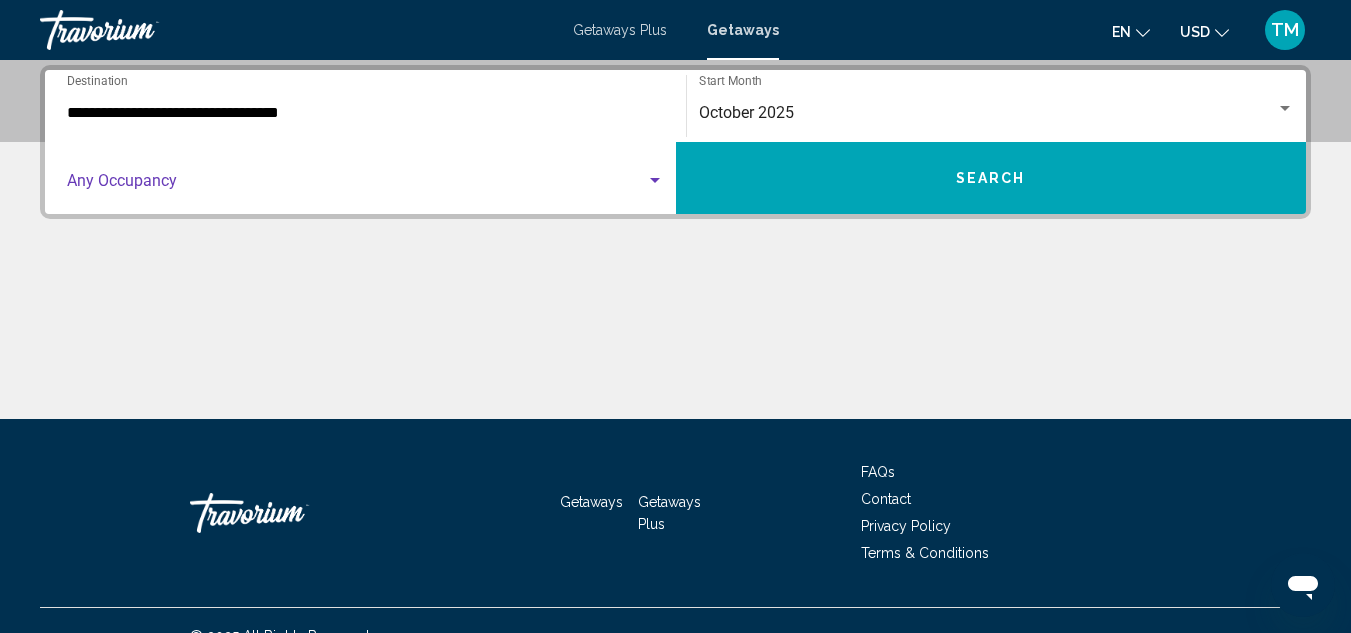 click at bounding box center [655, 181] 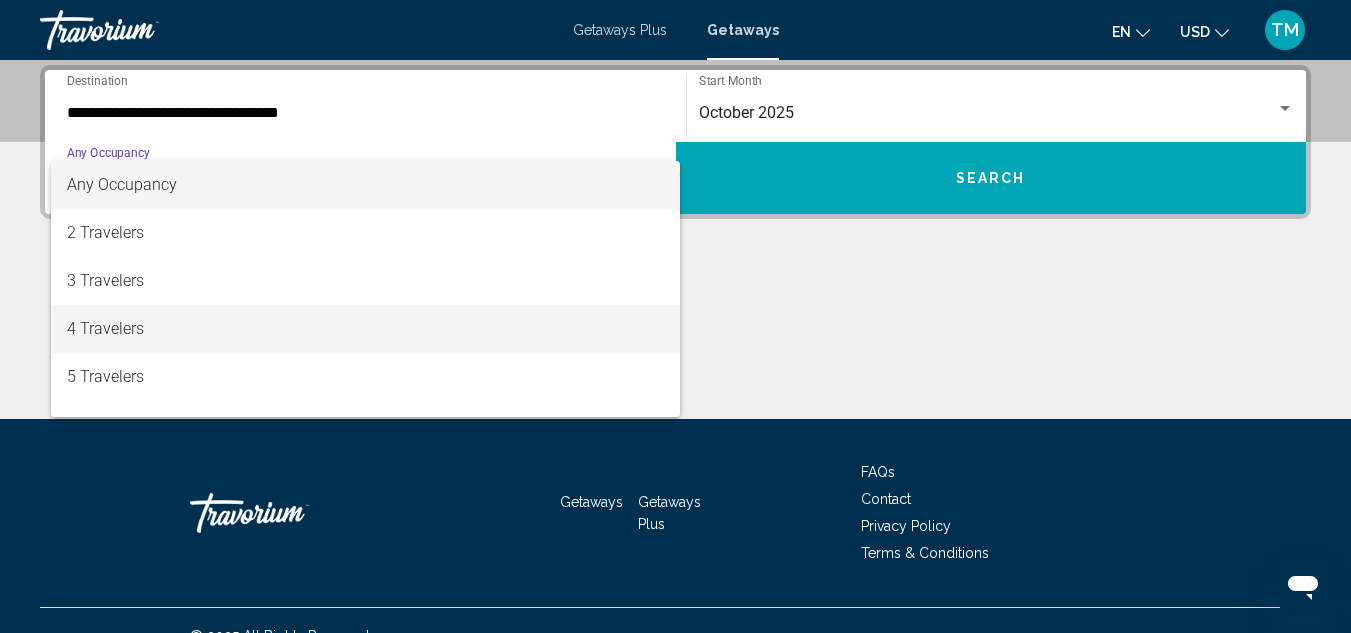 click on "4 Travelers" at bounding box center [365, 329] 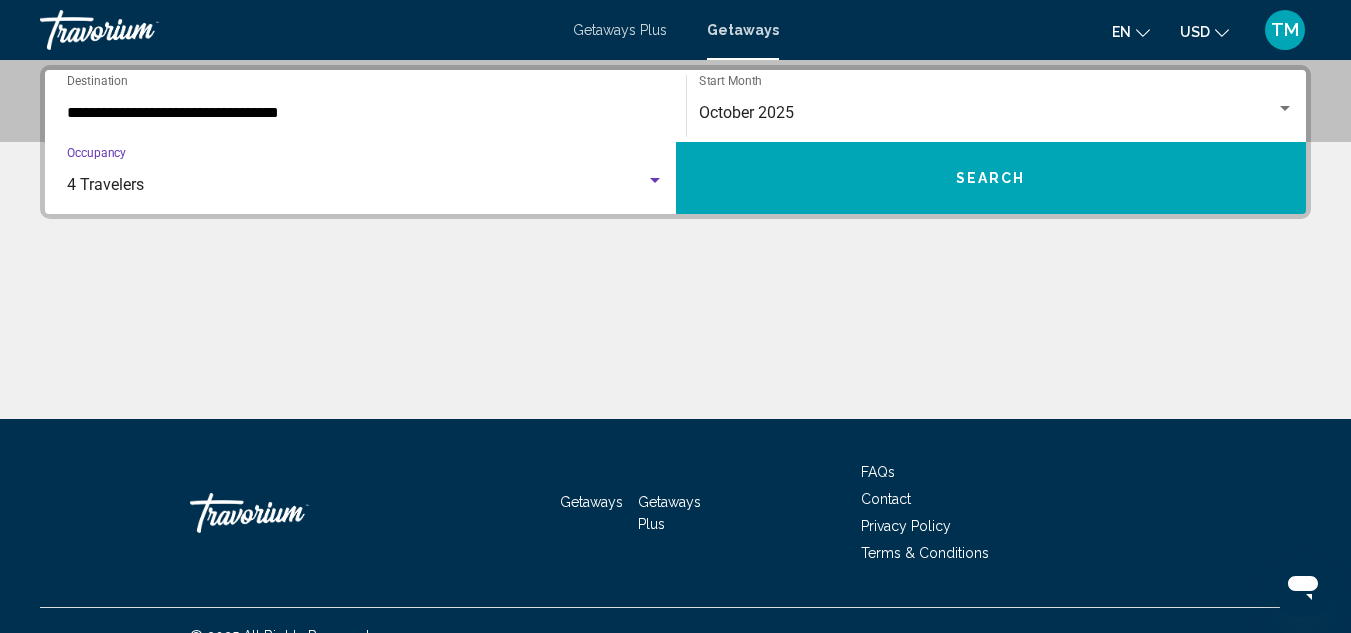 click on "Search" at bounding box center [991, 178] 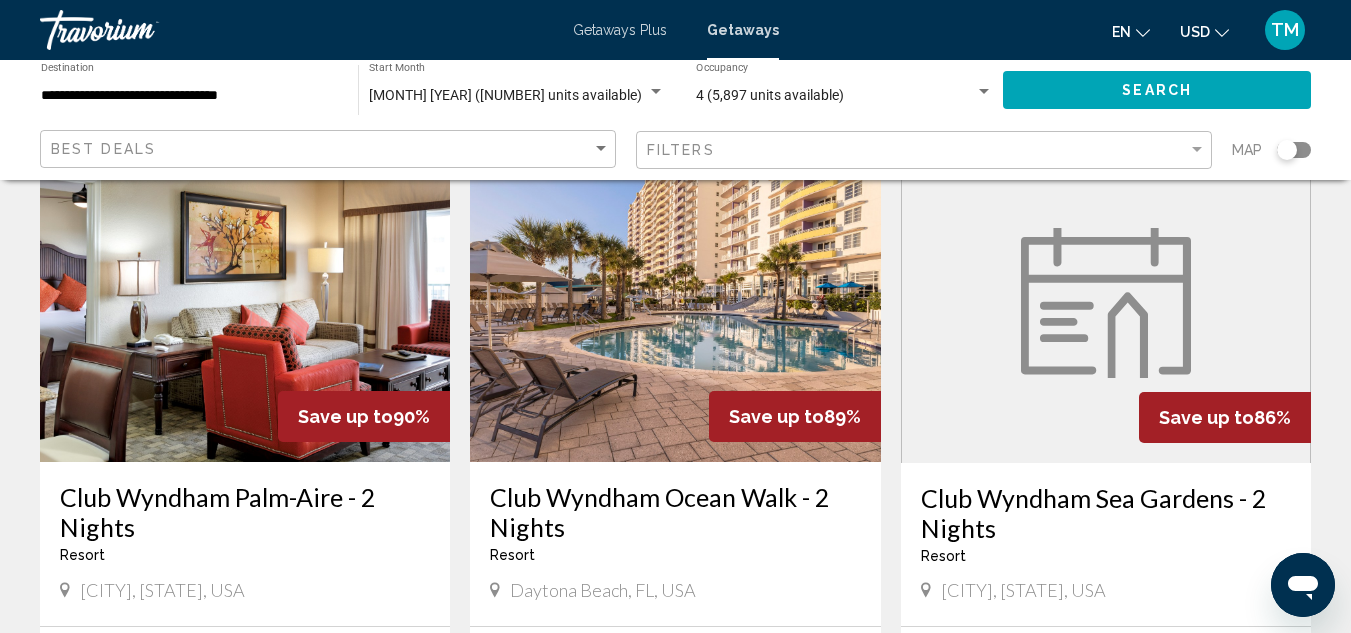 scroll, scrollTop: 0, scrollLeft: 0, axis: both 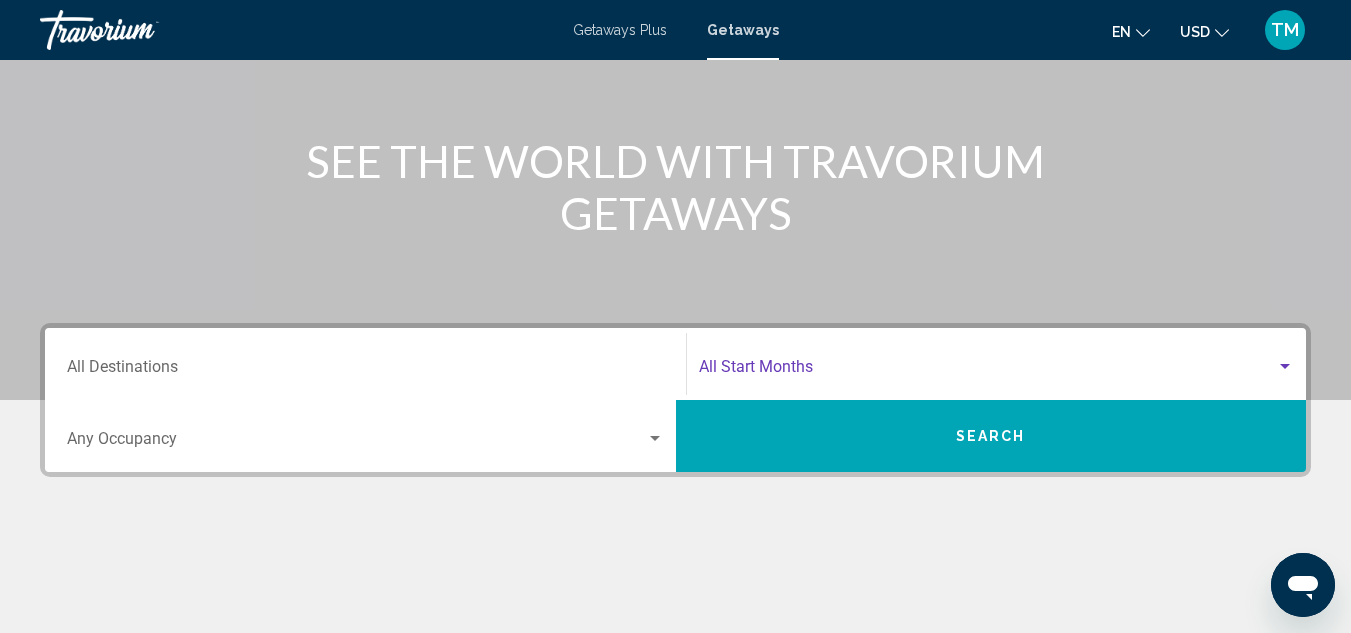 click at bounding box center (1285, 367) 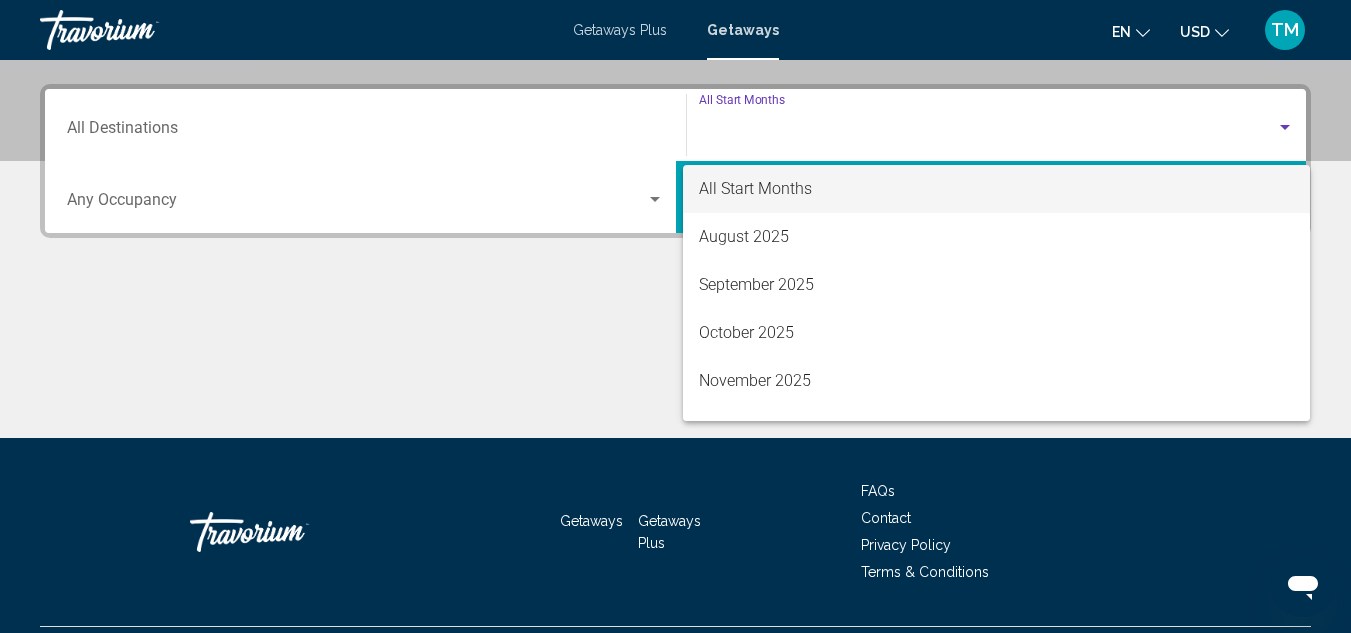 scroll, scrollTop: 458, scrollLeft: 0, axis: vertical 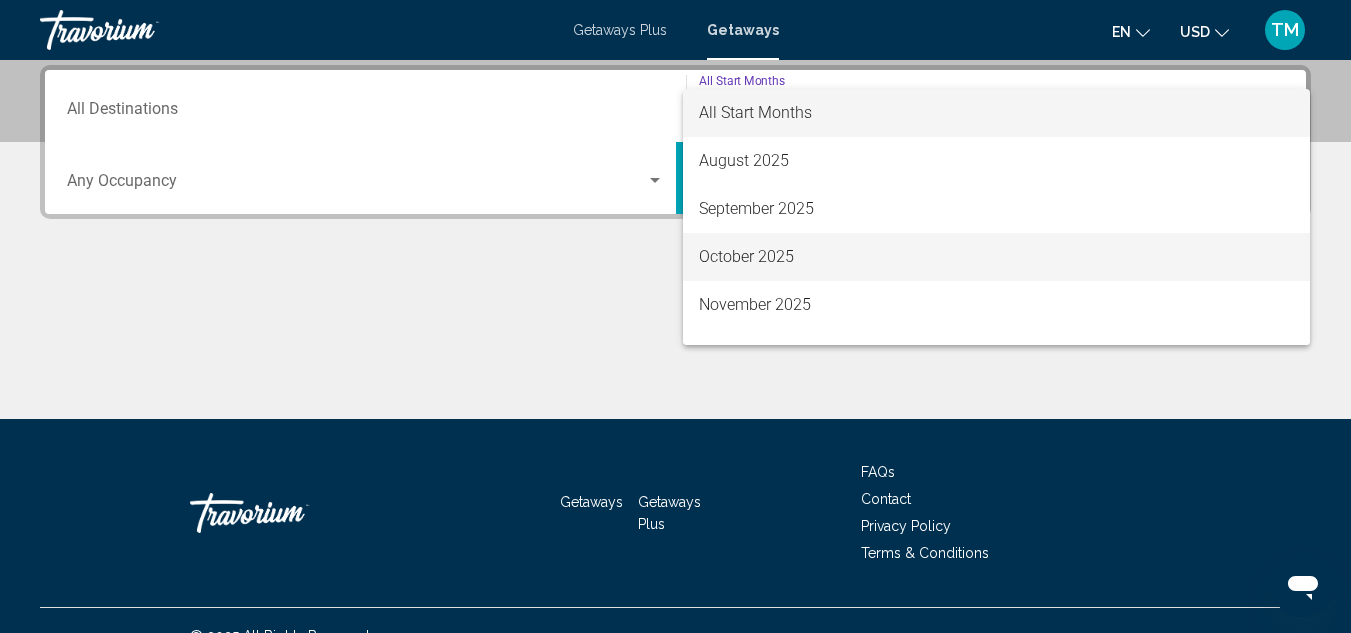 click on "October 2025" at bounding box center (997, 257) 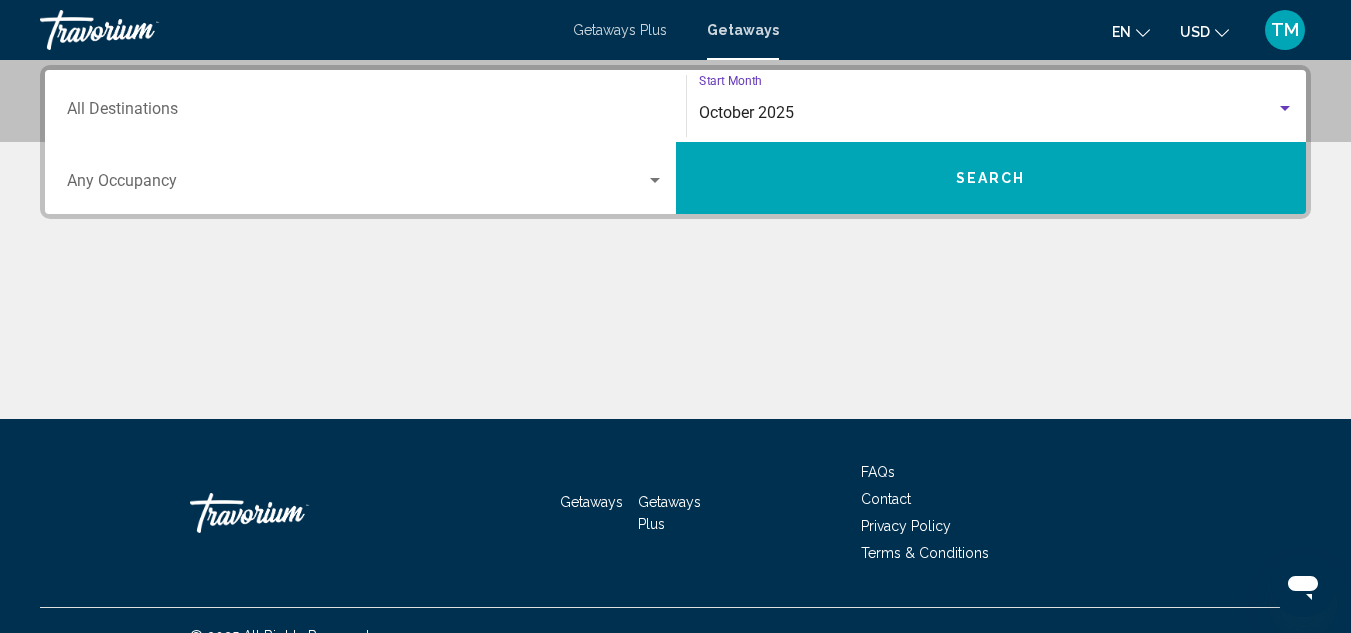click on "Destination All Destinations" at bounding box center (365, 113) 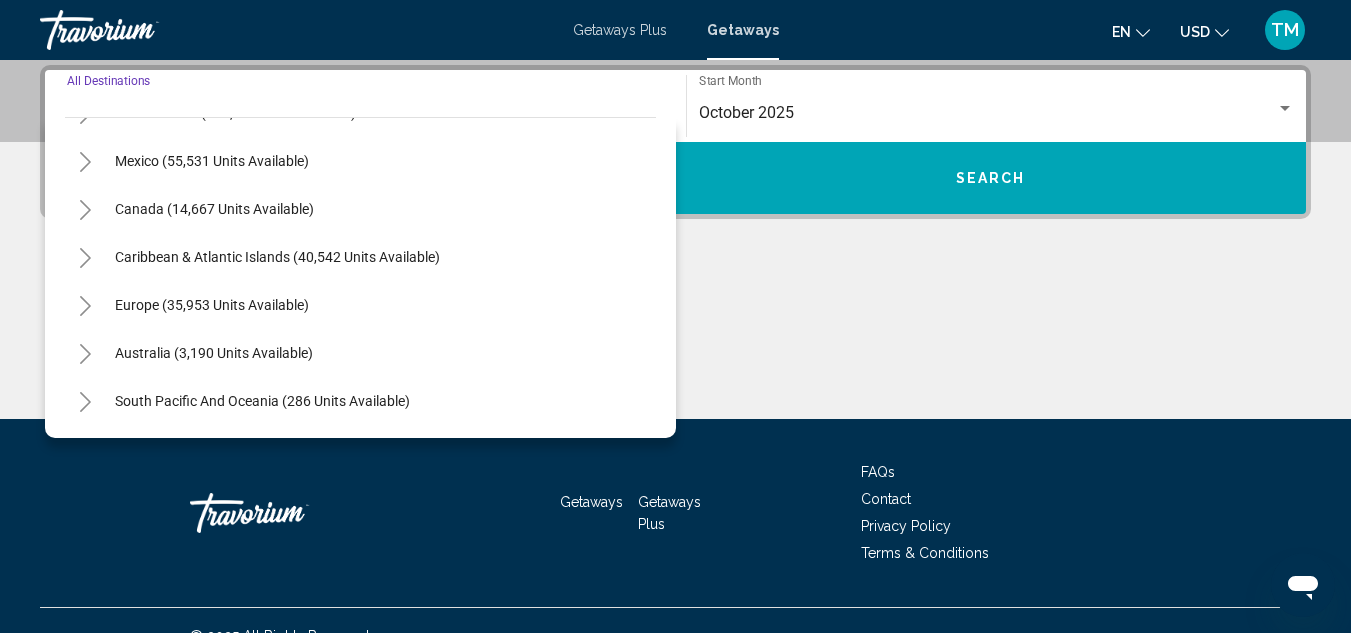 scroll, scrollTop: 24, scrollLeft: 0, axis: vertical 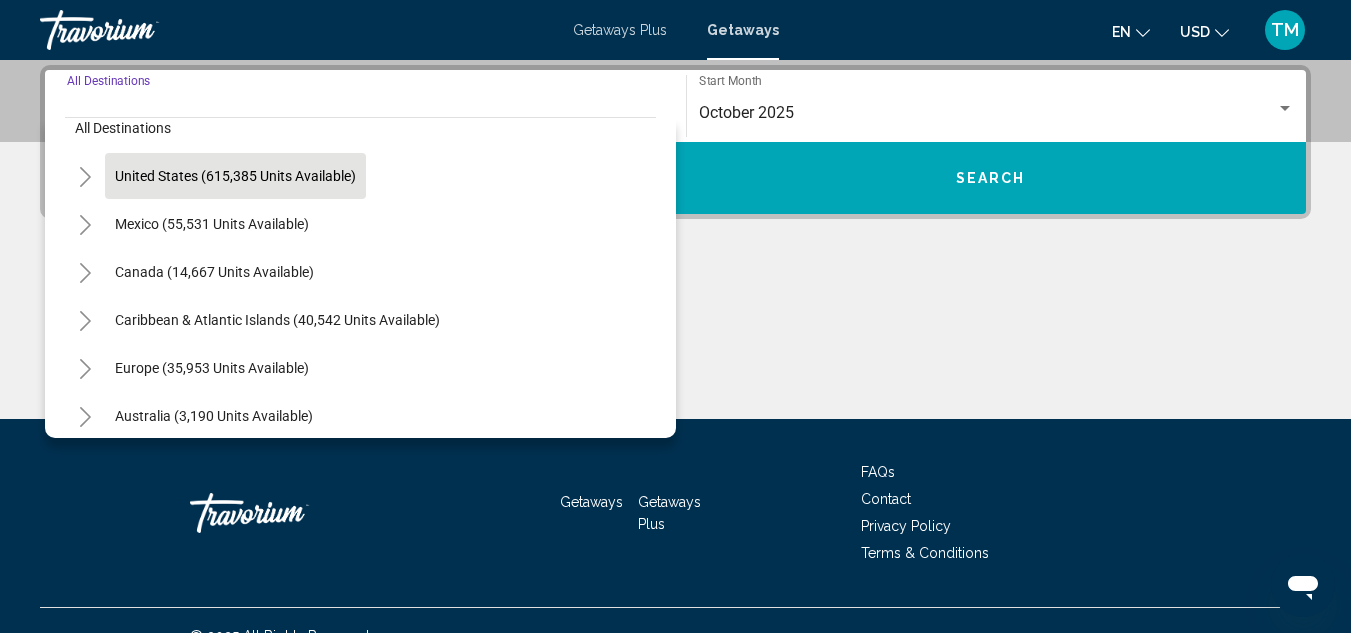 click on "United States (615,385 units available)" at bounding box center [212, 224] 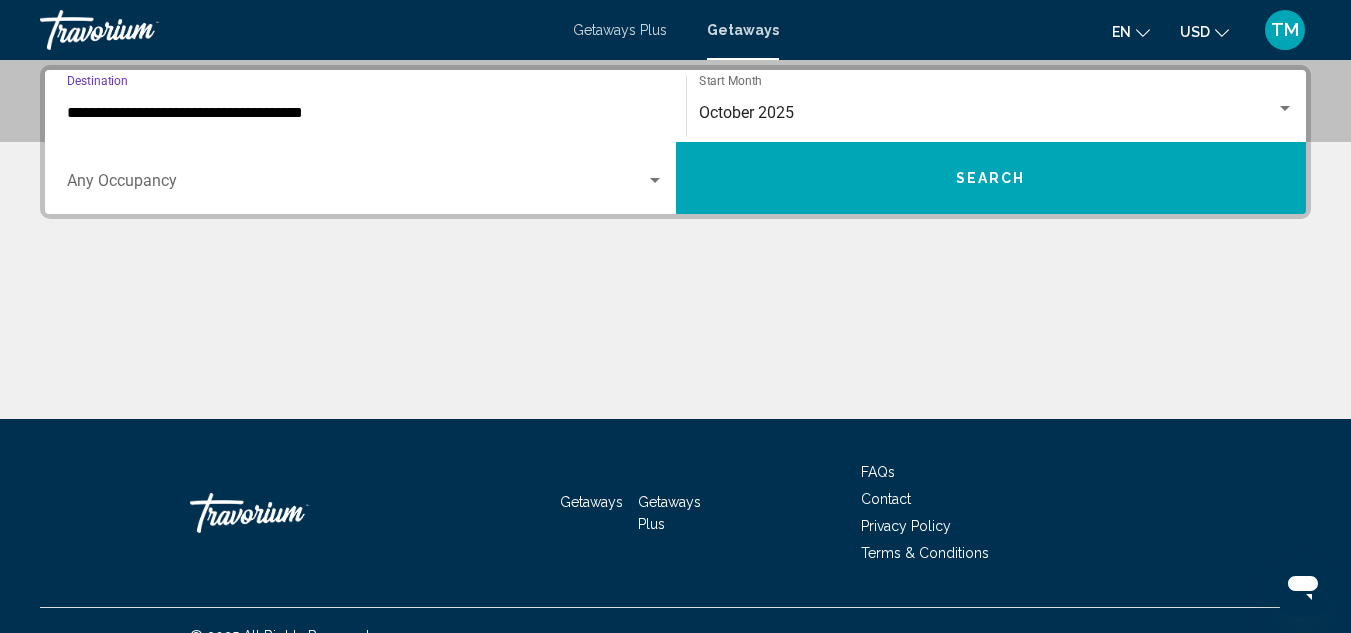 click at bounding box center (356, 185) 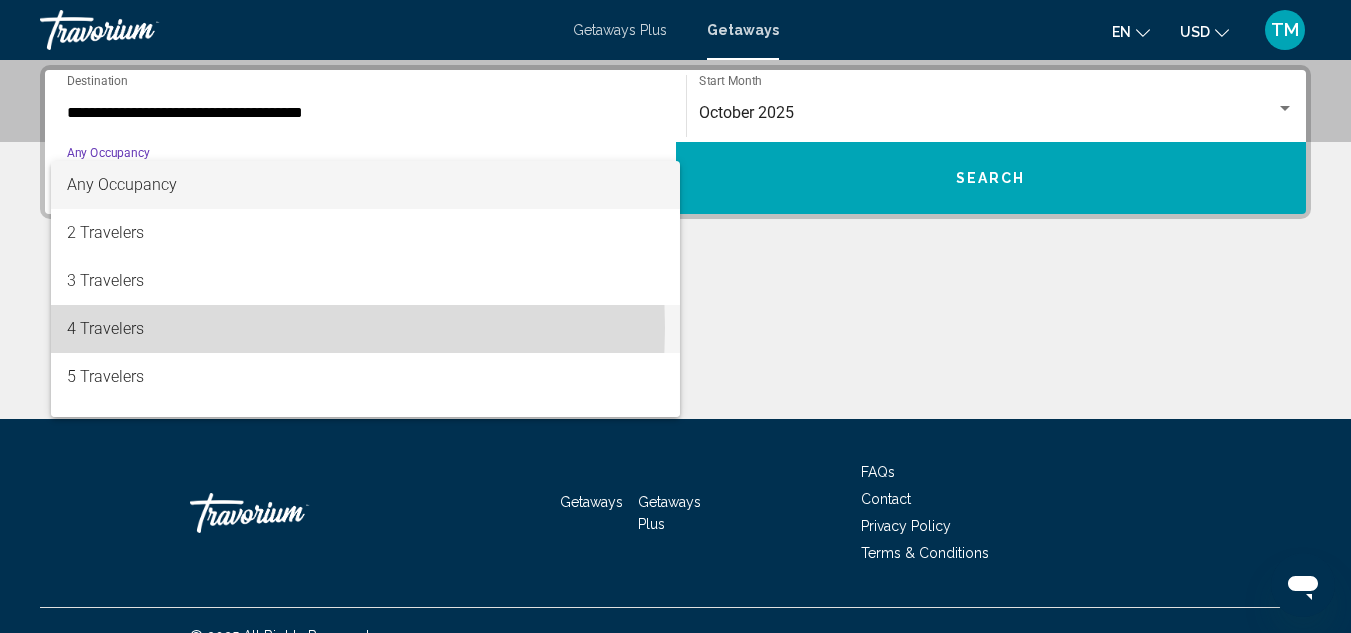 click on "4 Travelers" at bounding box center [365, 329] 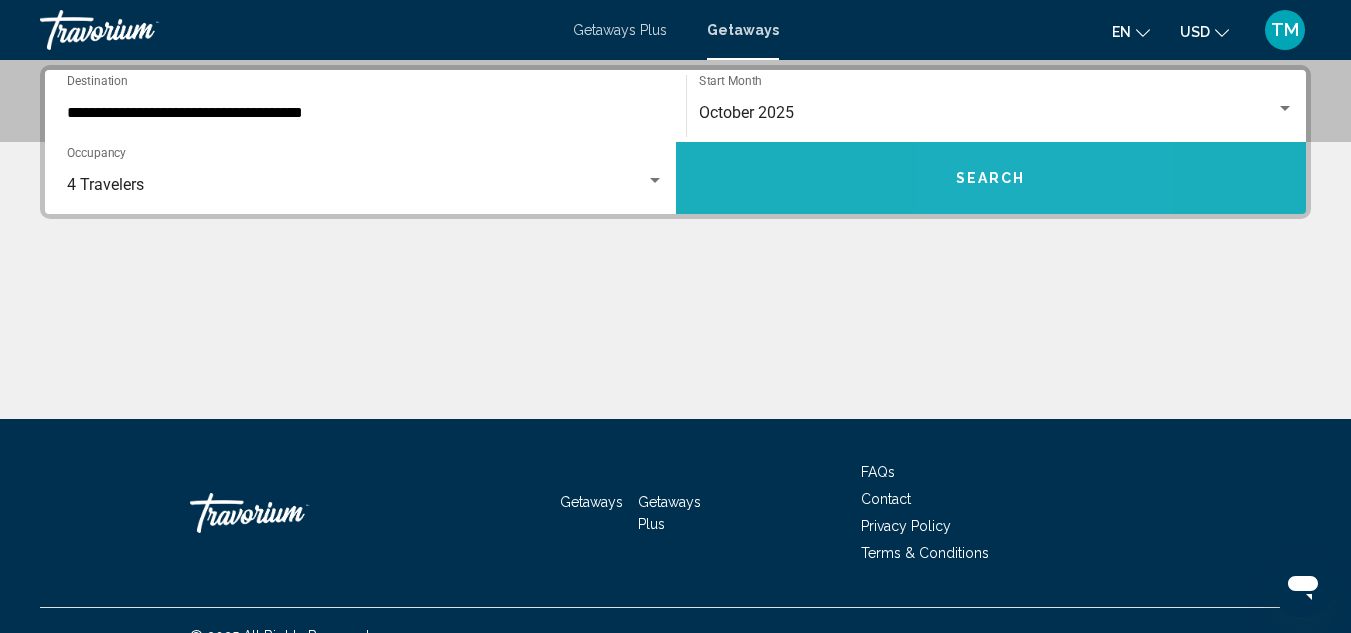 click on "Search" at bounding box center (991, 178) 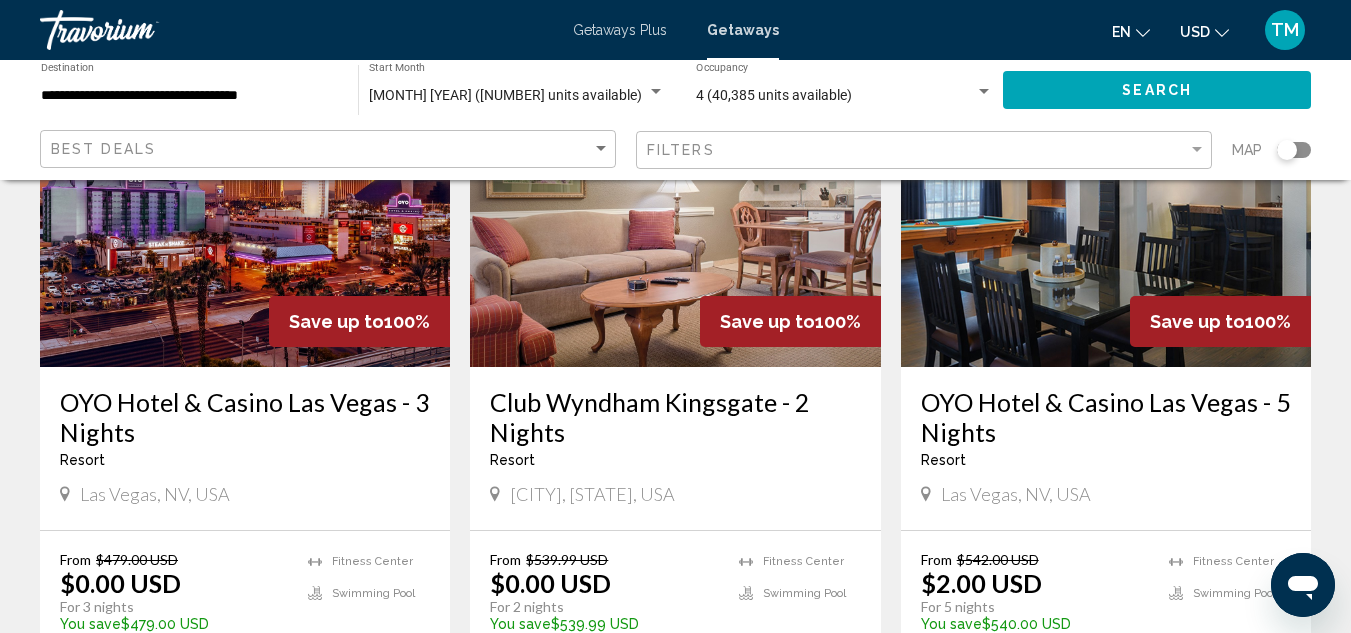 scroll, scrollTop: 0, scrollLeft: 0, axis: both 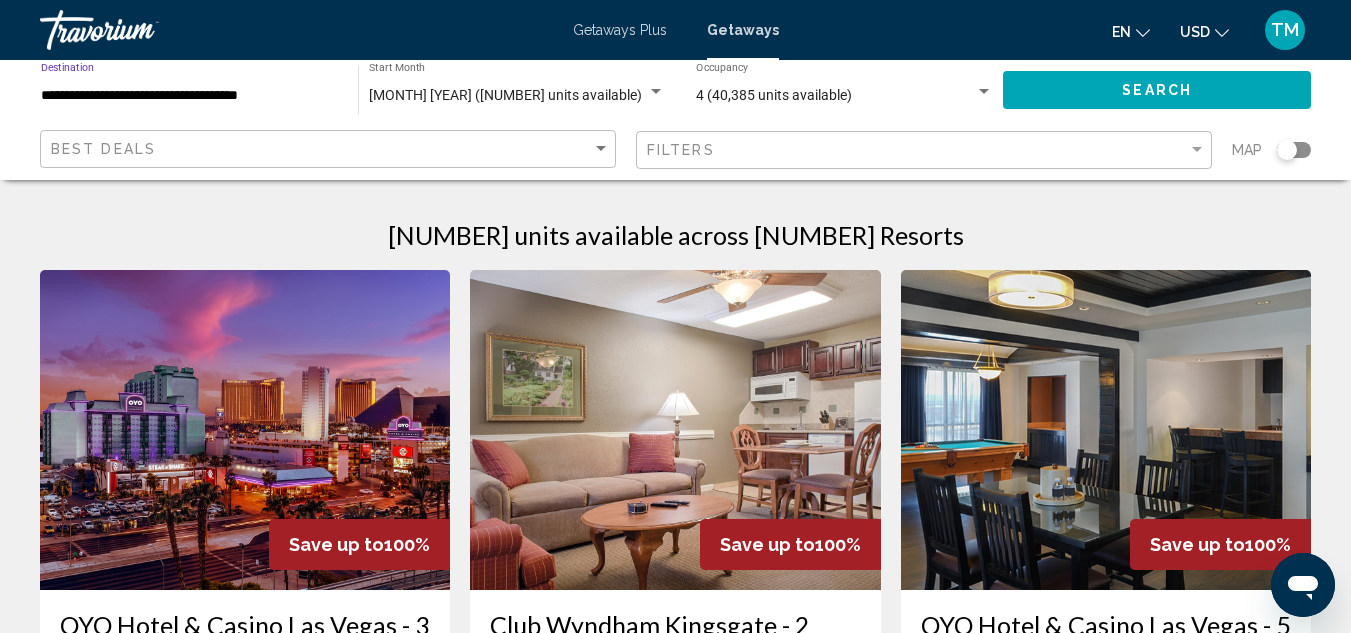 click on "**********" at bounding box center (189, 96) 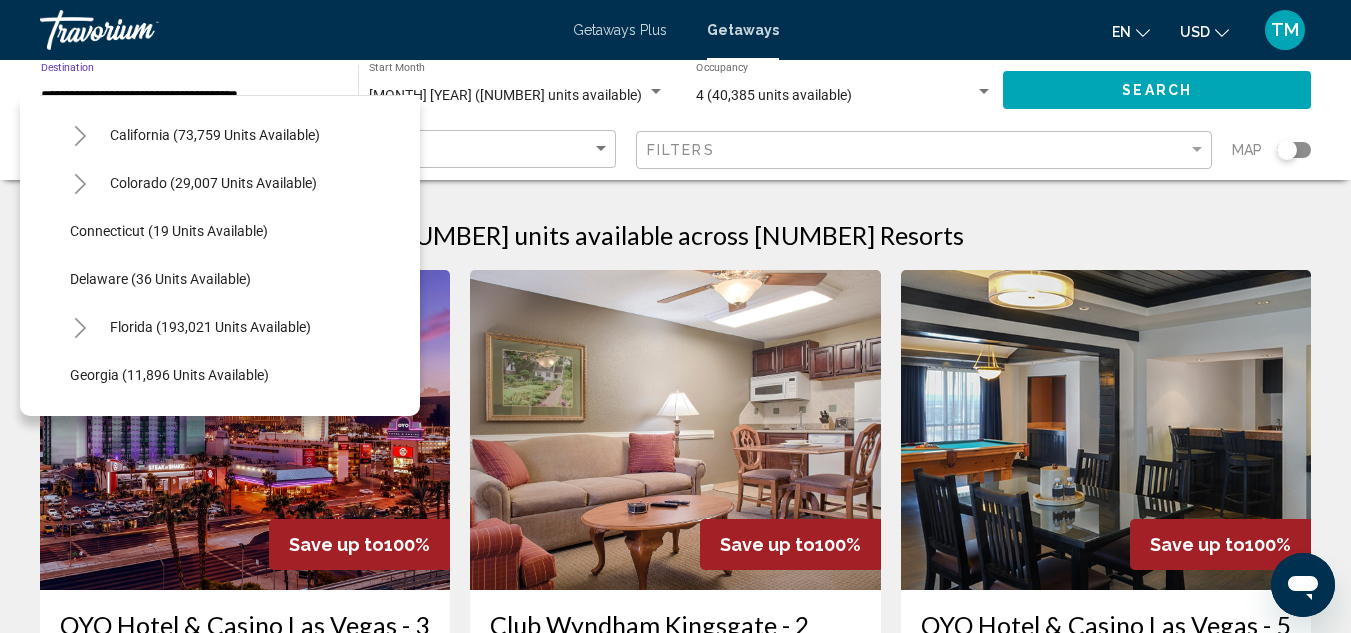 scroll, scrollTop: 200, scrollLeft: 0, axis: vertical 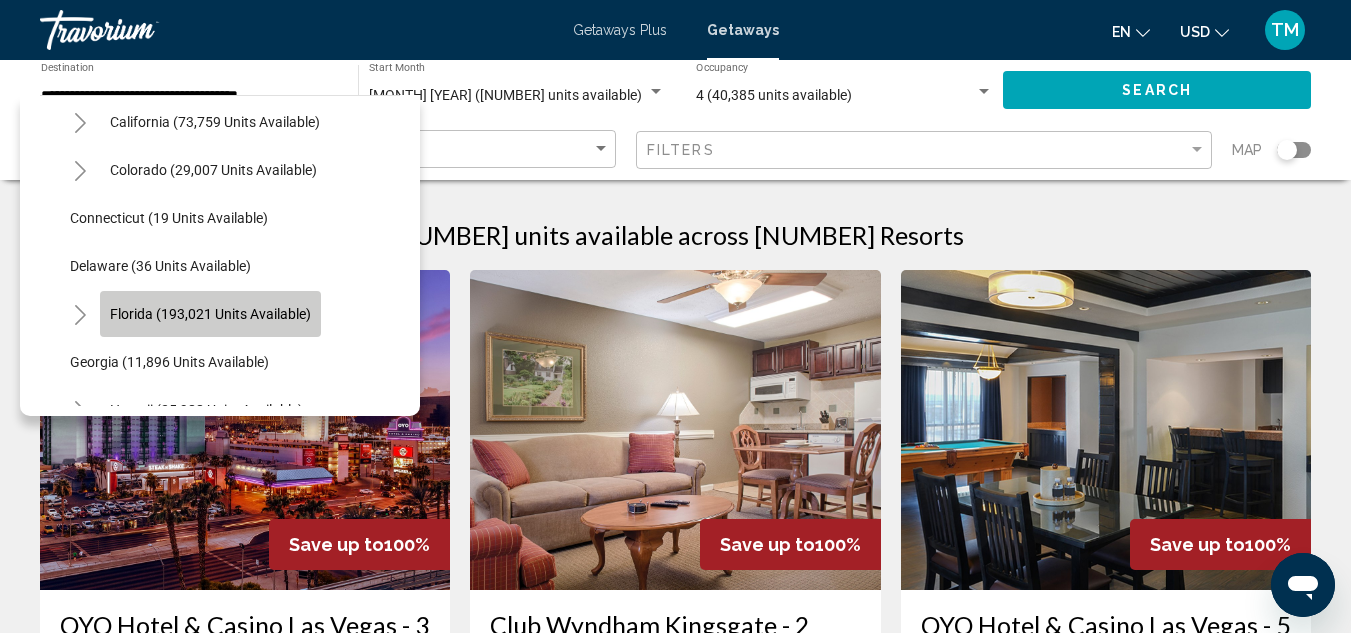 click on "Florida (193,021 units available)" 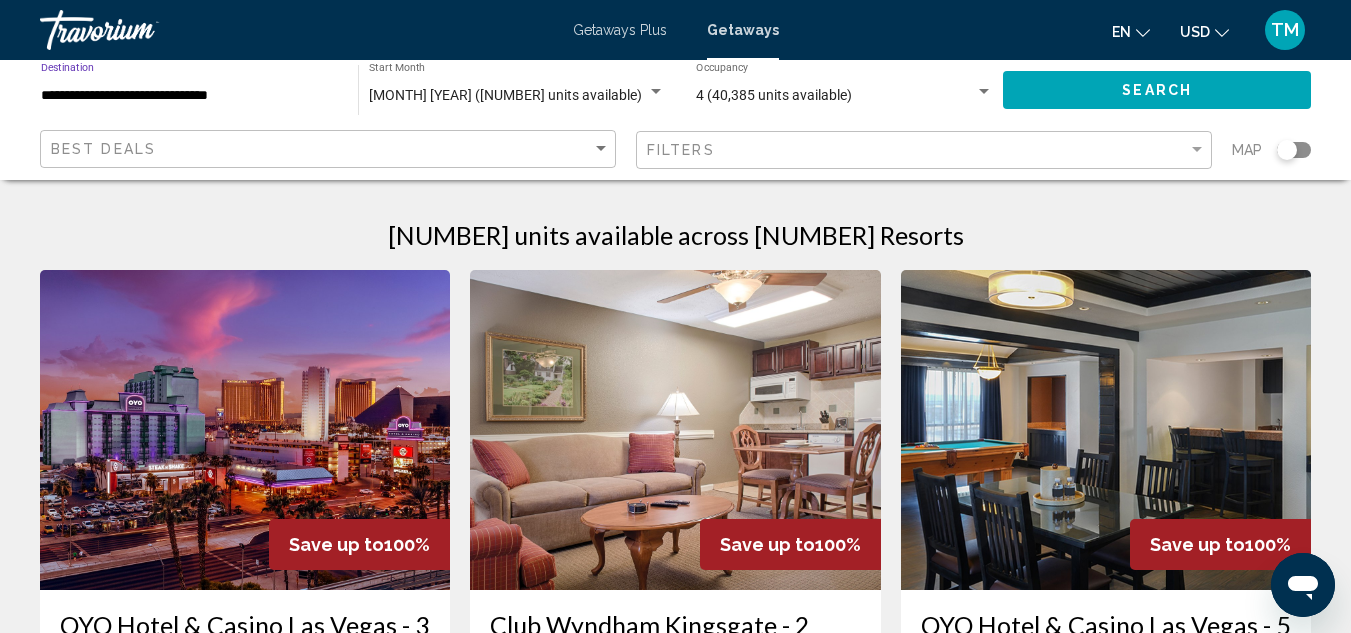 click on "**********" at bounding box center [189, 96] 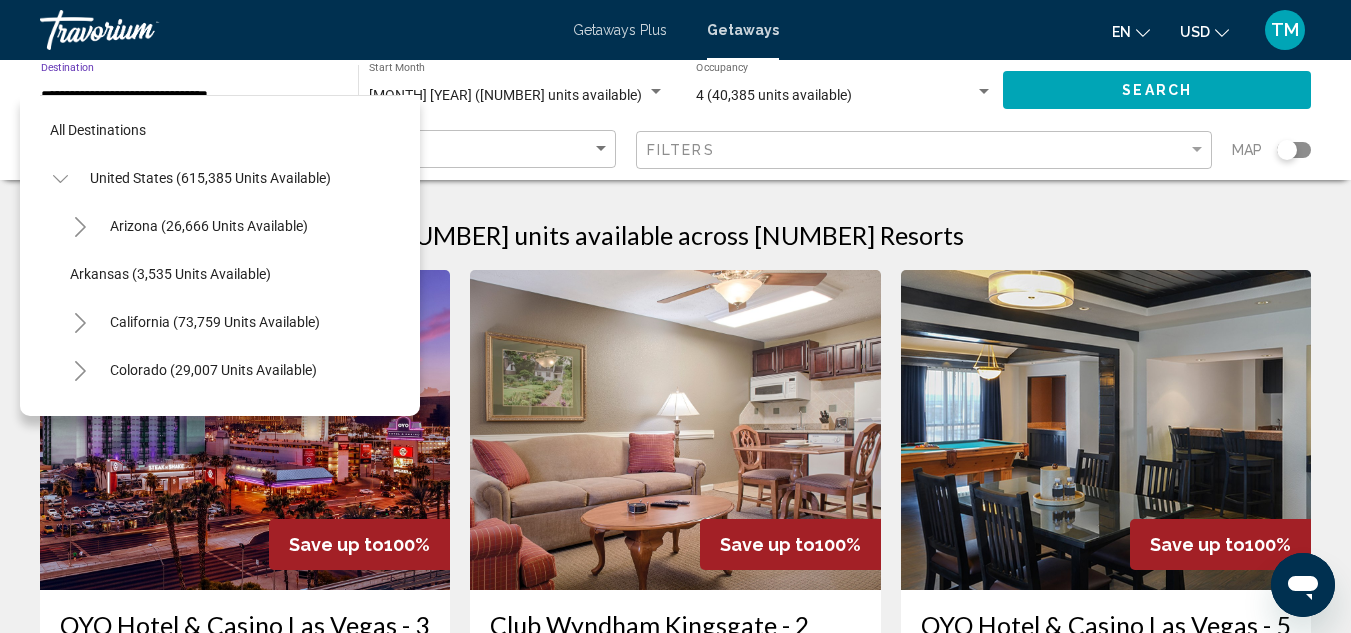 scroll, scrollTop: 271, scrollLeft: 0, axis: vertical 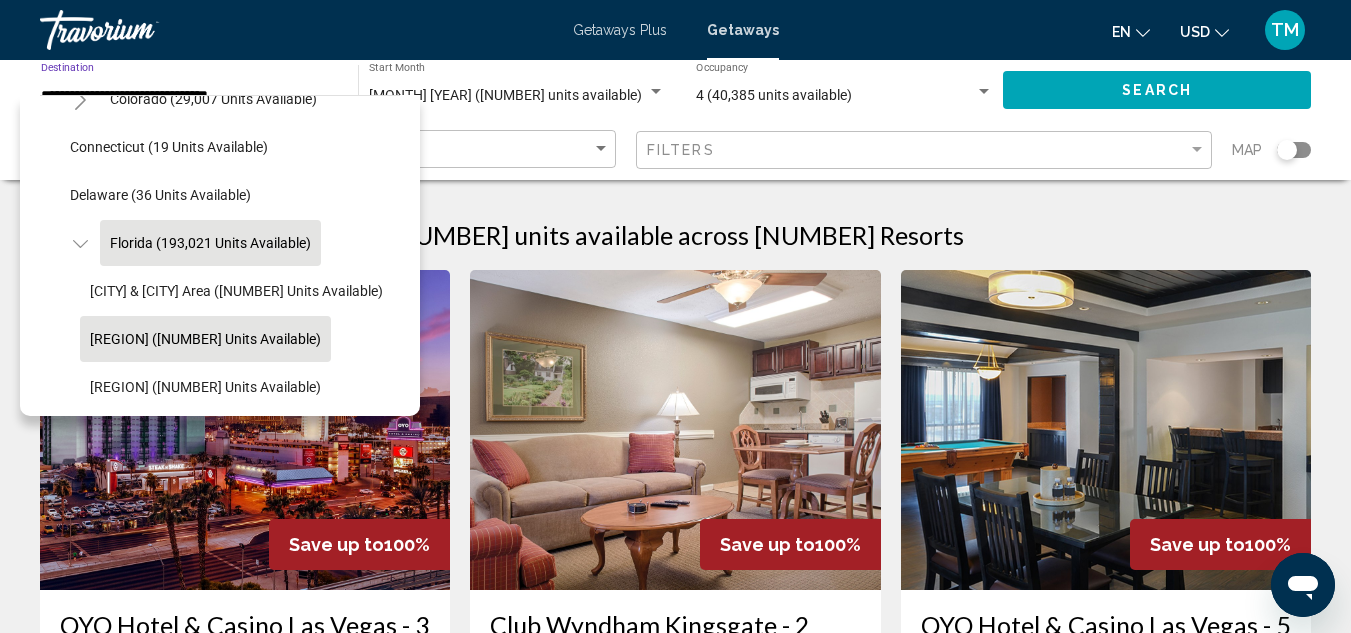 click on "[REGION] ([NUMBER] units available)" 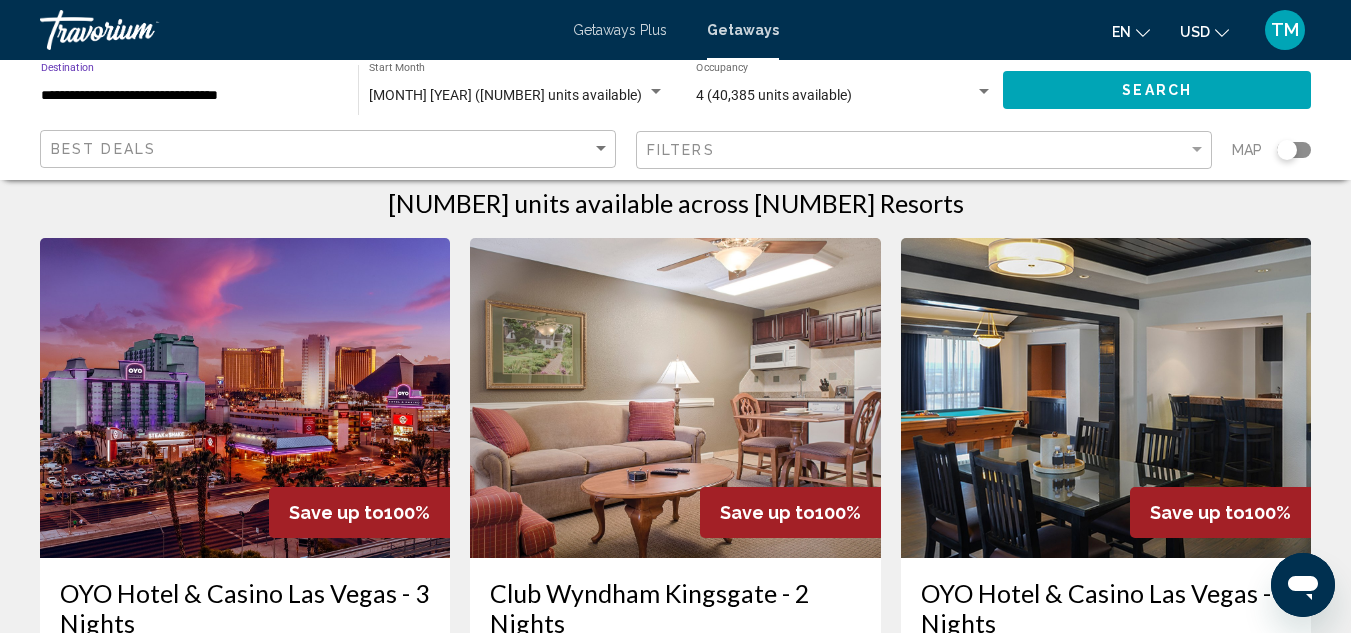 scroll, scrollTop: 0, scrollLeft: 0, axis: both 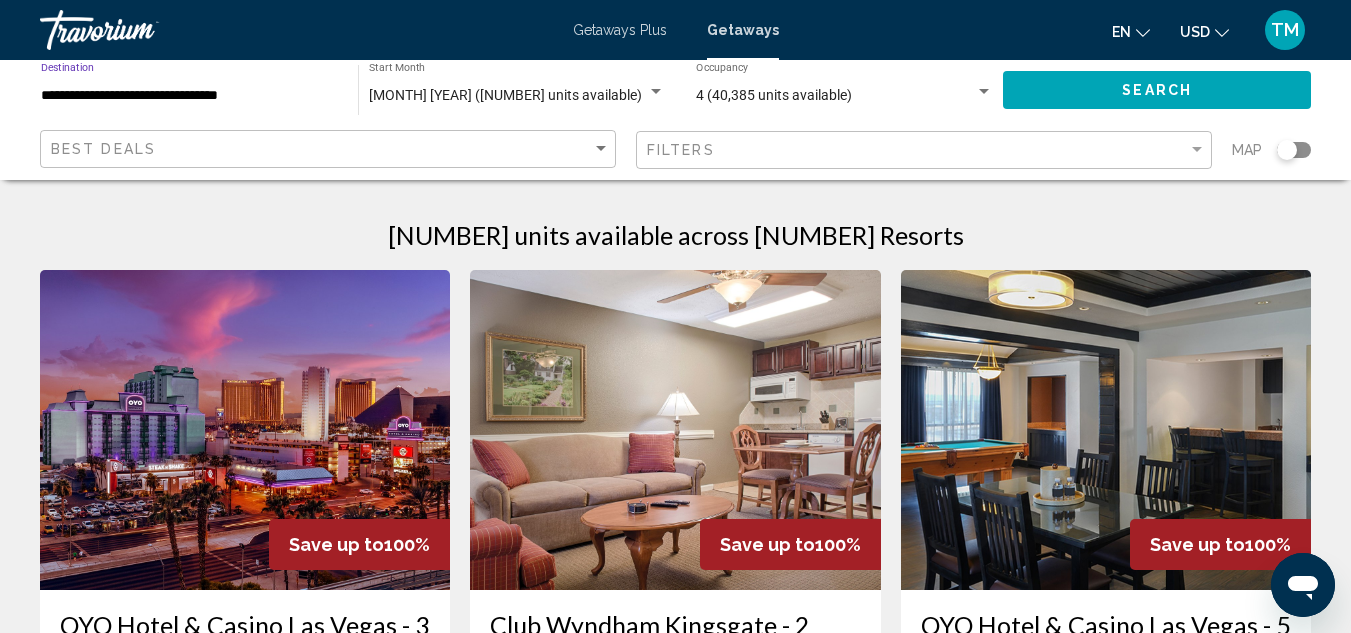 click on "Search" 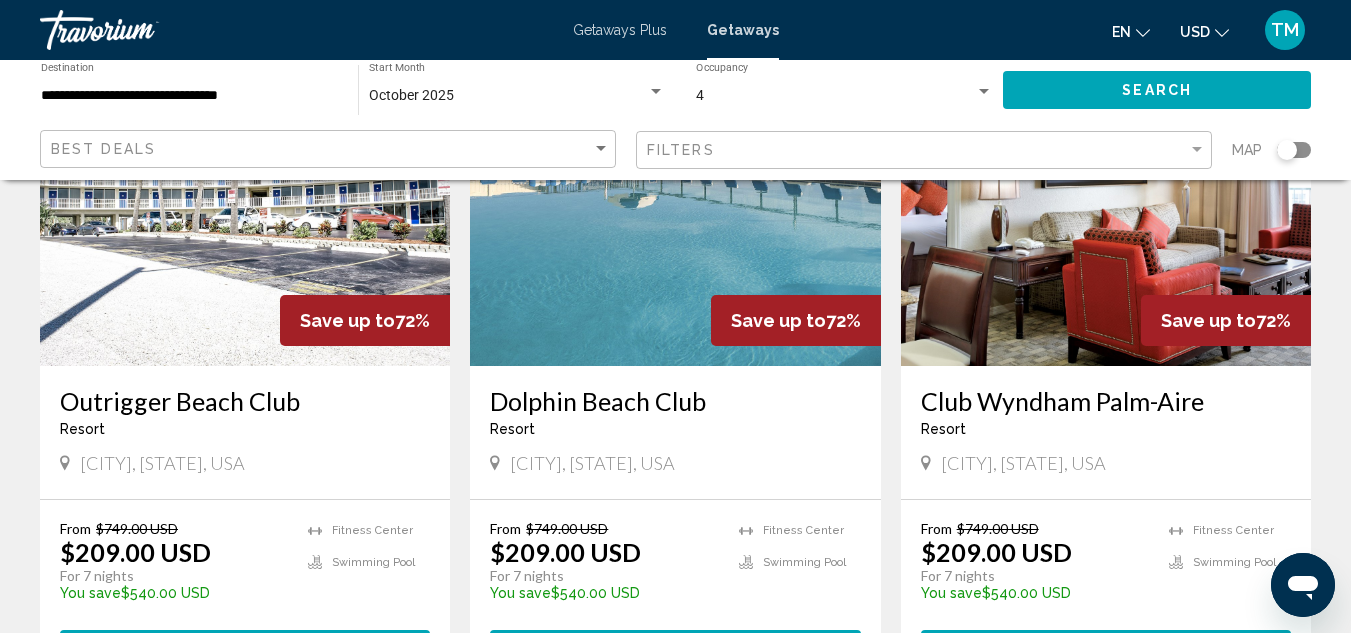 scroll, scrollTop: 1748, scrollLeft: 0, axis: vertical 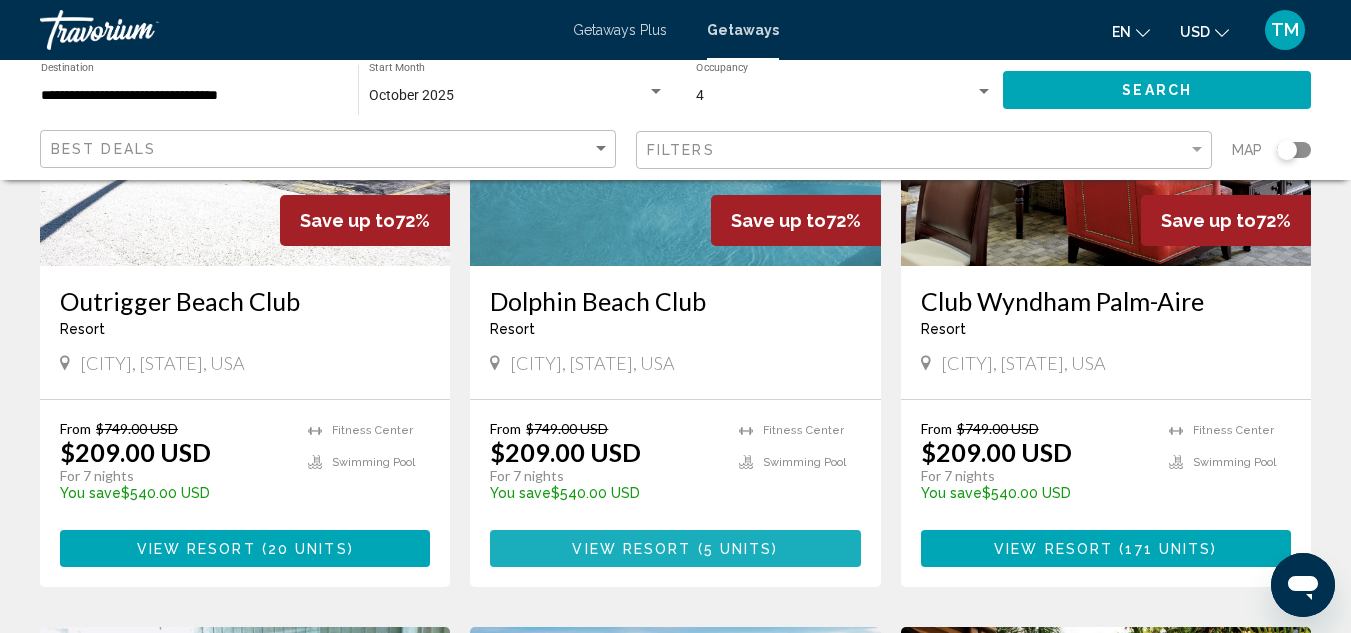 click on "View Resort" at bounding box center (631, 549) 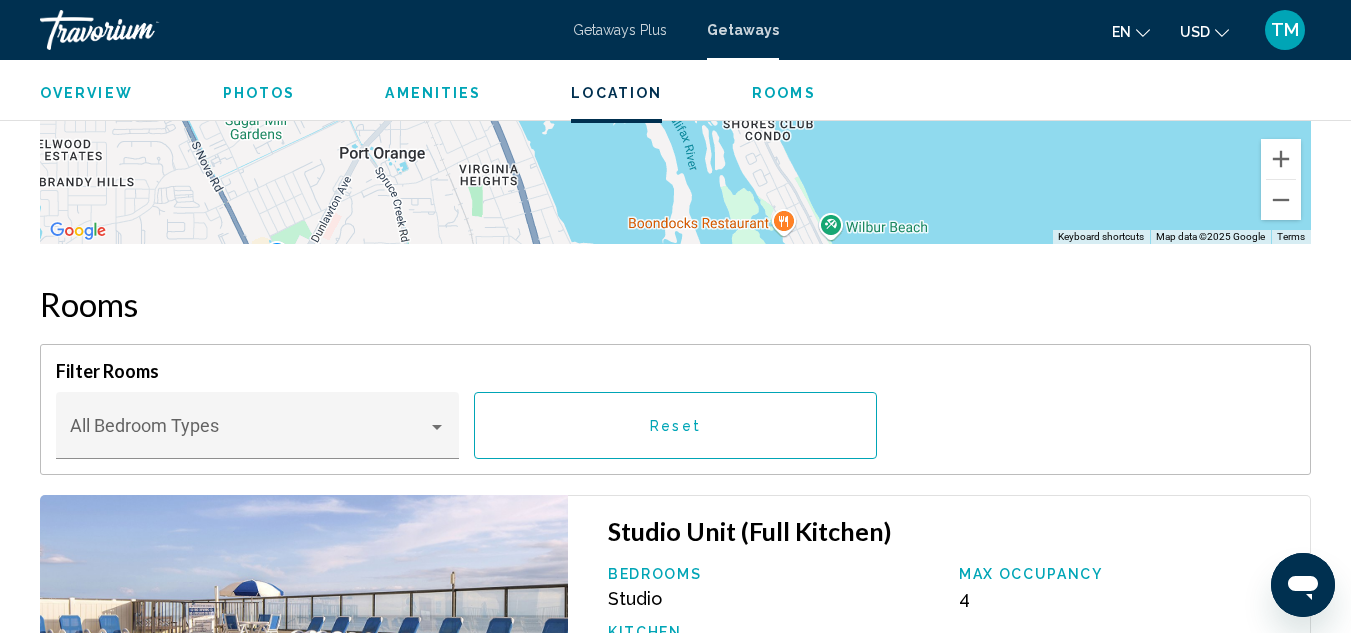 scroll, scrollTop: 3519, scrollLeft: 0, axis: vertical 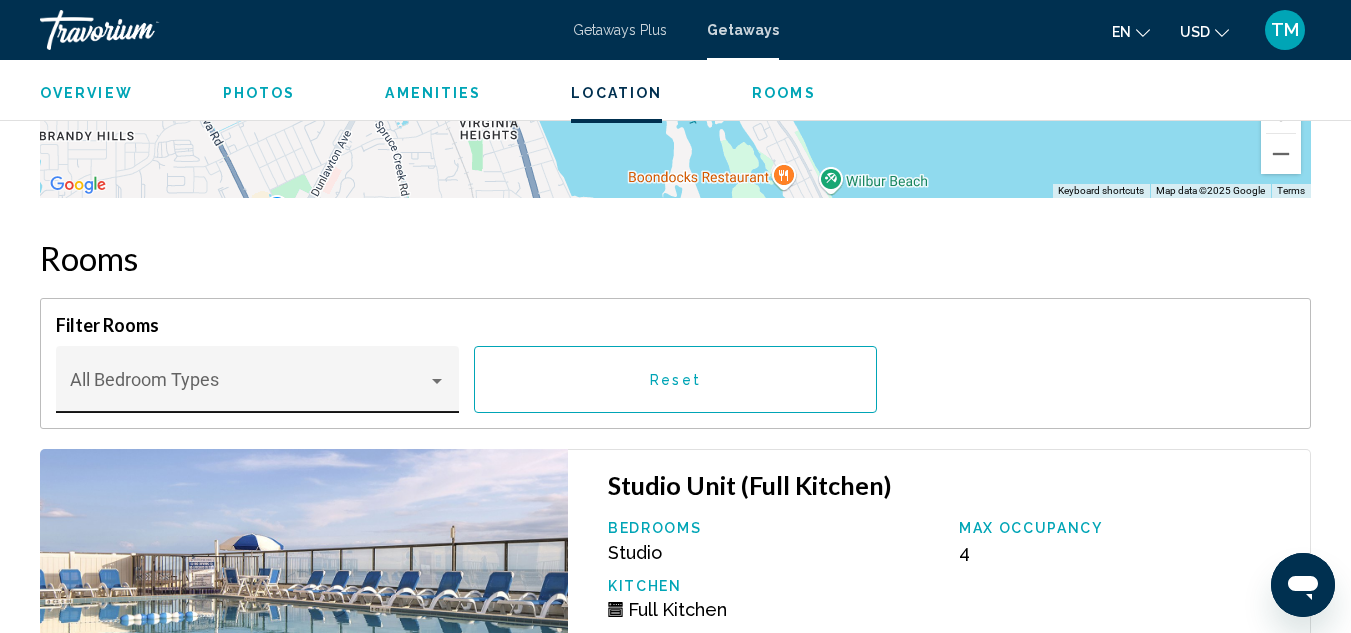 click at bounding box center [437, 381] 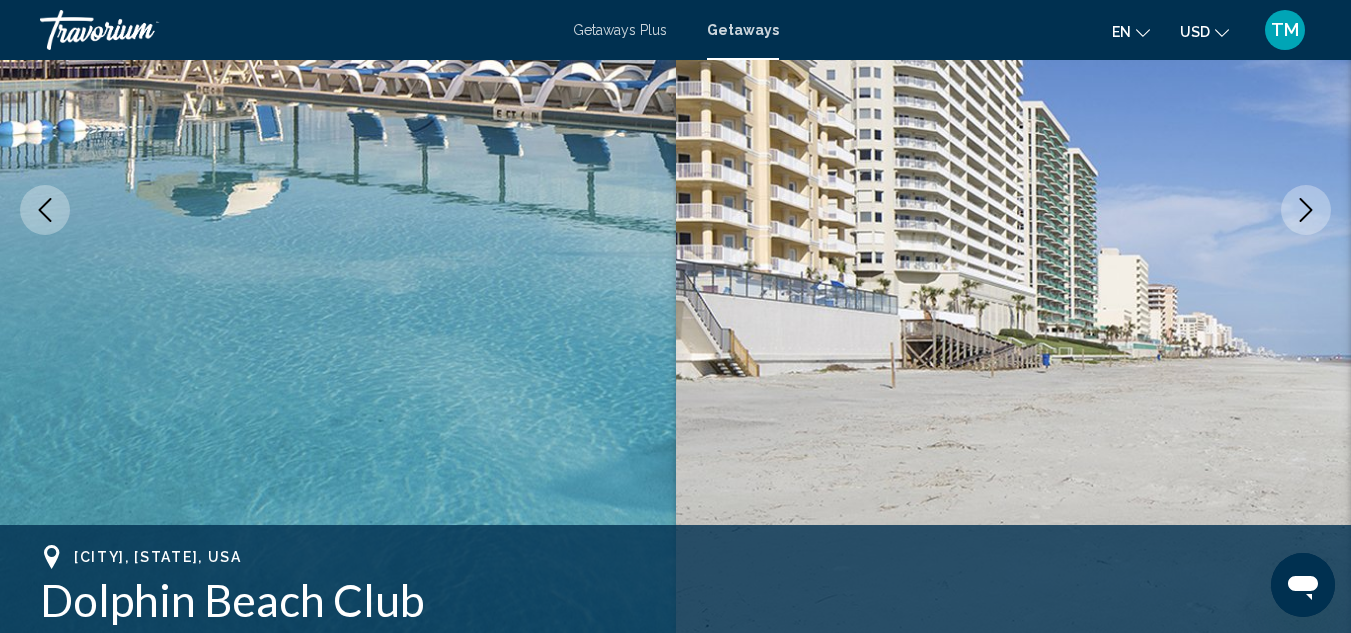 scroll, scrollTop: 0, scrollLeft: 0, axis: both 